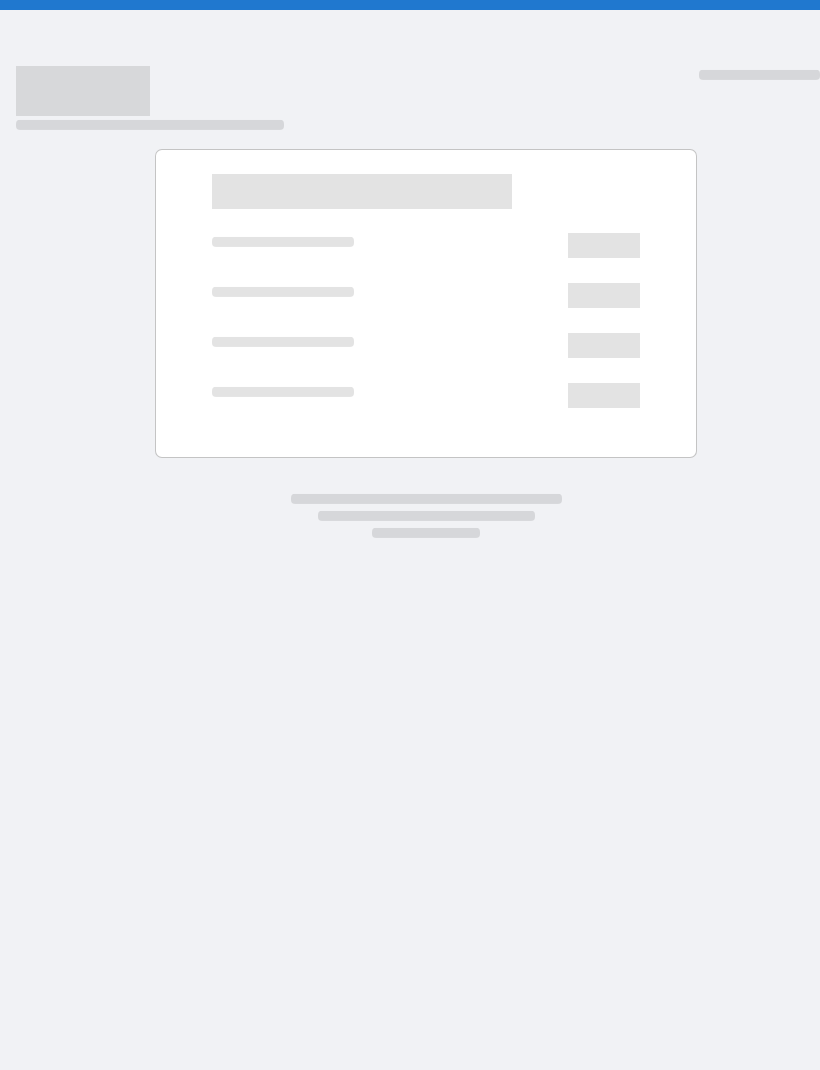 scroll, scrollTop: 0, scrollLeft: 0, axis: both 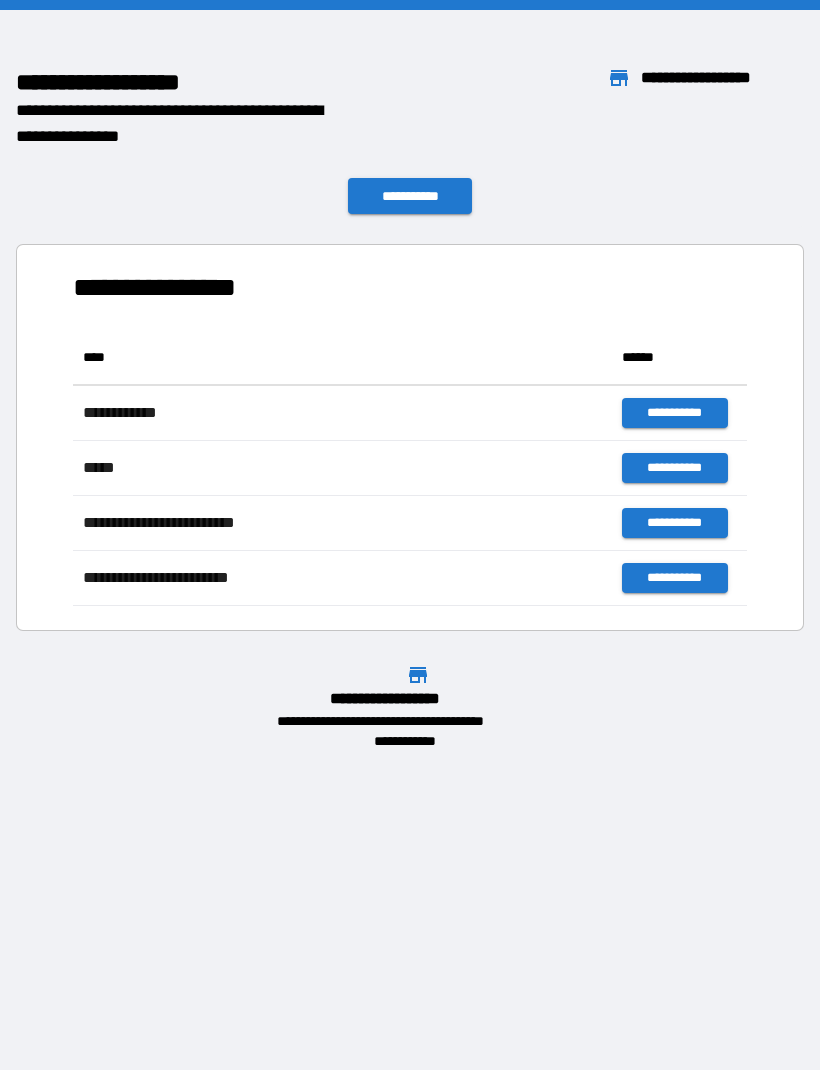 click on "**********" at bounding box center (410, 196) 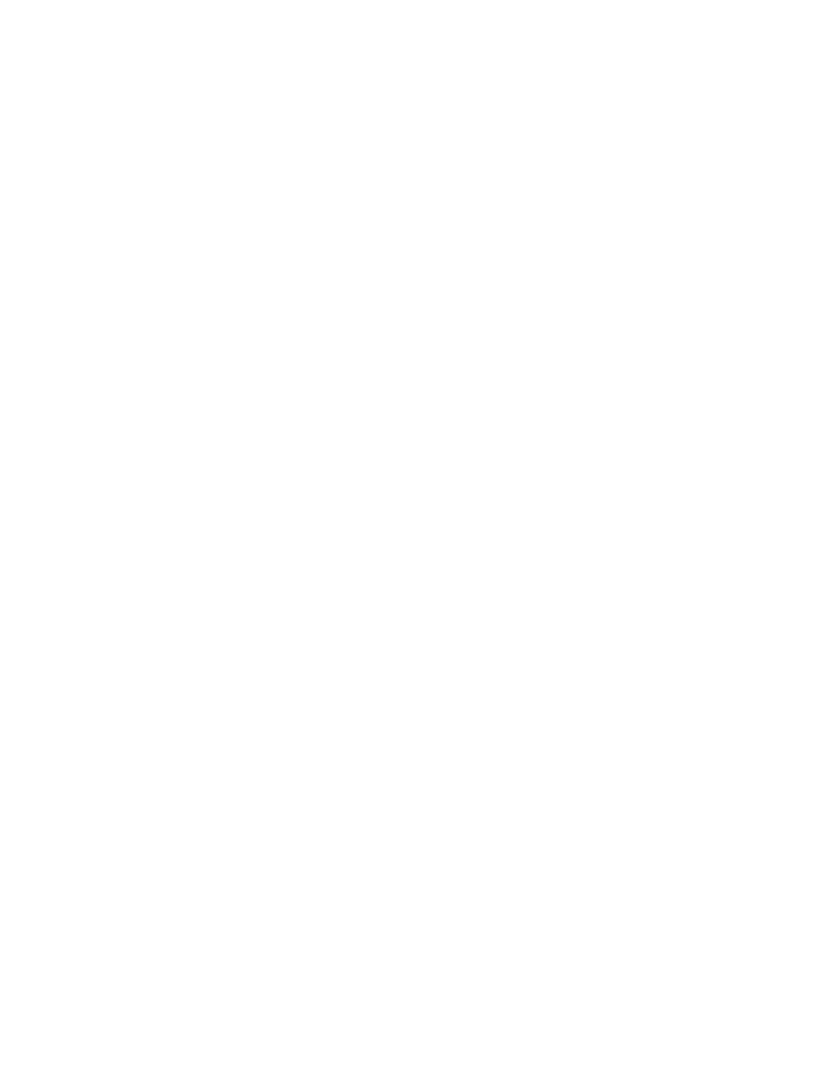 scroll, scrollTop: 0, scrollLeft: 0, axis: both 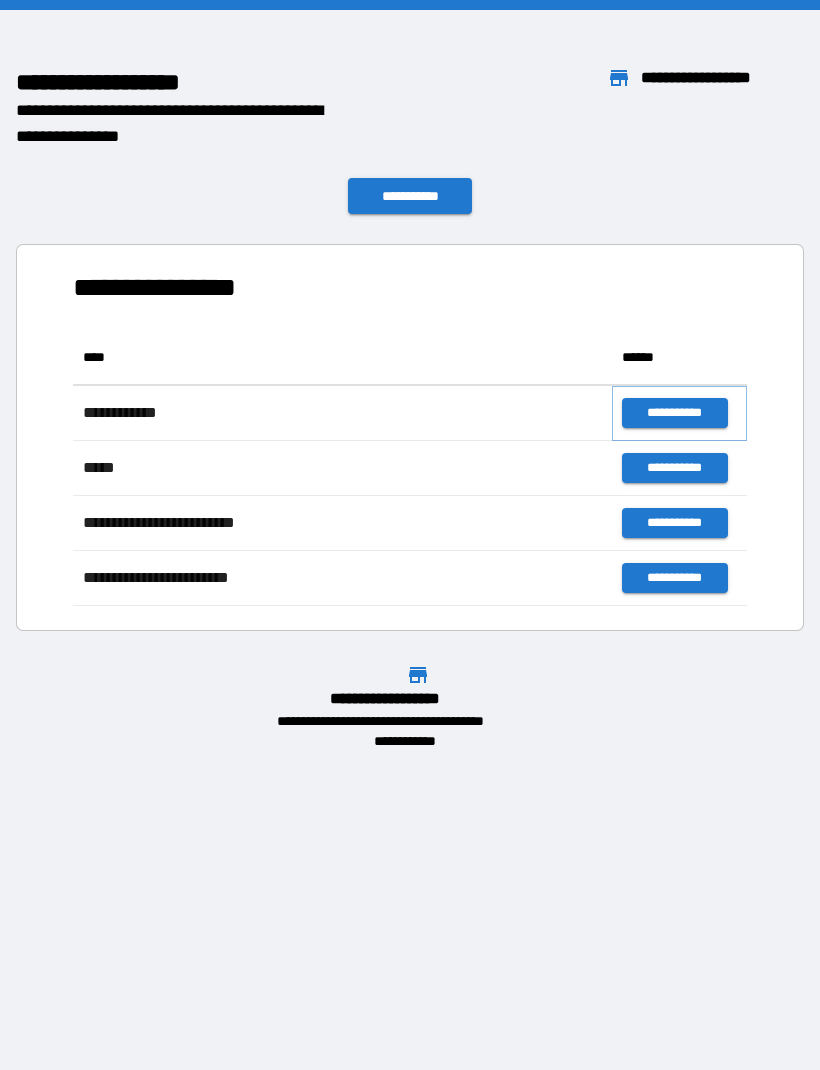 click on "**********" at bounding box center (674, 413) 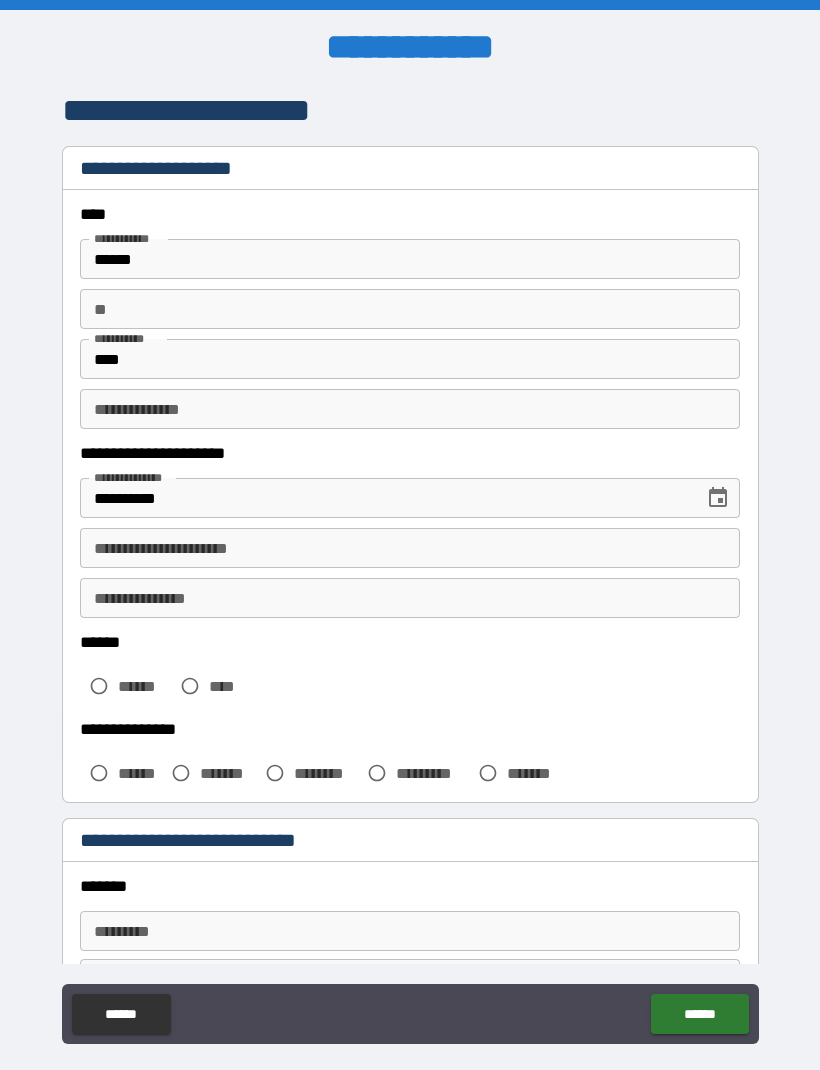 click on "**" at bounding box center (410, 309) 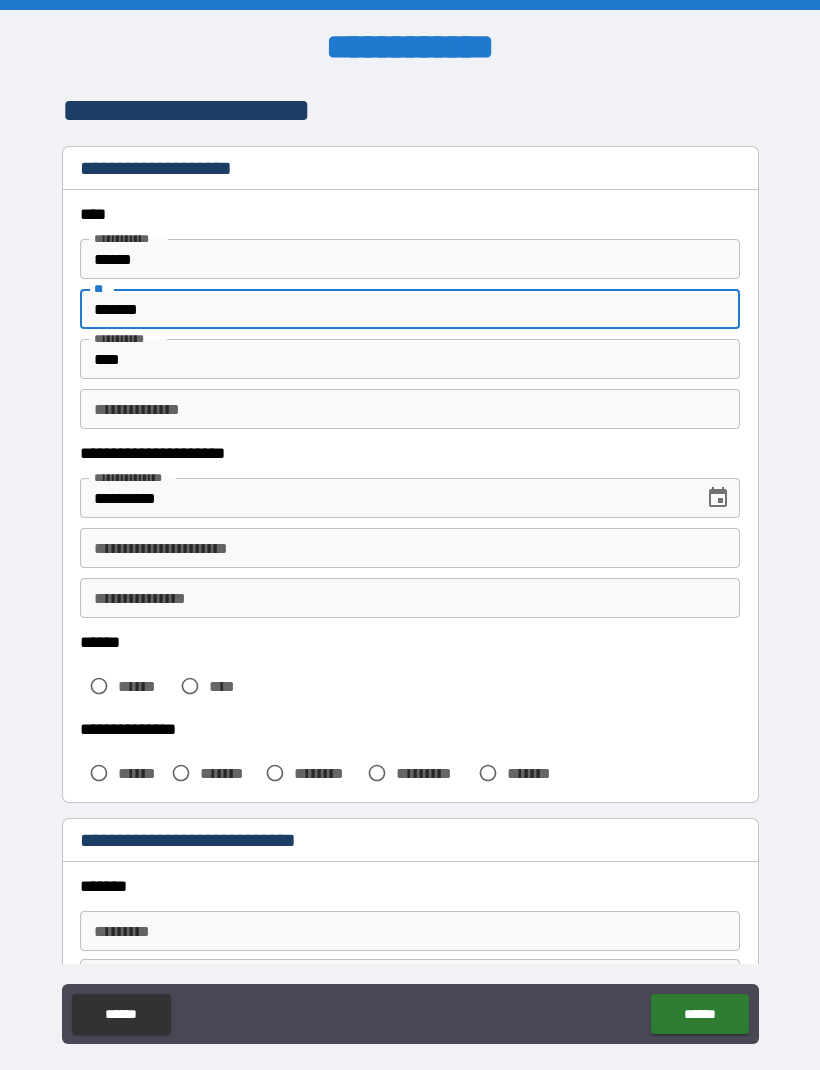 type on "*******" 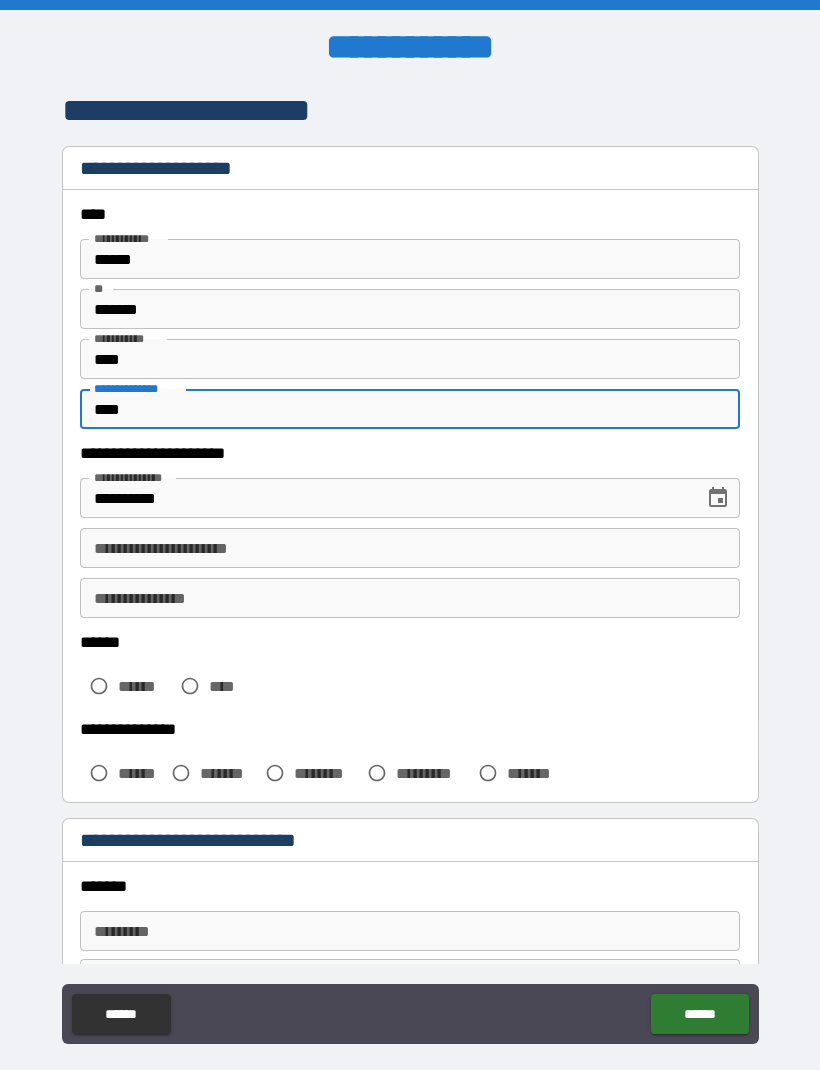 type on "****" 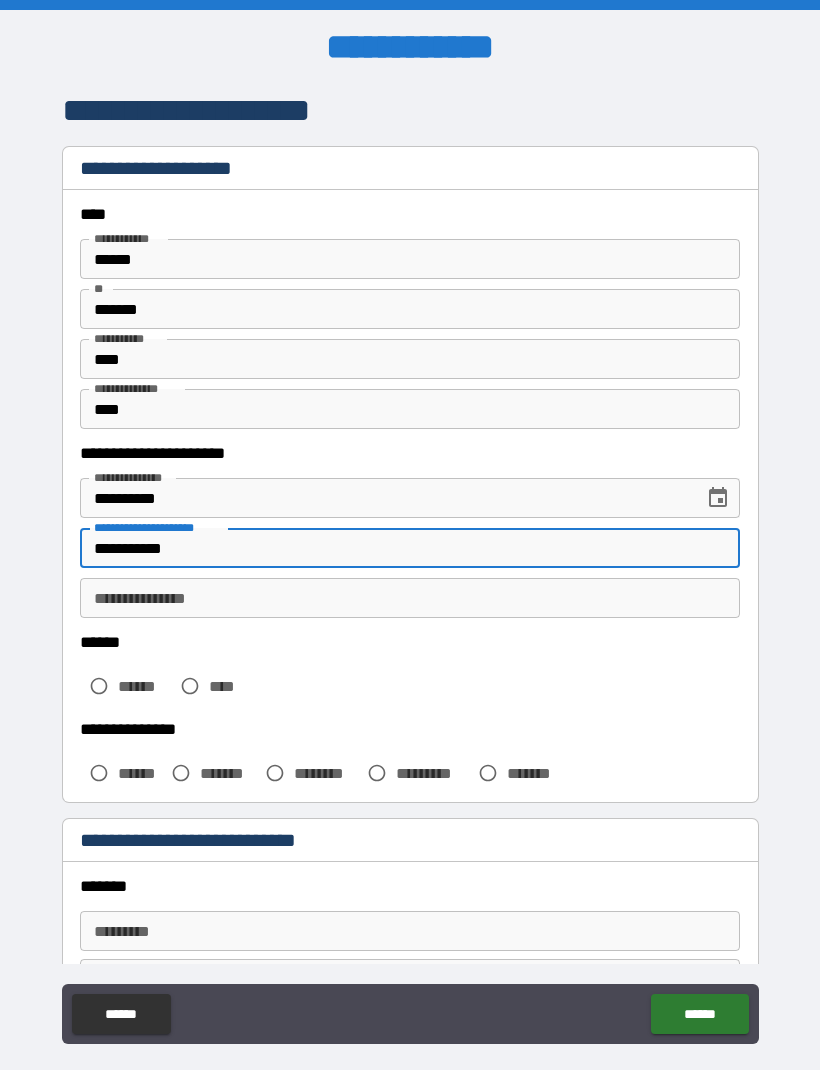 type on "**********" 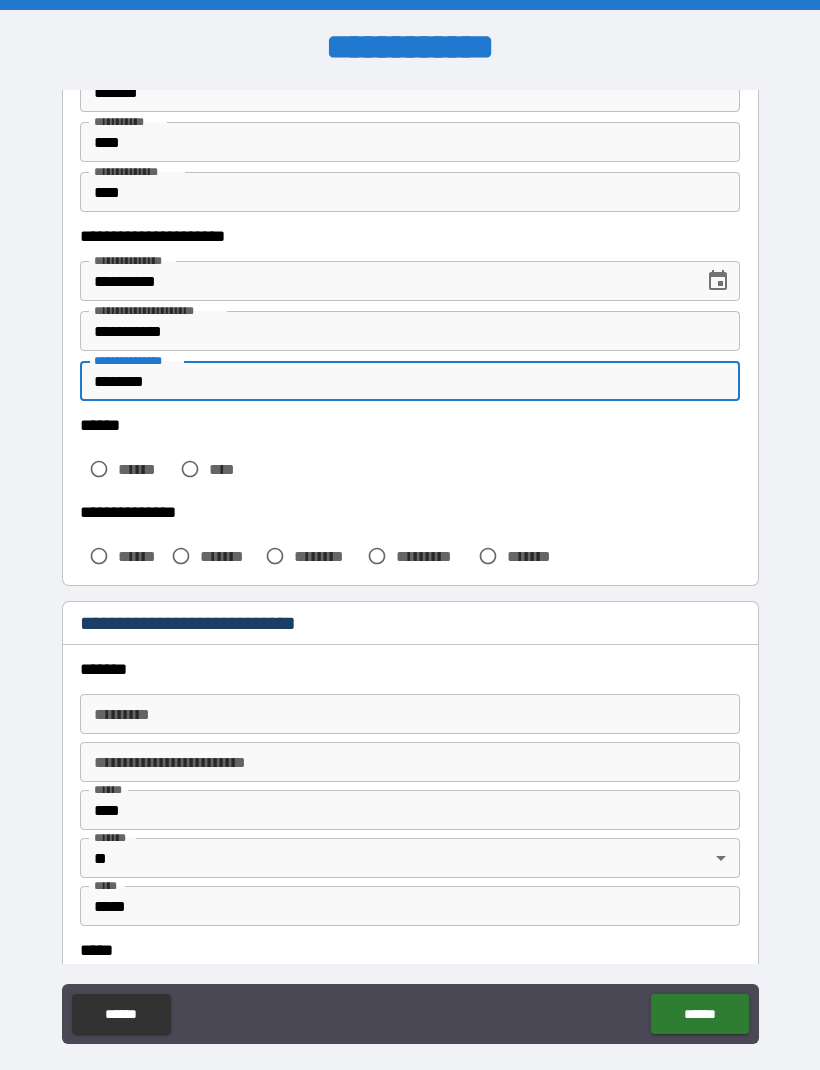 scroll, scrollTop: 218, scrollLeft: 0, axis: vertical 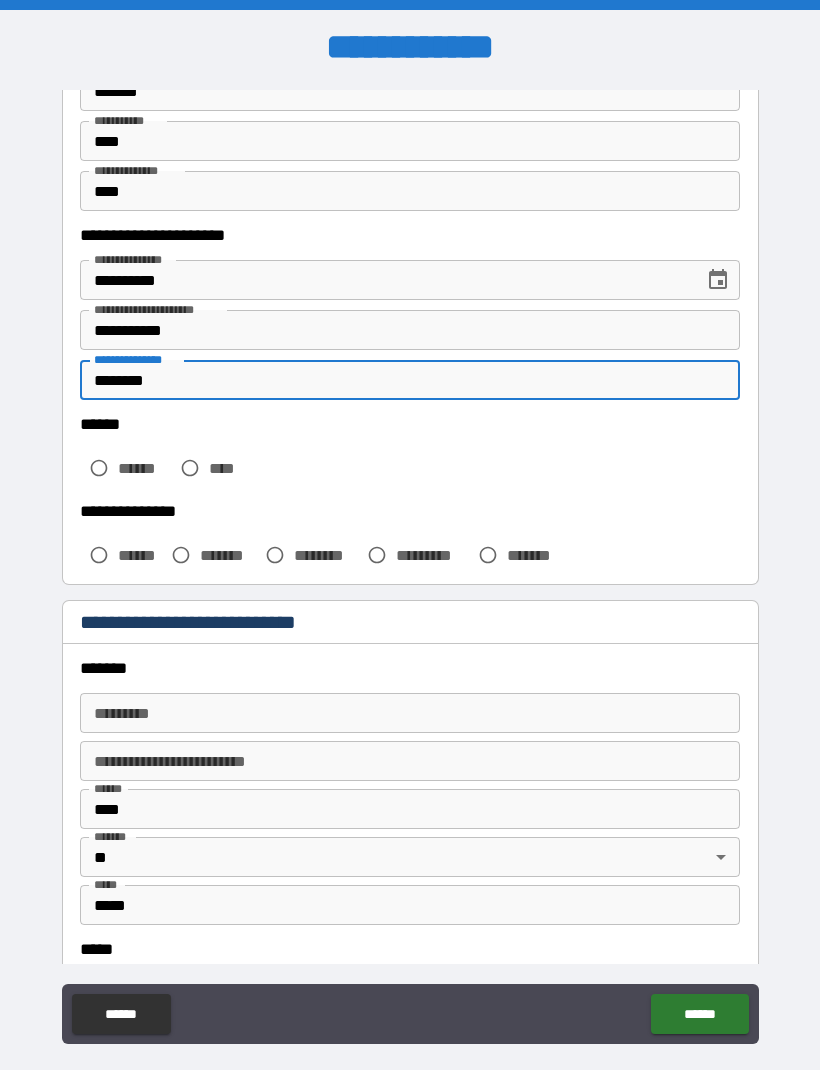 type on "********" 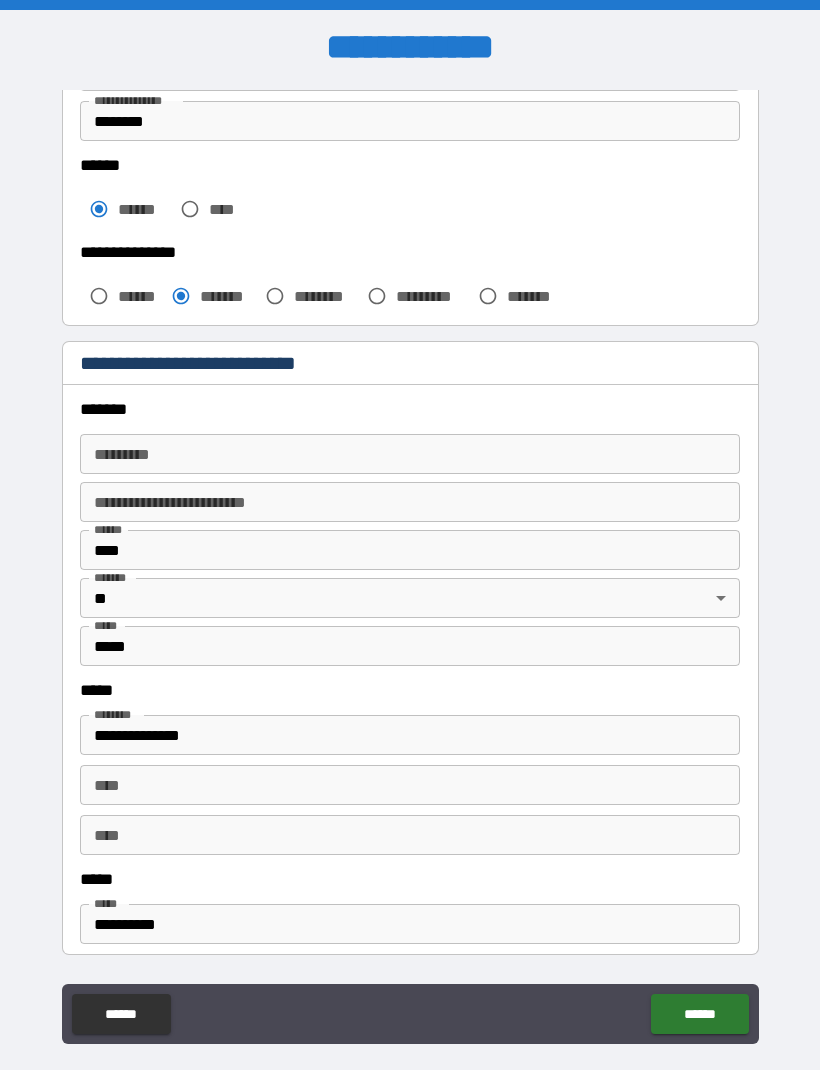 scroll, scrollTop: 482, scrollLeft: 0, axis: vertical 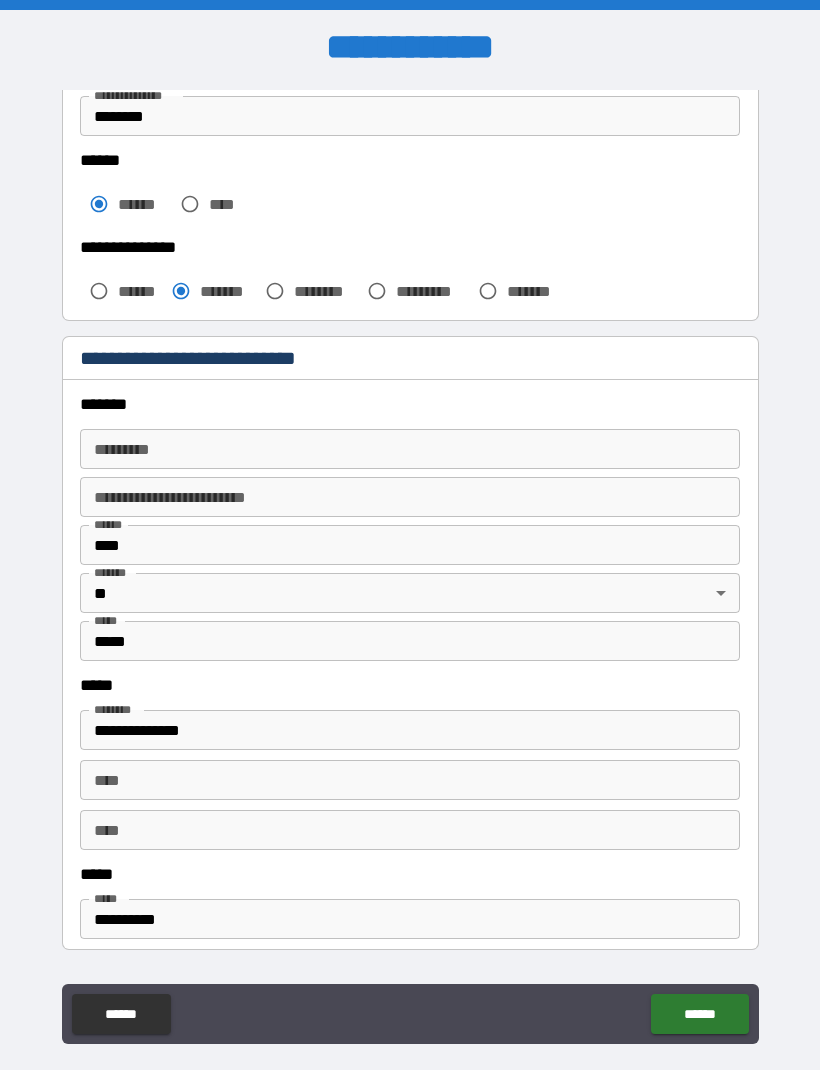 click on "*******   * *******   *" at bounding box center [410, 449] 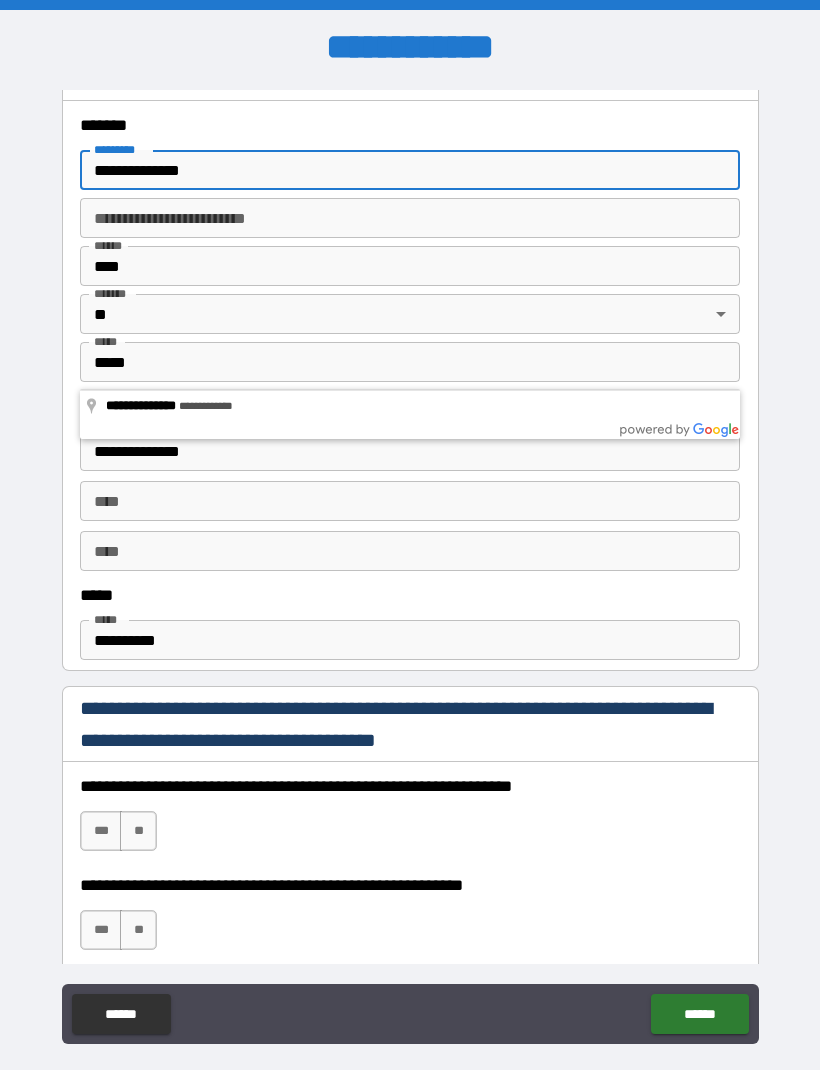 scroll, scrollTop: 788, scrollLeft: 0, axis: vertical 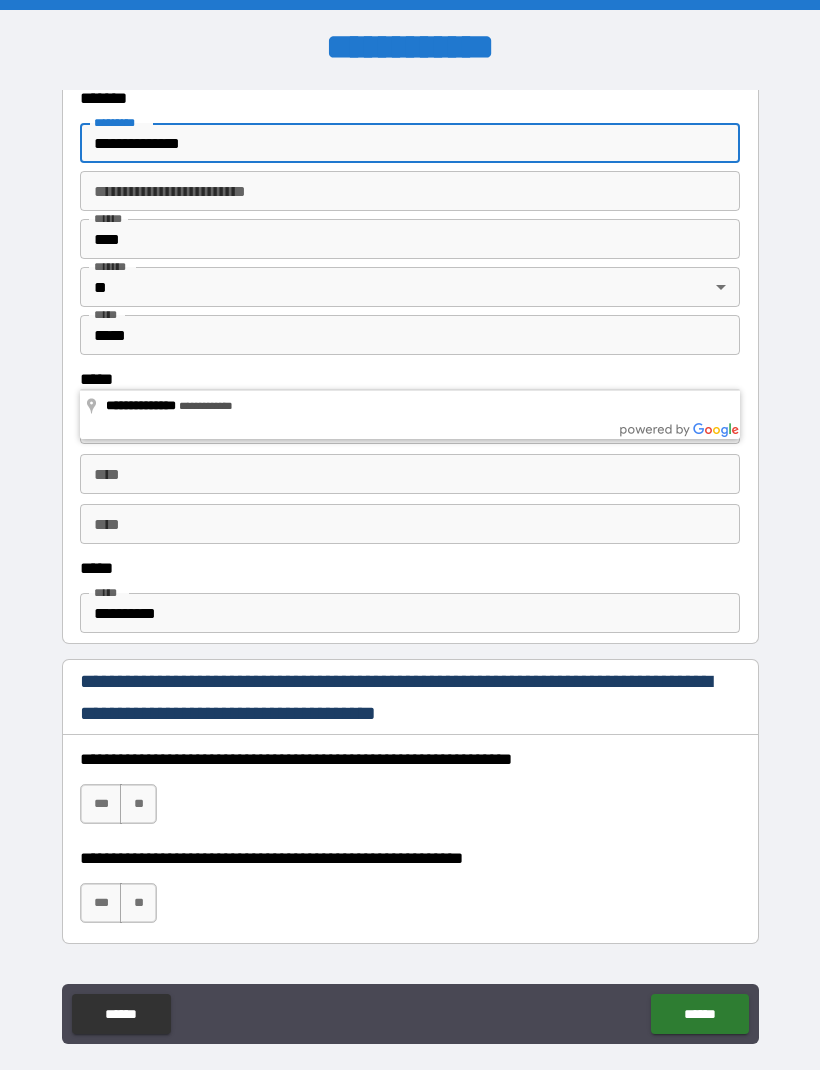 type on "**********" 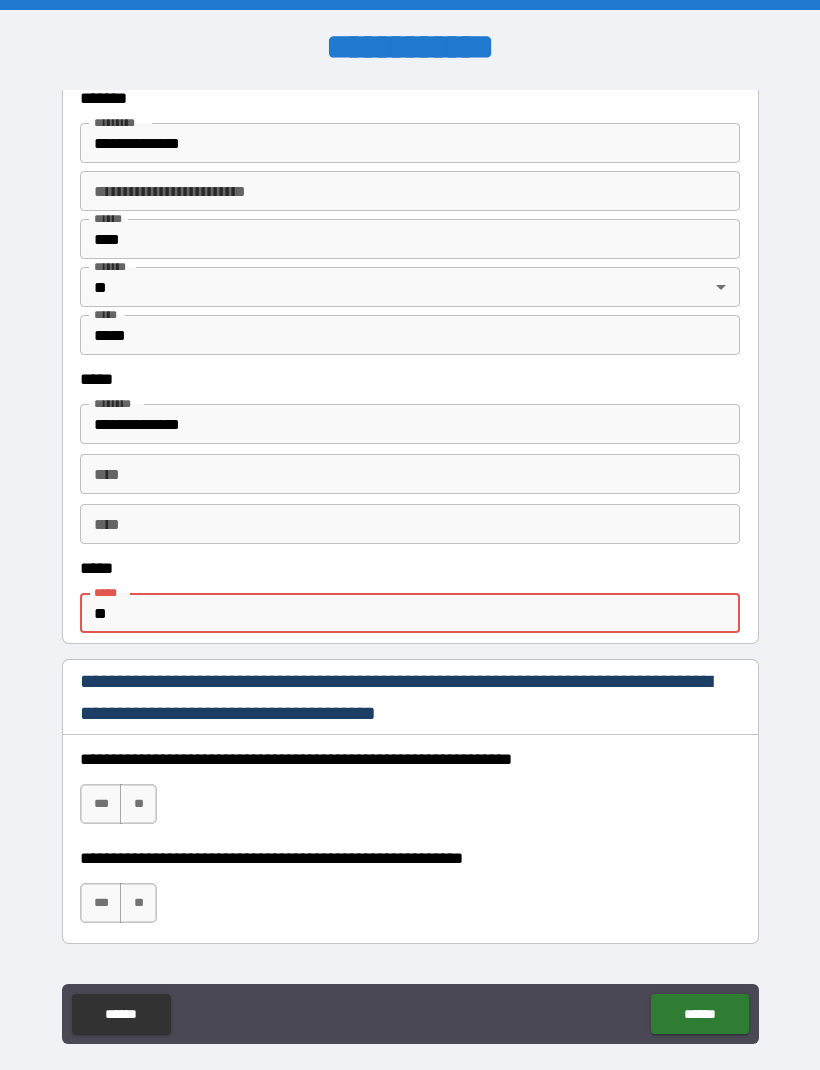 type on "*" 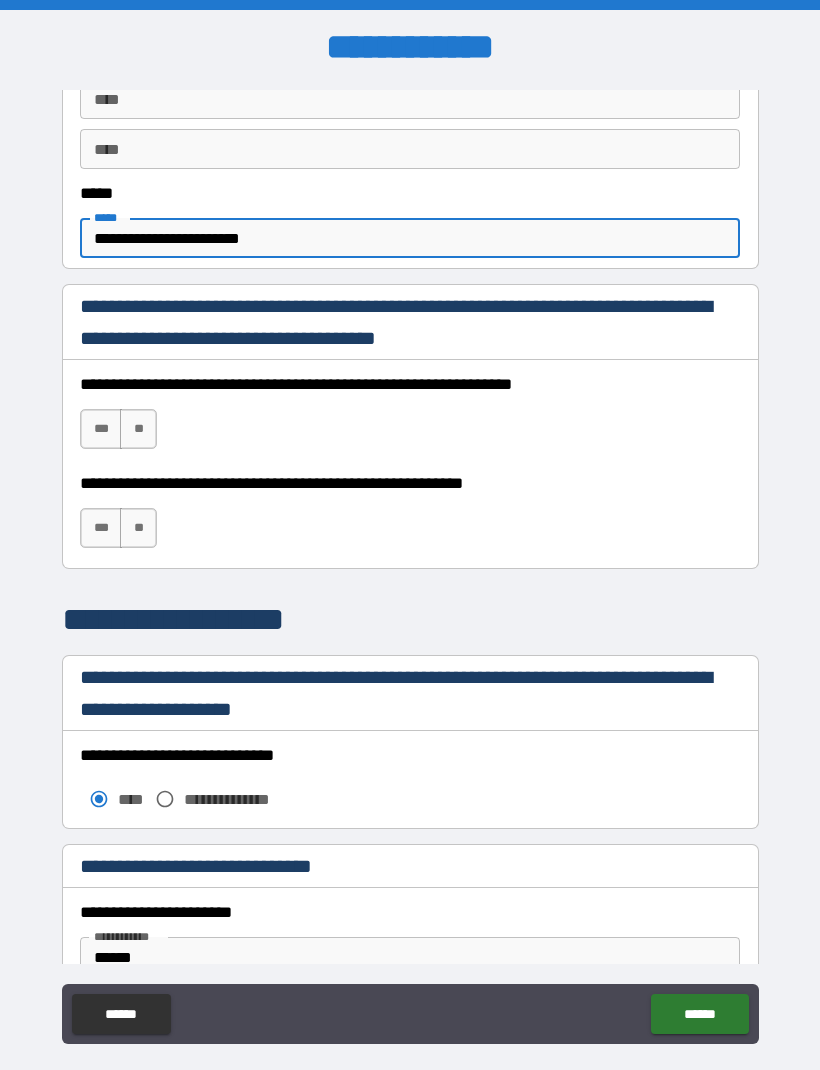 scroll, scrollTop: 1176, scrollLeft: 0, axis: vertical 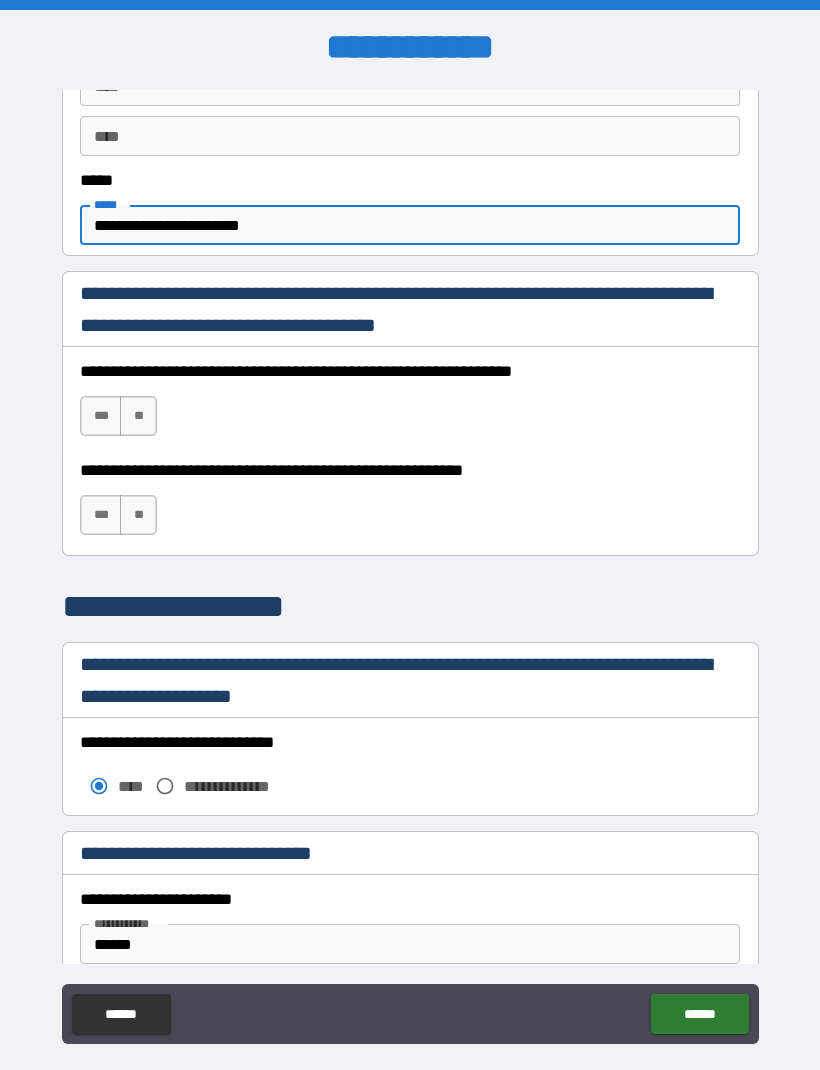 type on "**********" 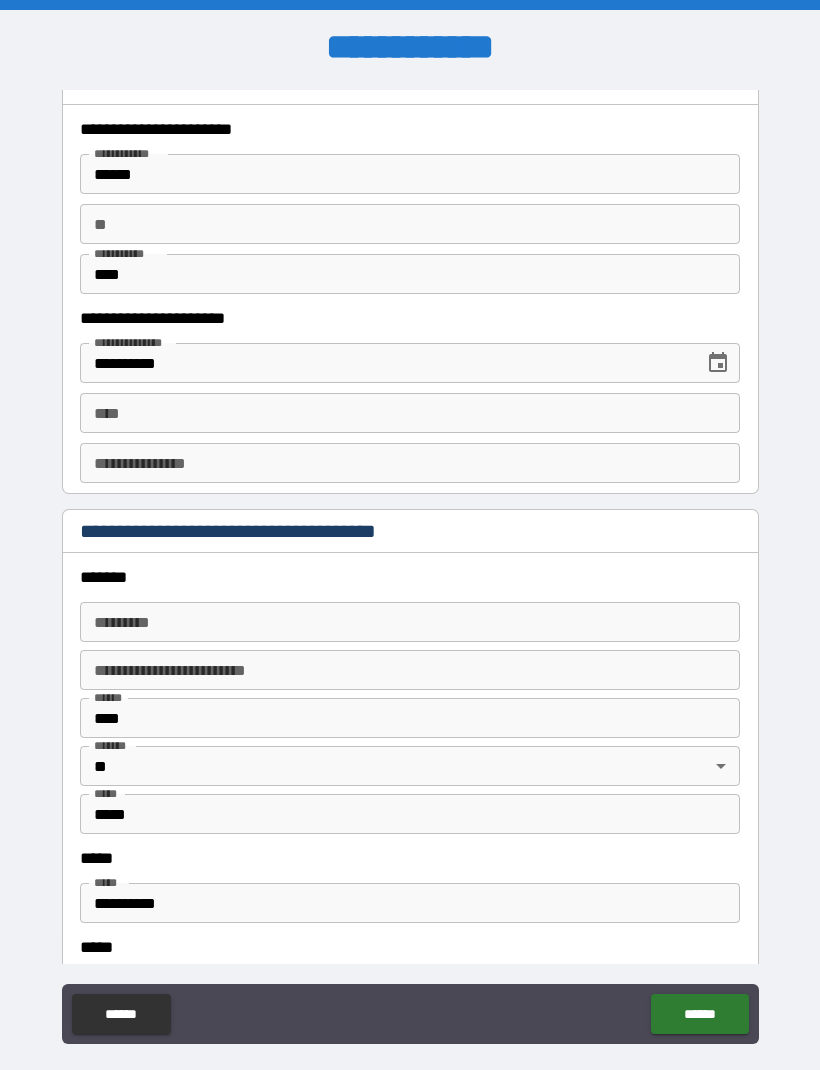 scroll, scrollTop: 1950, scrollLeft: 0, axis: vertical 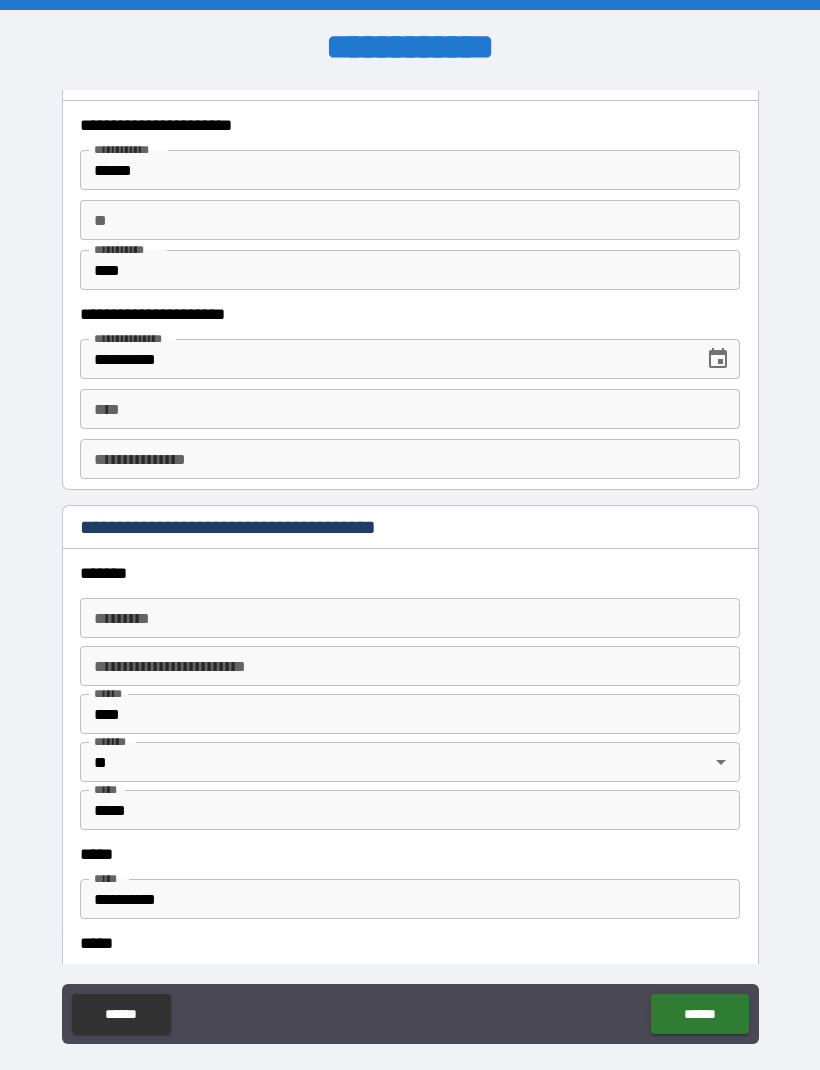 click on "****" at bounding box center (410, 409) 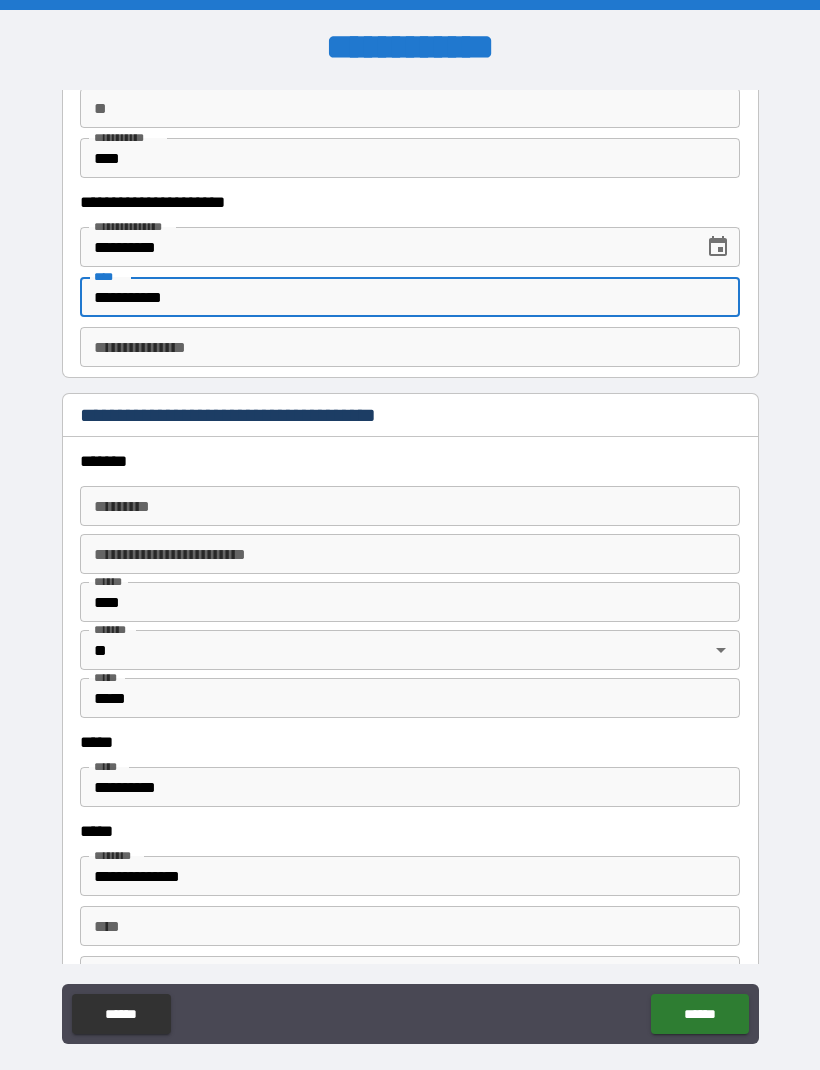 scroll, scrollTop: 2064, scrollLeft: 0, axis: vertical 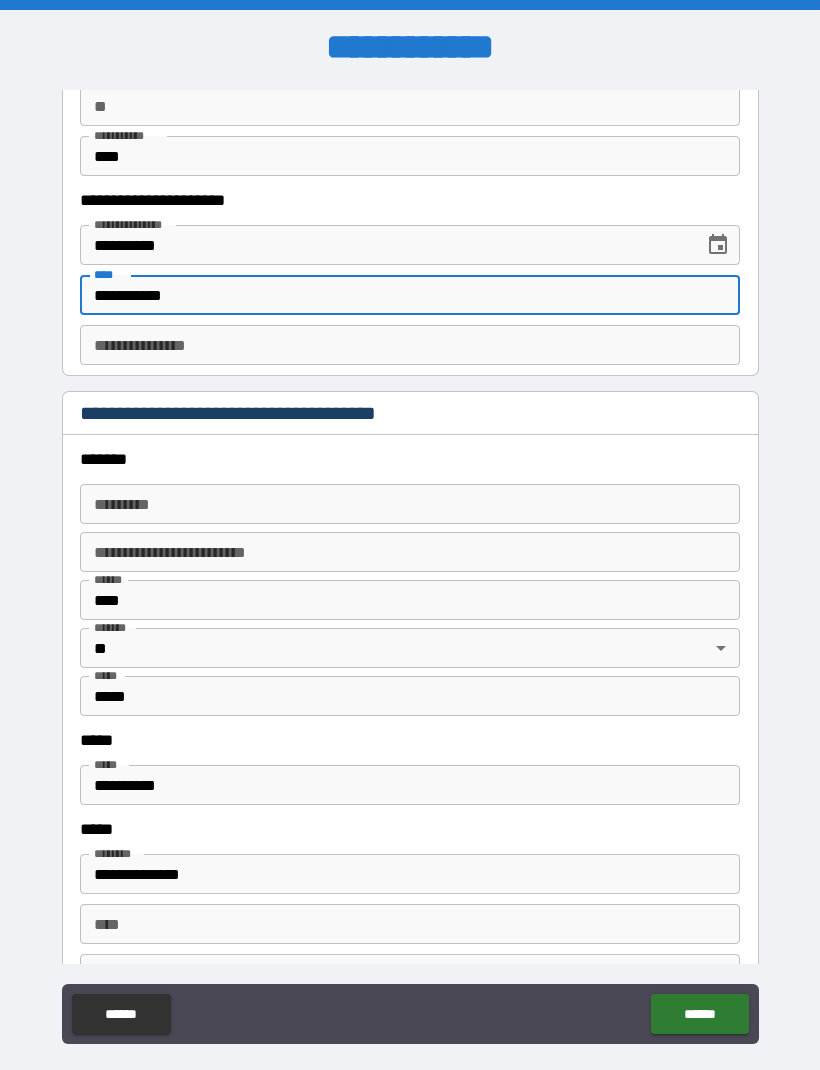 type on "**********" 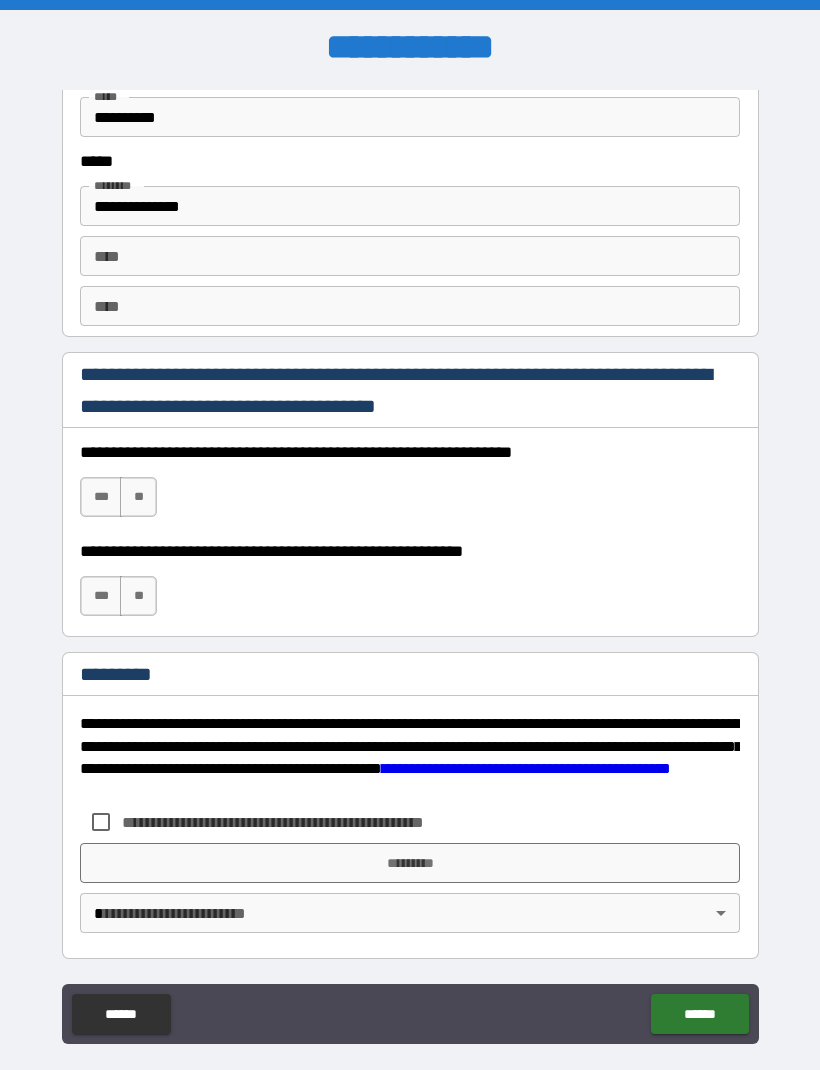 scroll, scrollTop: 2732, scrollLeft: 0, axis: vertical 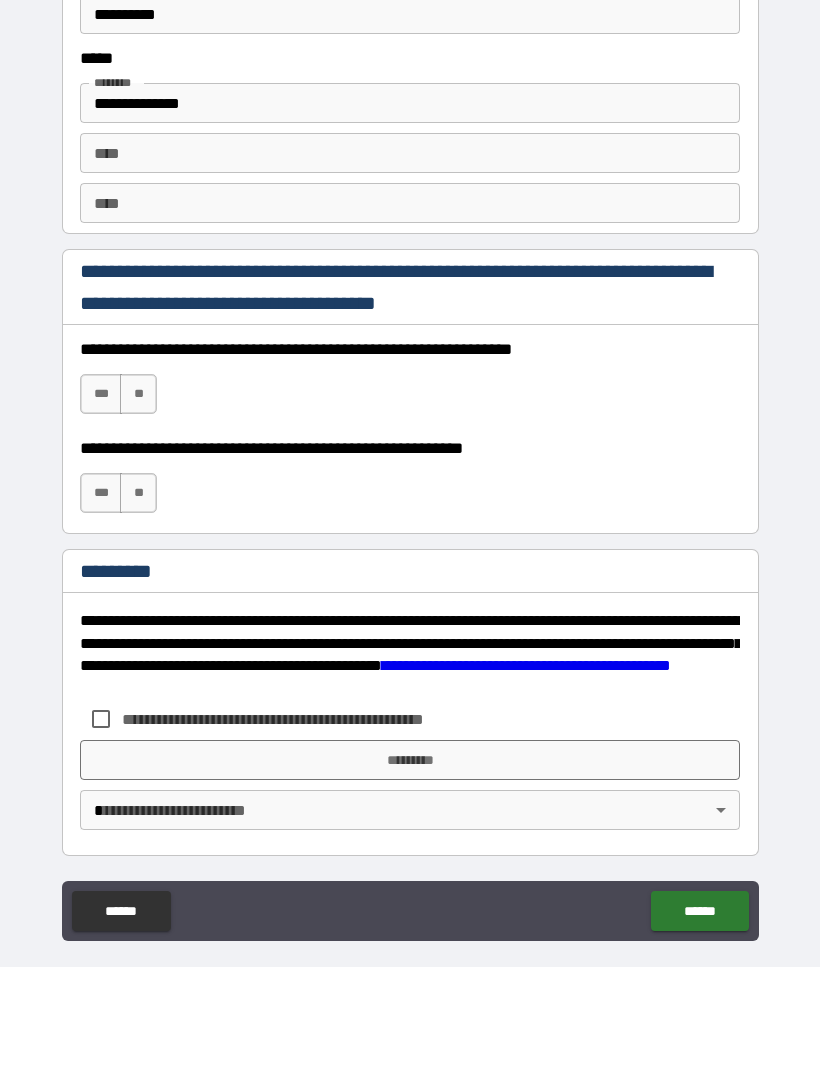 type on "********" 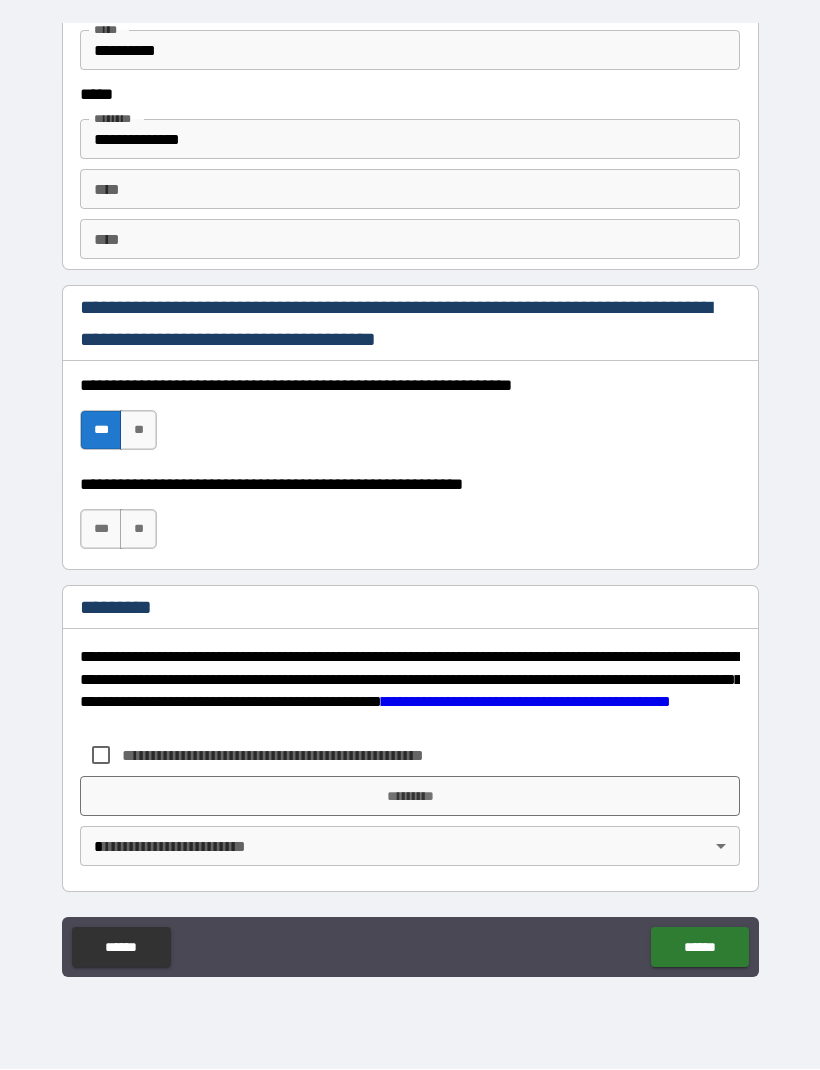scroll, scrollTop: 2732, scrollLeft: 0, axis: vertical 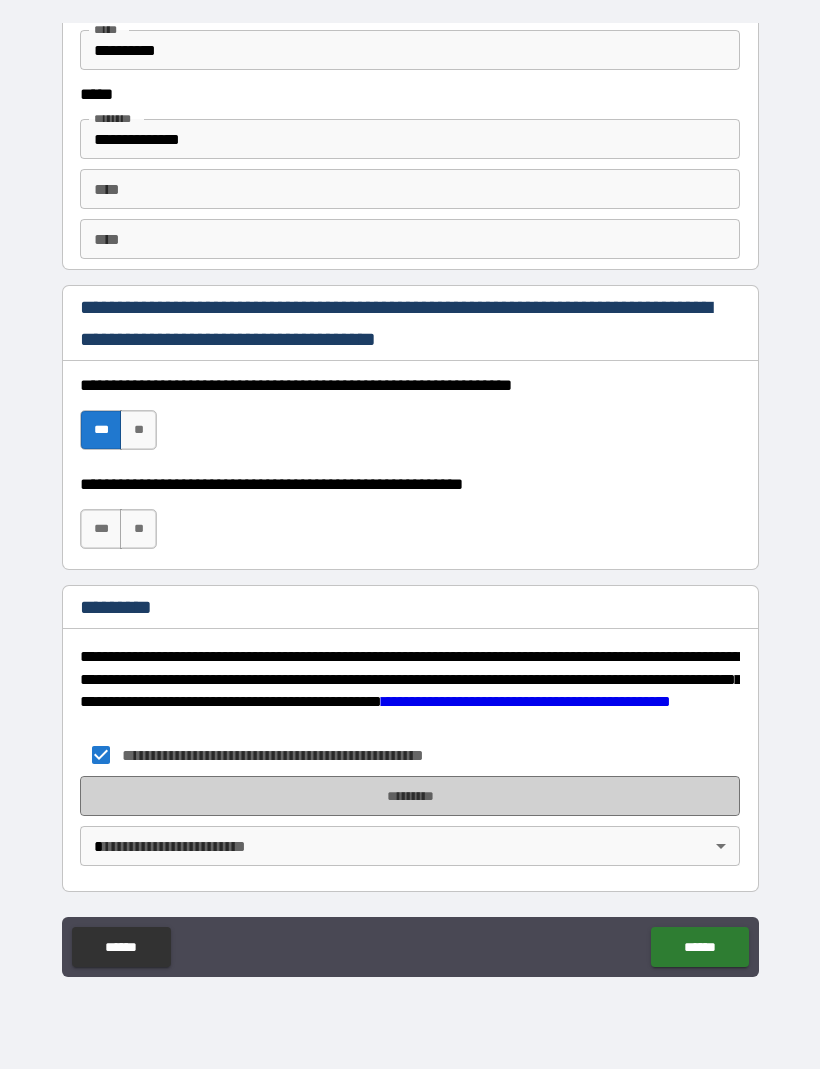 click on "*********" at bounding box center (410, 797) 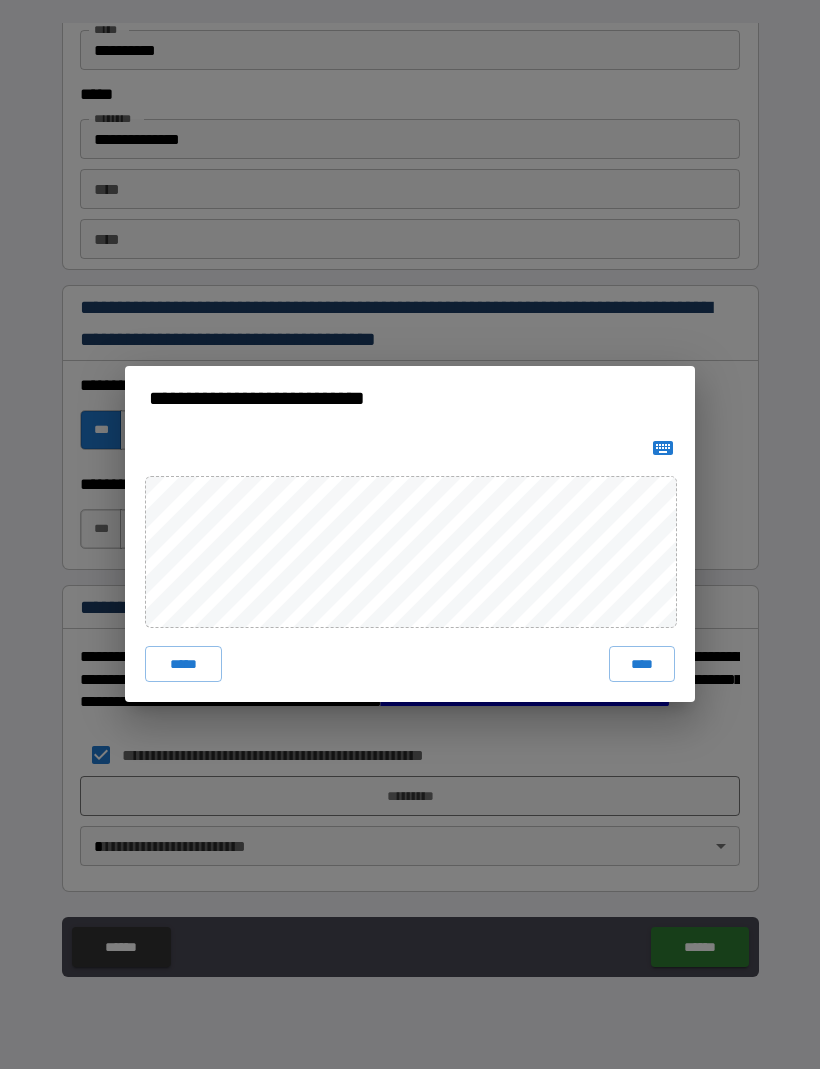 click on "****" at bounding box center (642, 665) 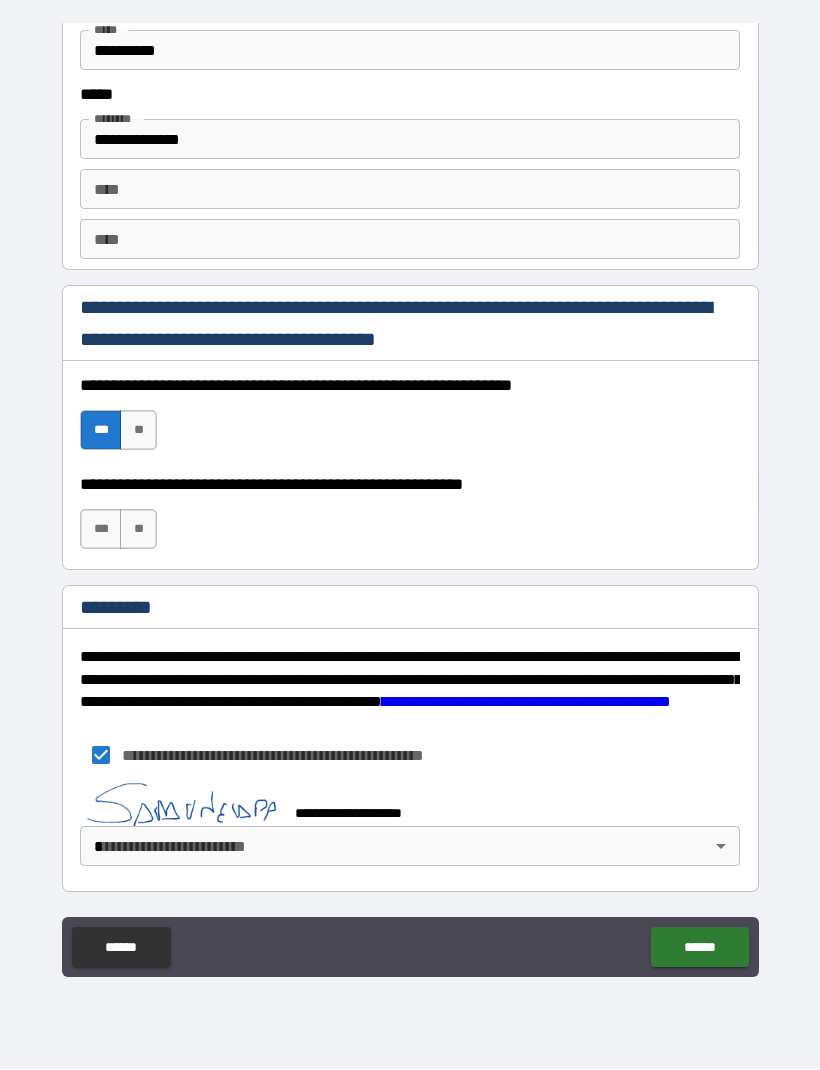scroll, scrollTop: 2722, scrollLeft: 0, axis: vertical 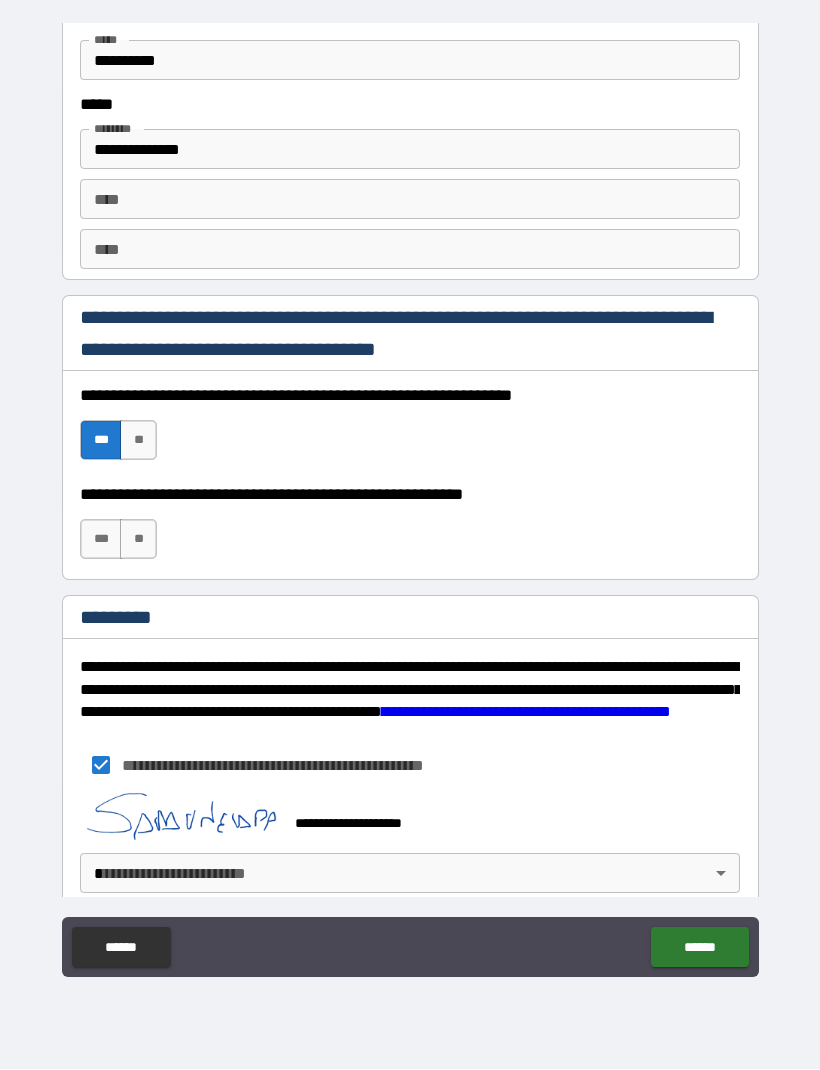 click on "******" at bounding box center [699, 948] 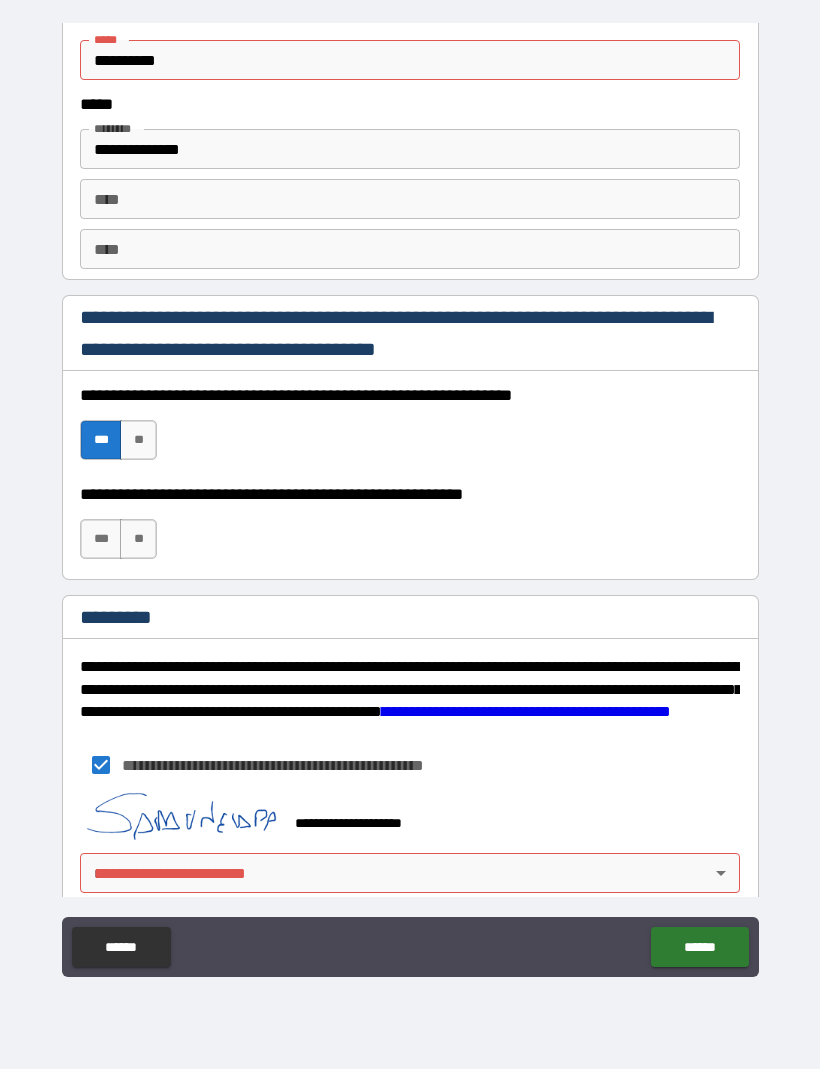 click on "**********" at bounding box center [410, 502] 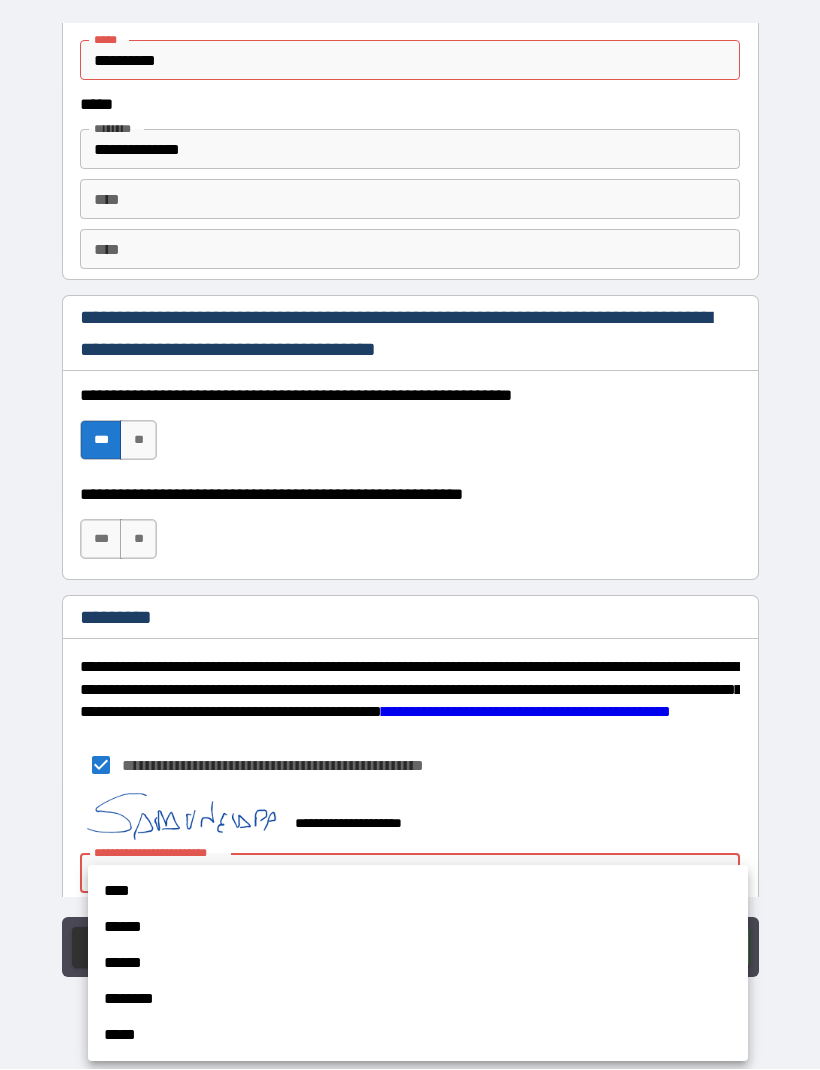 click on "*****" at bounding box center (418, 1036) 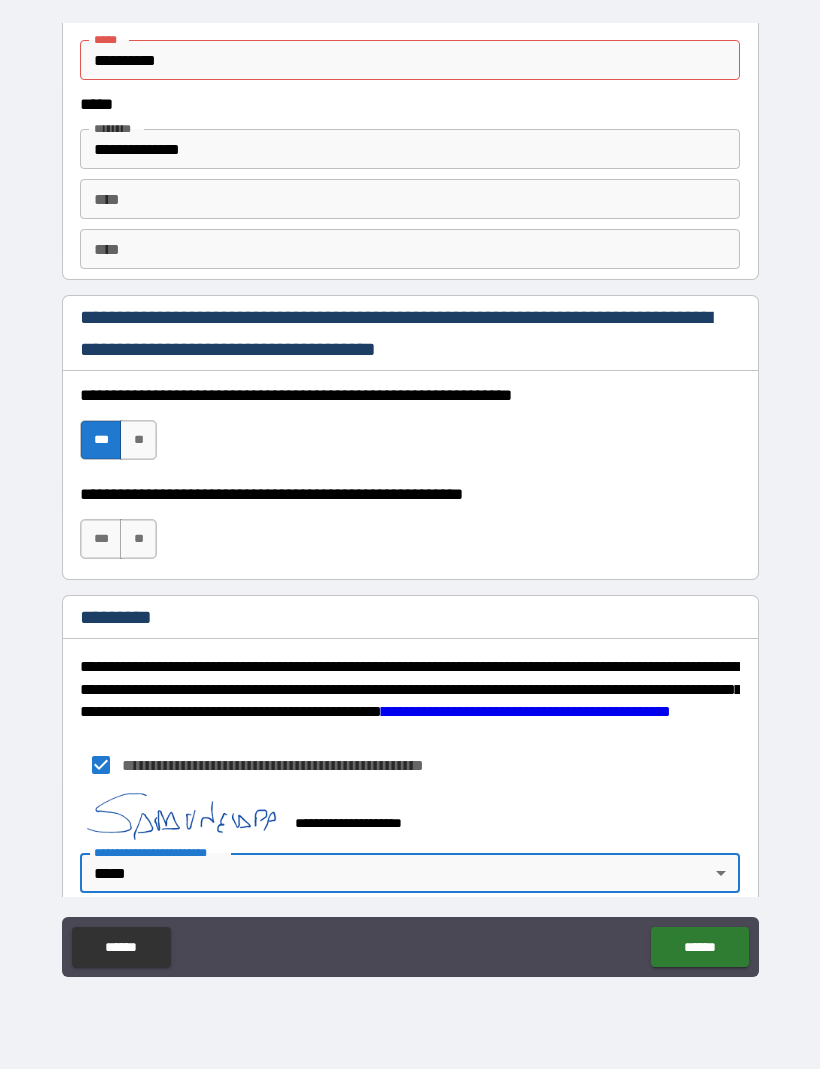 click on "******" at bounding box center (699, 948) 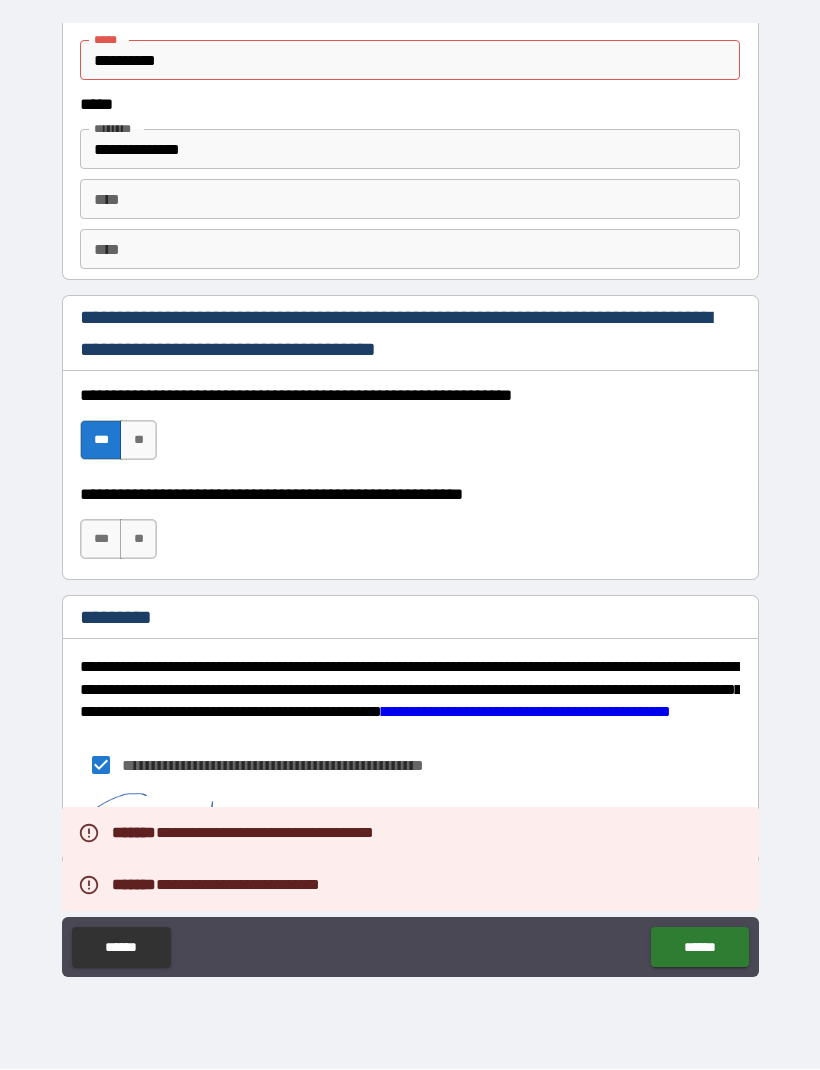 click on "******" at bounding box center [121, 948] 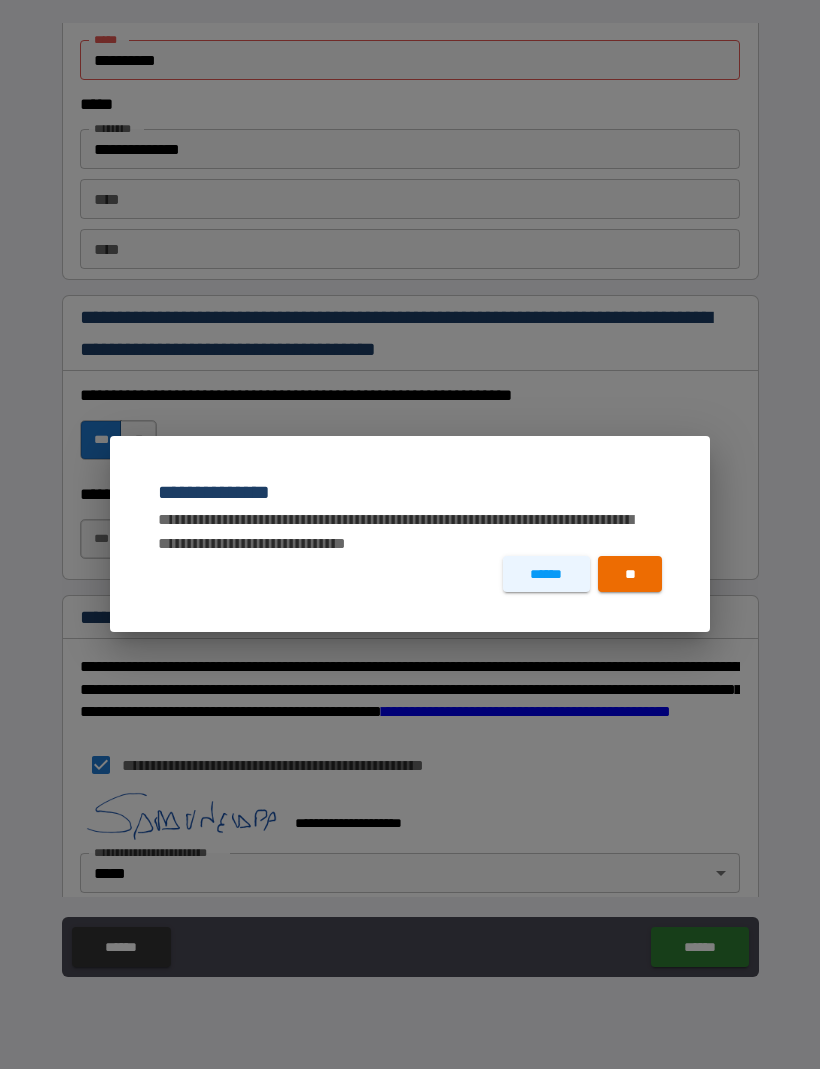 click on "******" at bounding box center [546, 575] 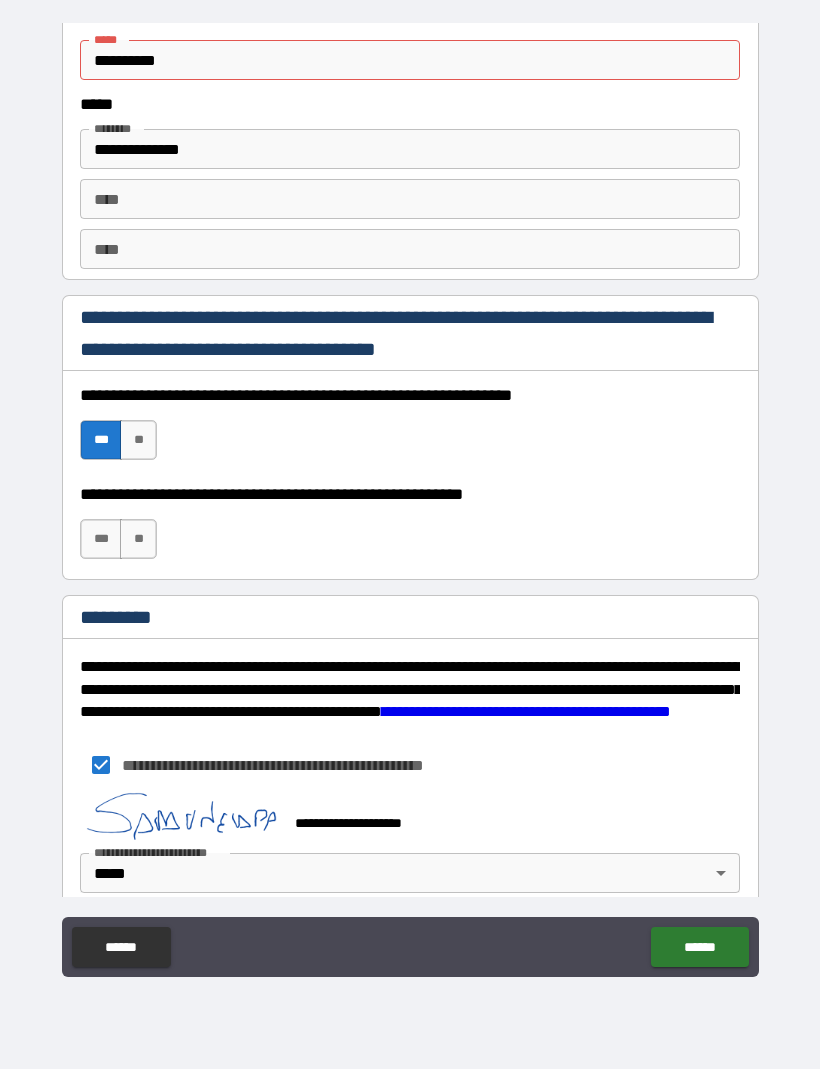 click on "**********" at bounding box center (410, 502) 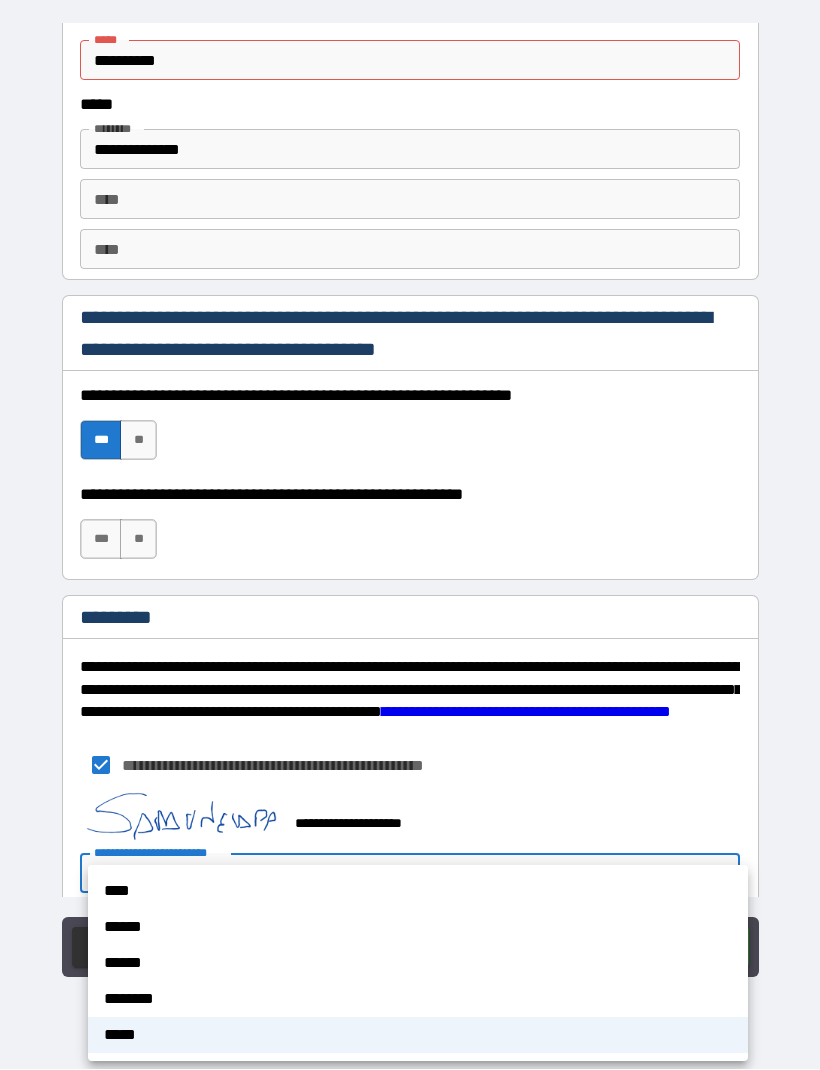 click on "****" at bounding box center [418, 892] 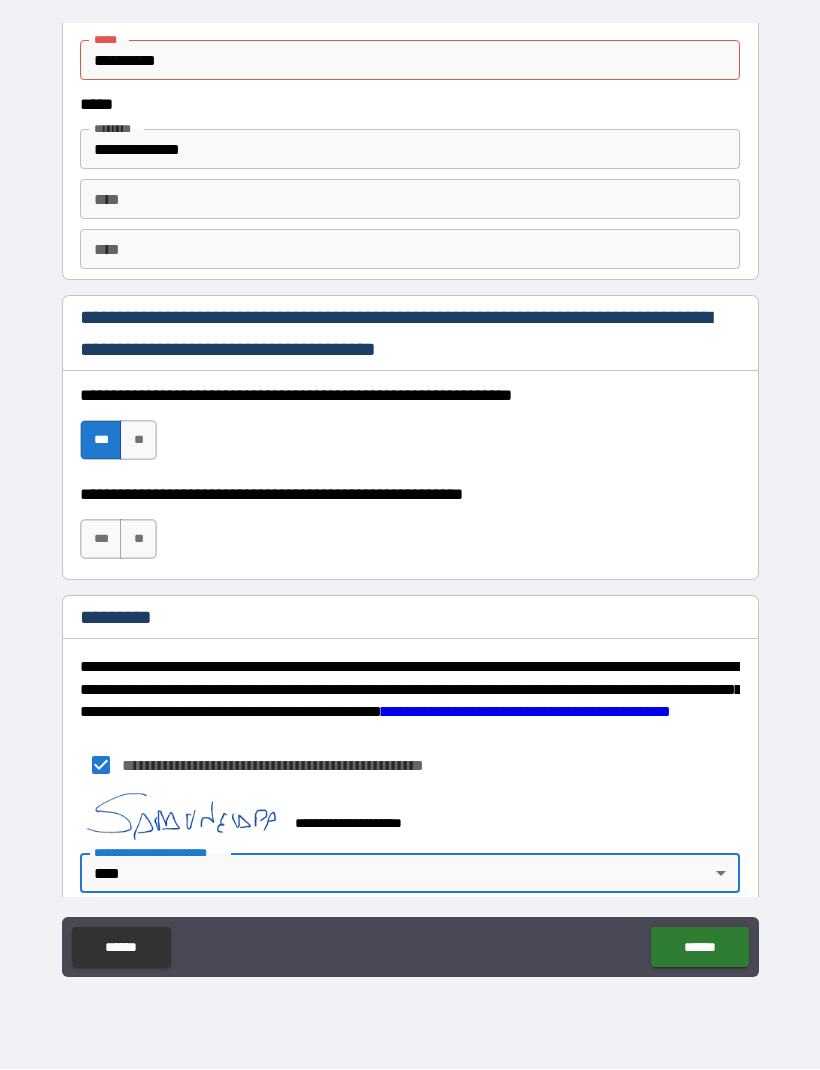 click on "******" at bounding box center (699, 948) 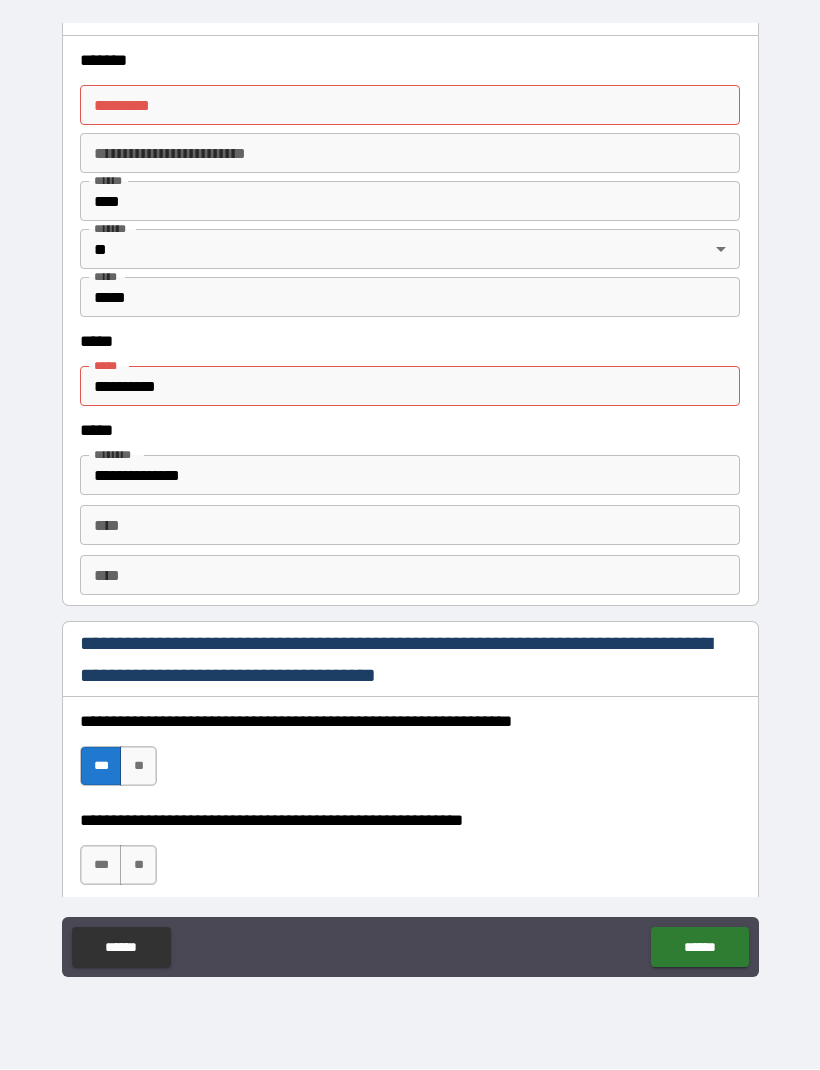scroll, scrollTop: 2385, scrollLeft: 0, axis: vertical 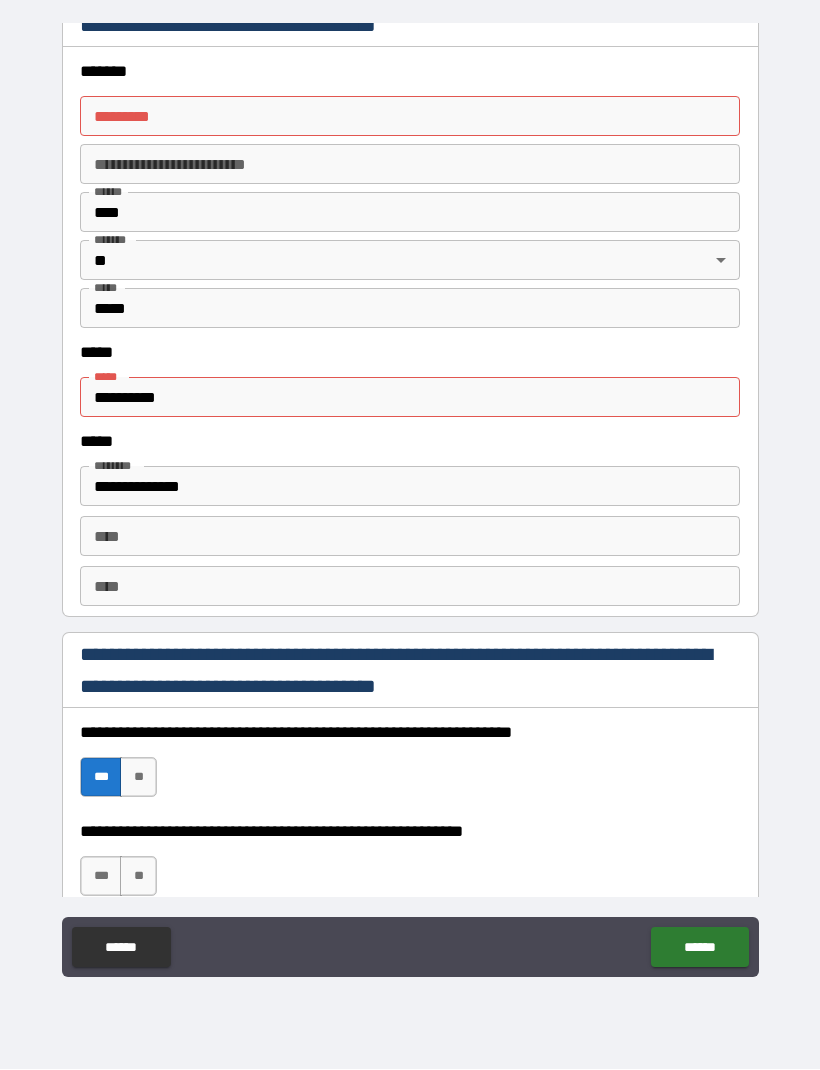 click on "**********" at bounding box center (410, 398) 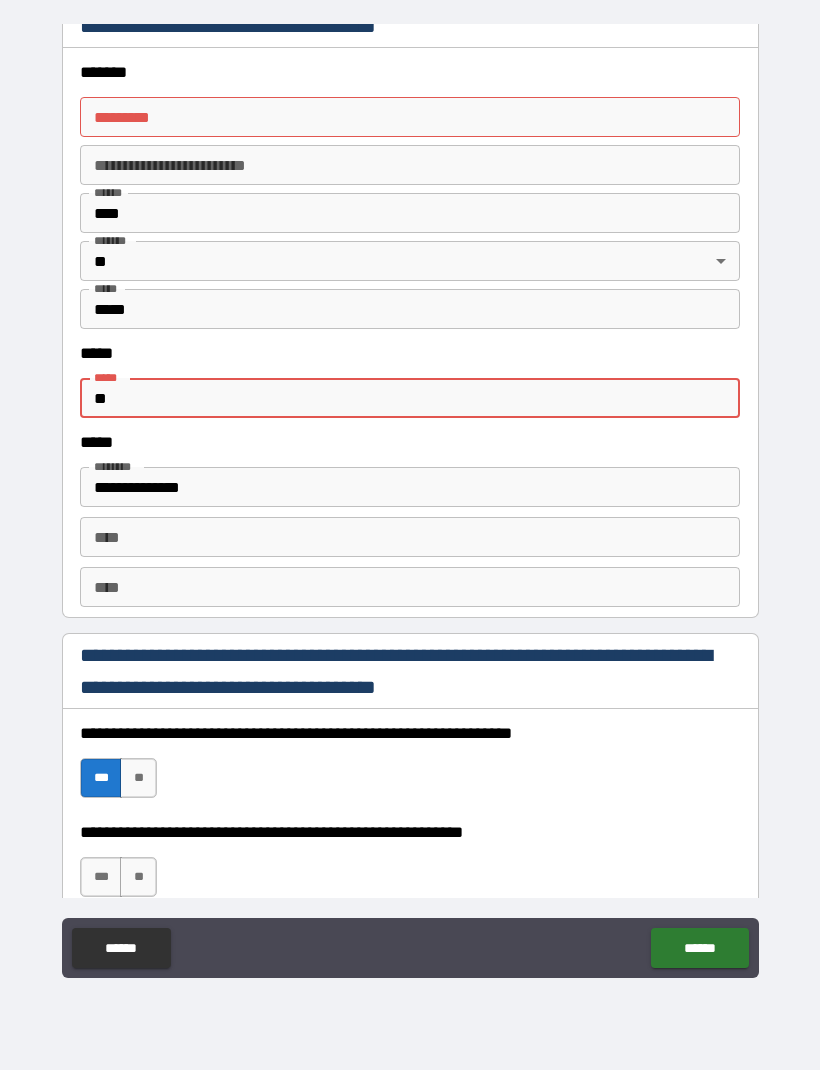 type on "*" 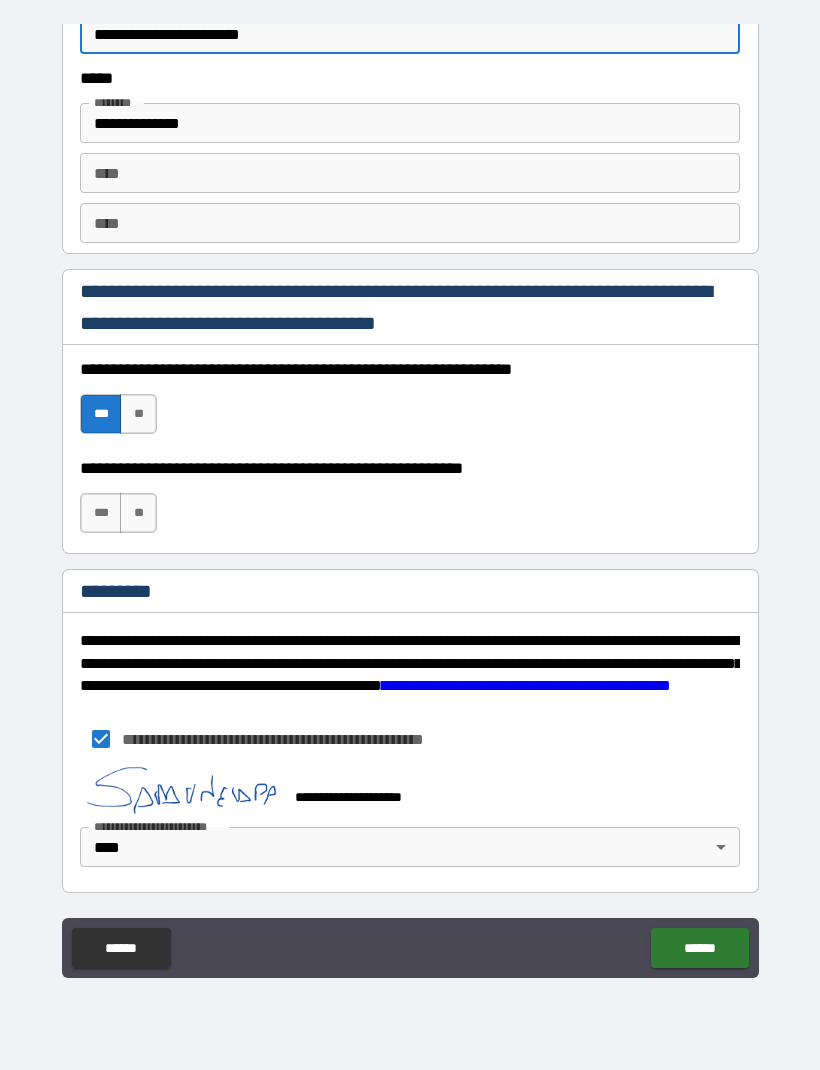 scroll, scrollTop: 2749, scrollLeft: 0, axis: vertical 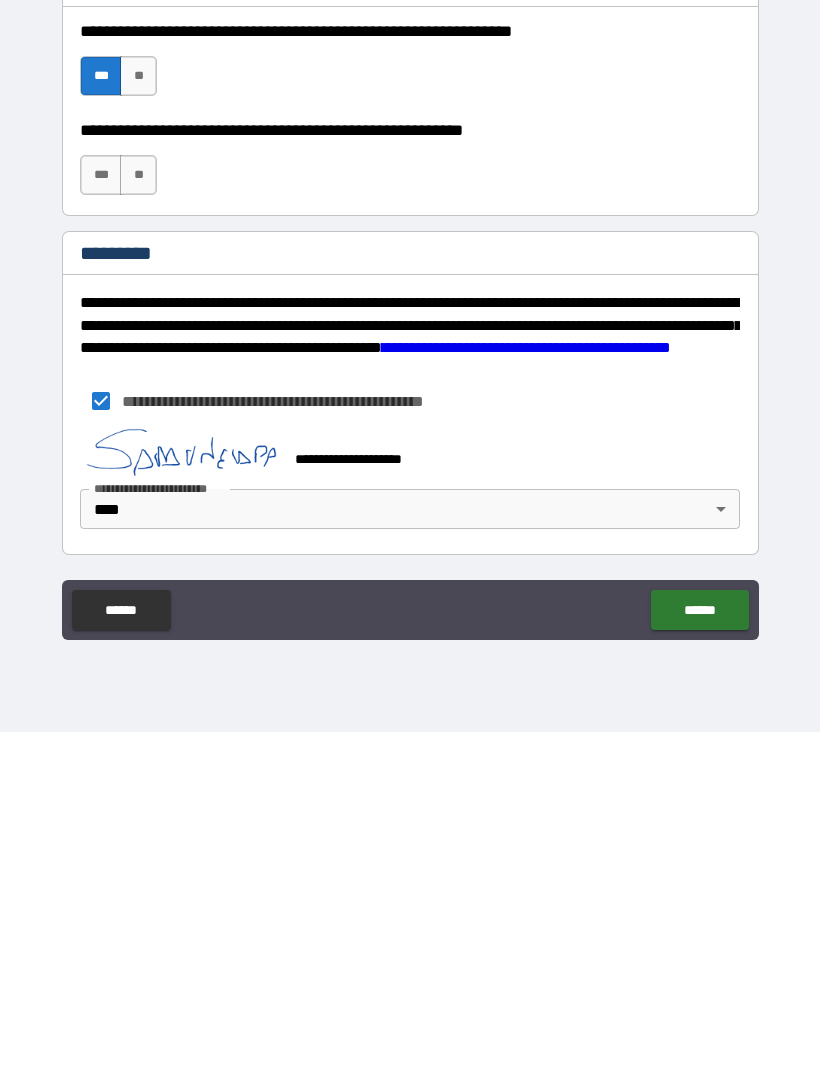 type on "**********" 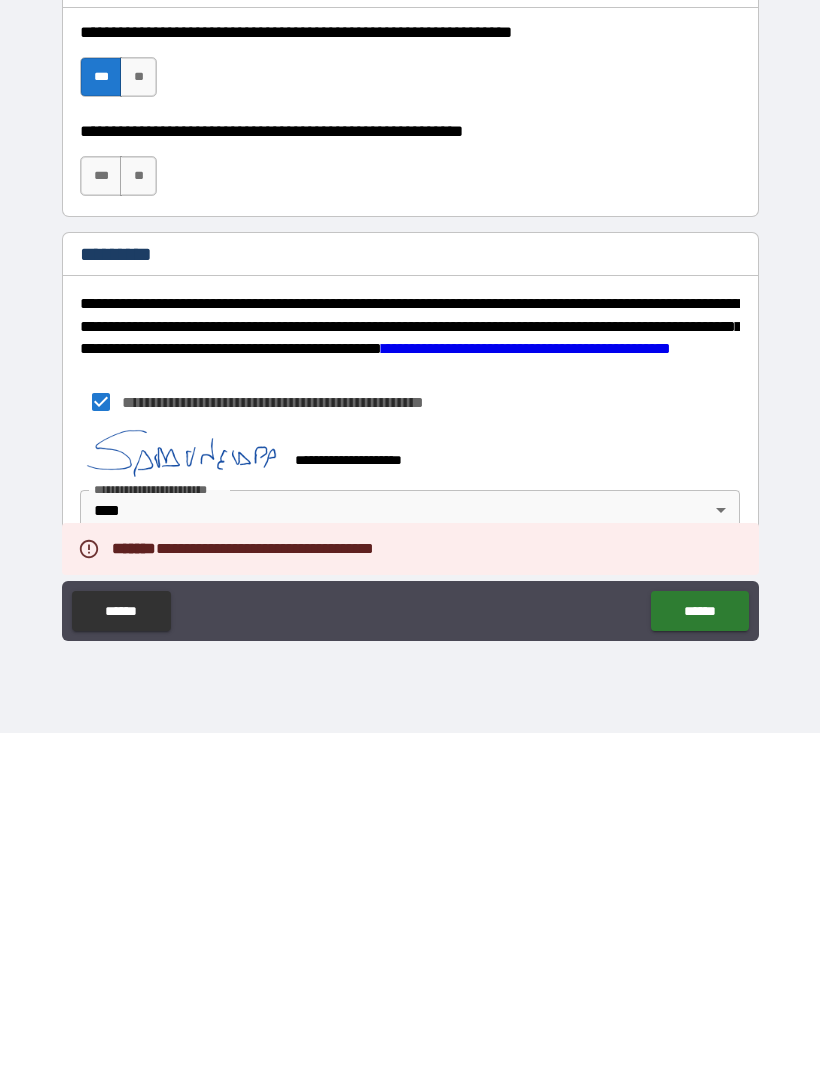scroll, scrollTop: 66, scrollLeft: 0, axis: vertical 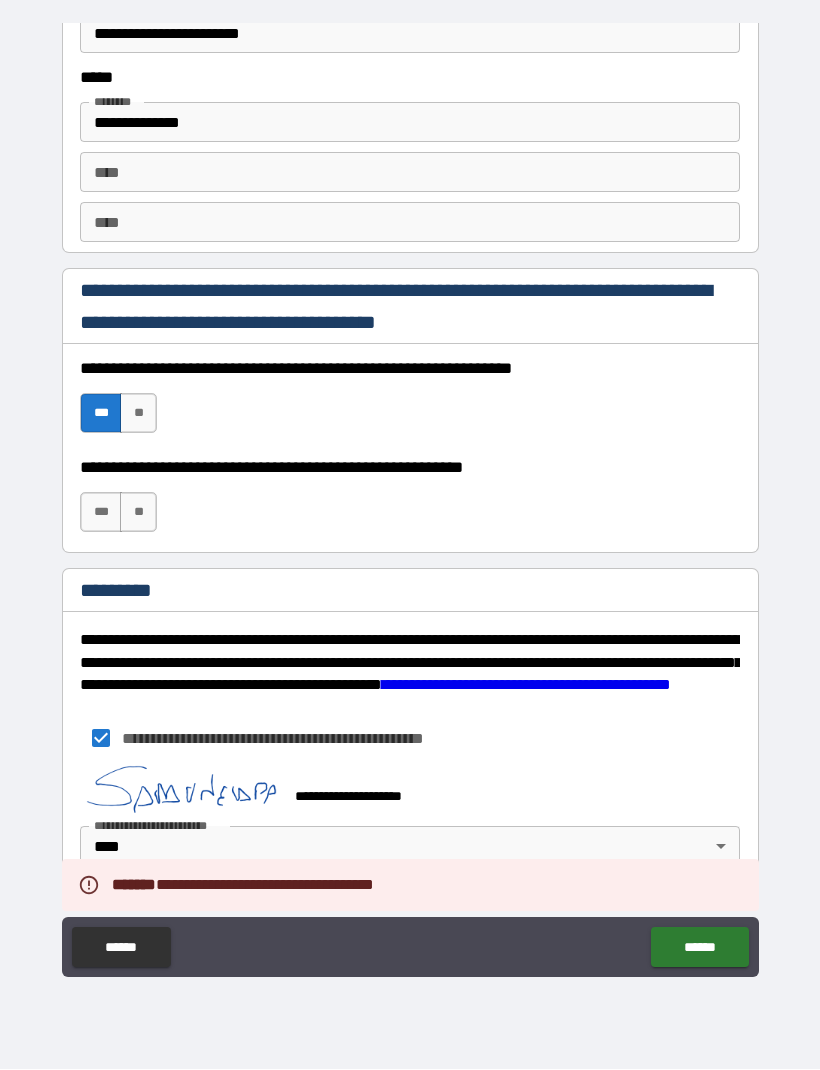 click on "**********" at bounding box center [410, 826] 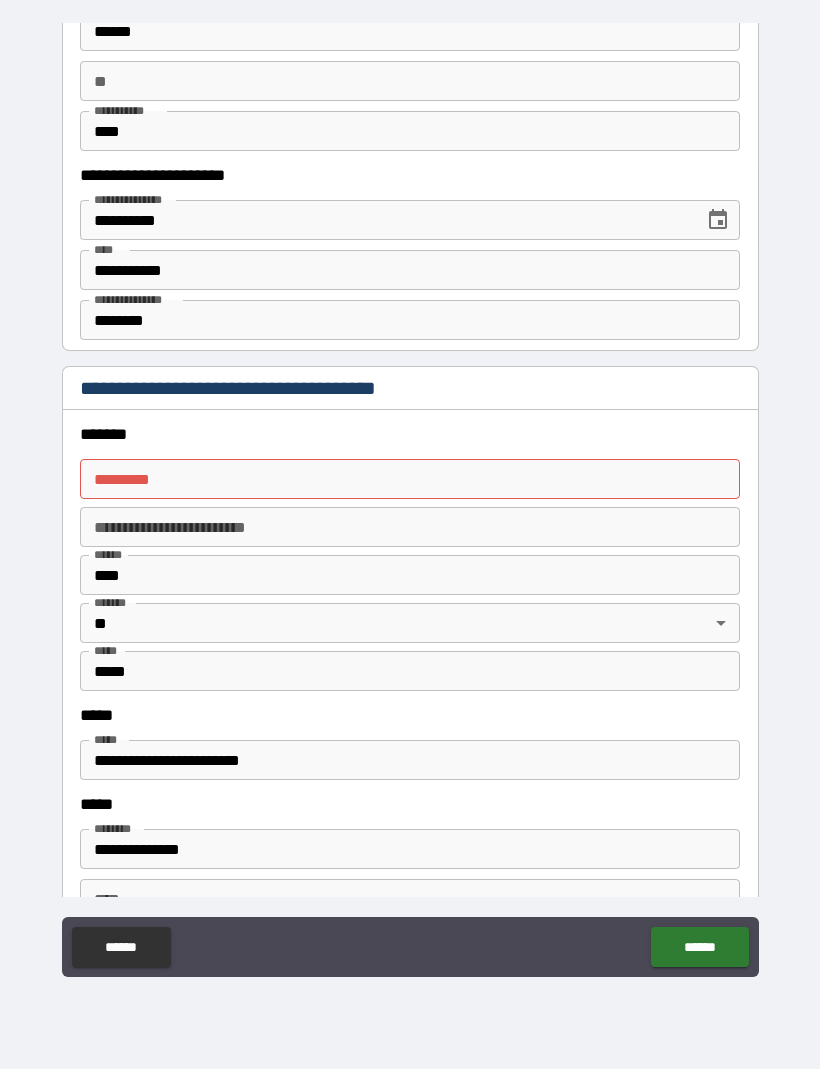 scroll, scrollTop: 2005, scrollLeft: 0, axis: vertical 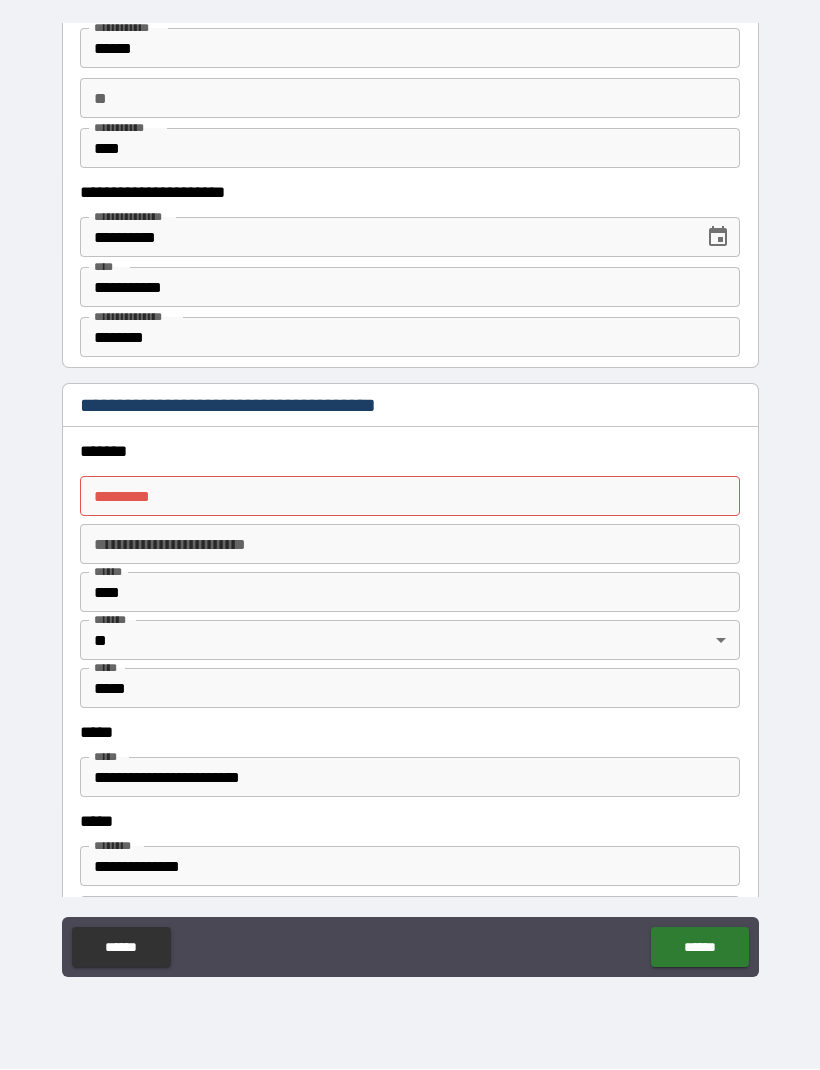 click on "*******   * *******   *" at bounding box center [410, 497] 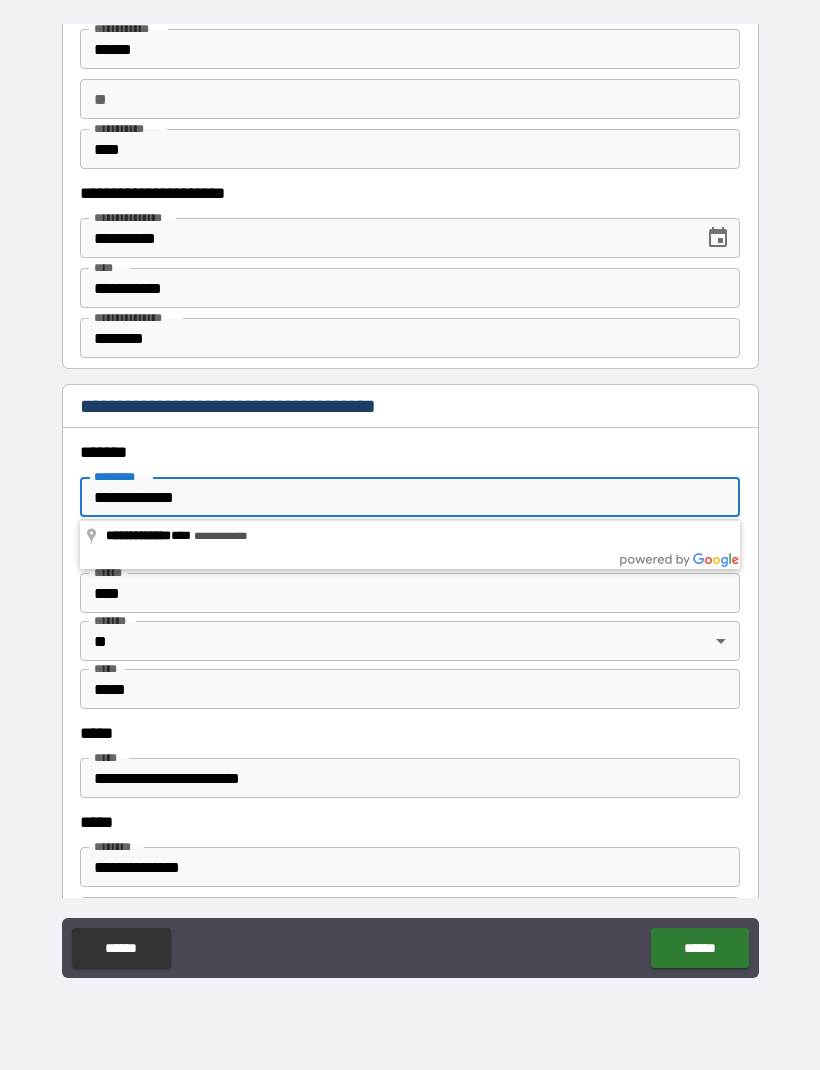 type on "**********" 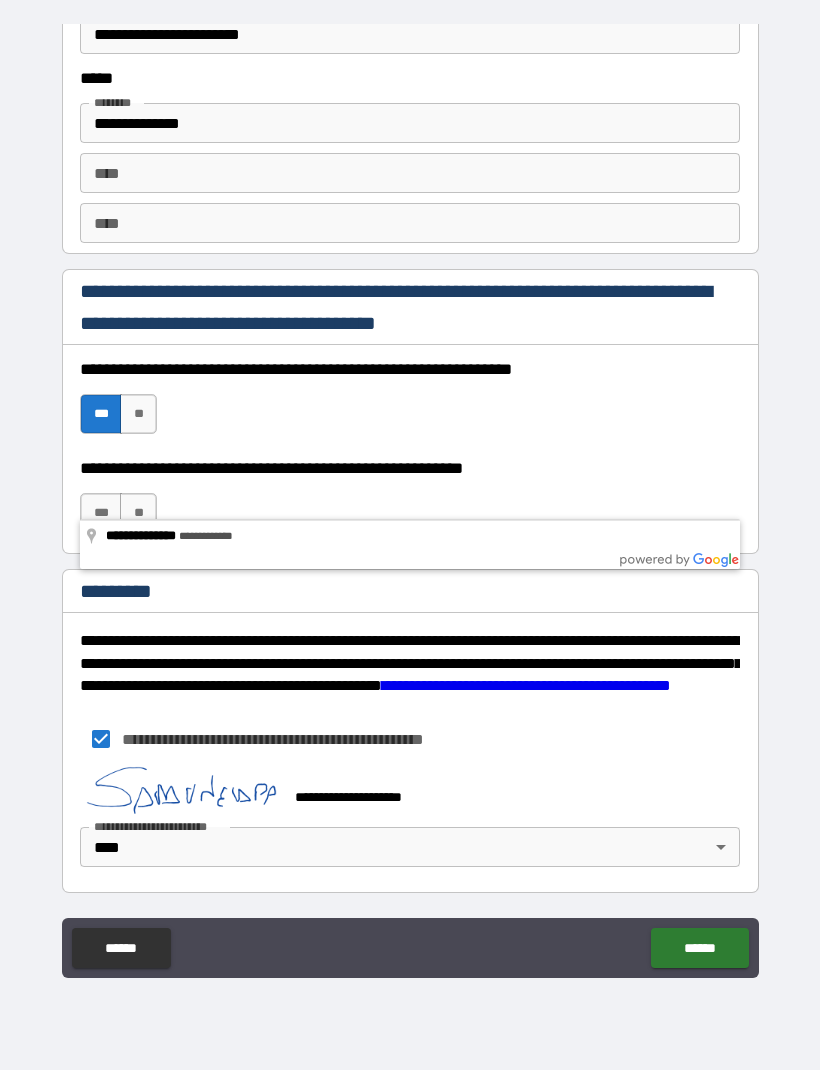 scroll, scrollTop: 2749, scrollLeft: 0, axis: vertical 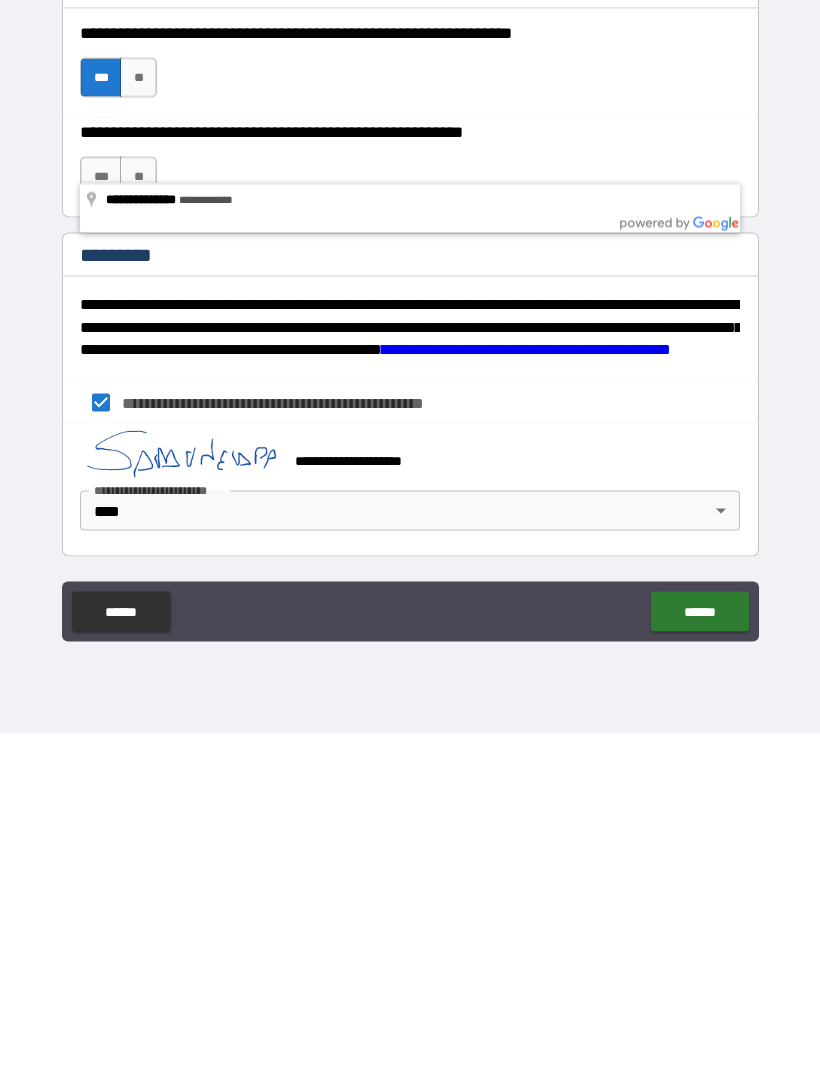 click on "******" at bounding box center (699, 948) 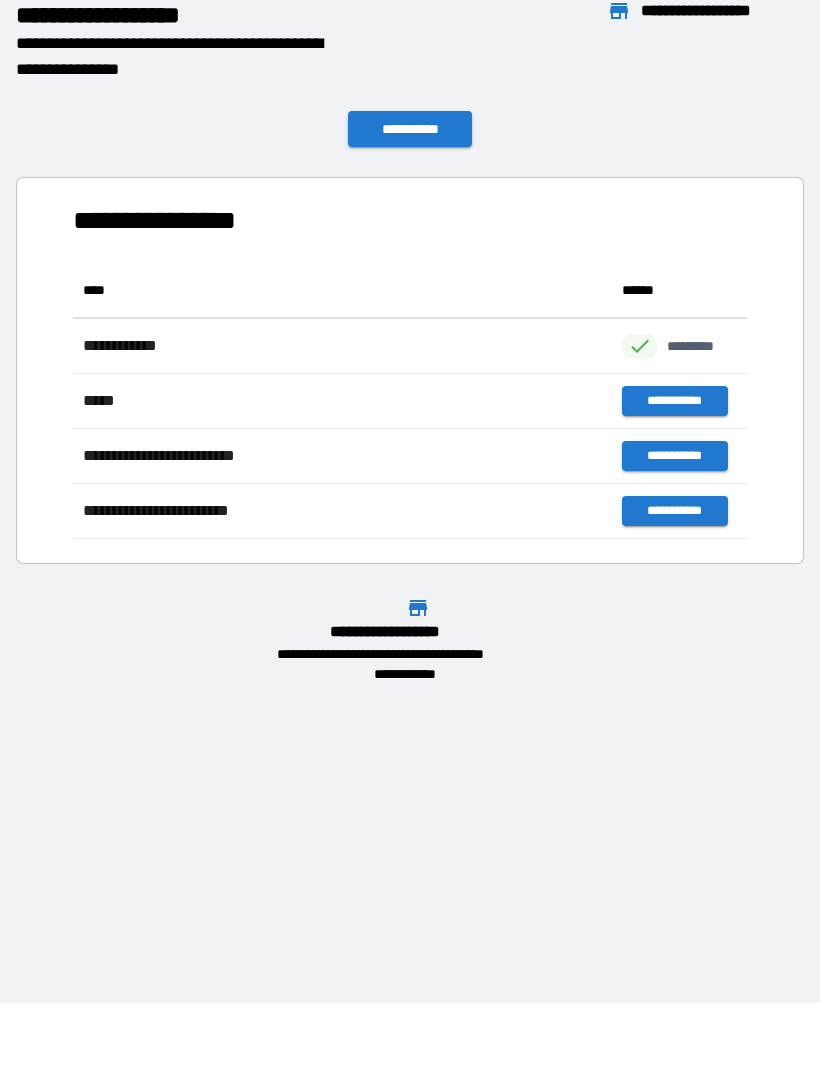 scroll, scrollTop: 276, scrollLeft: 674, axis: both 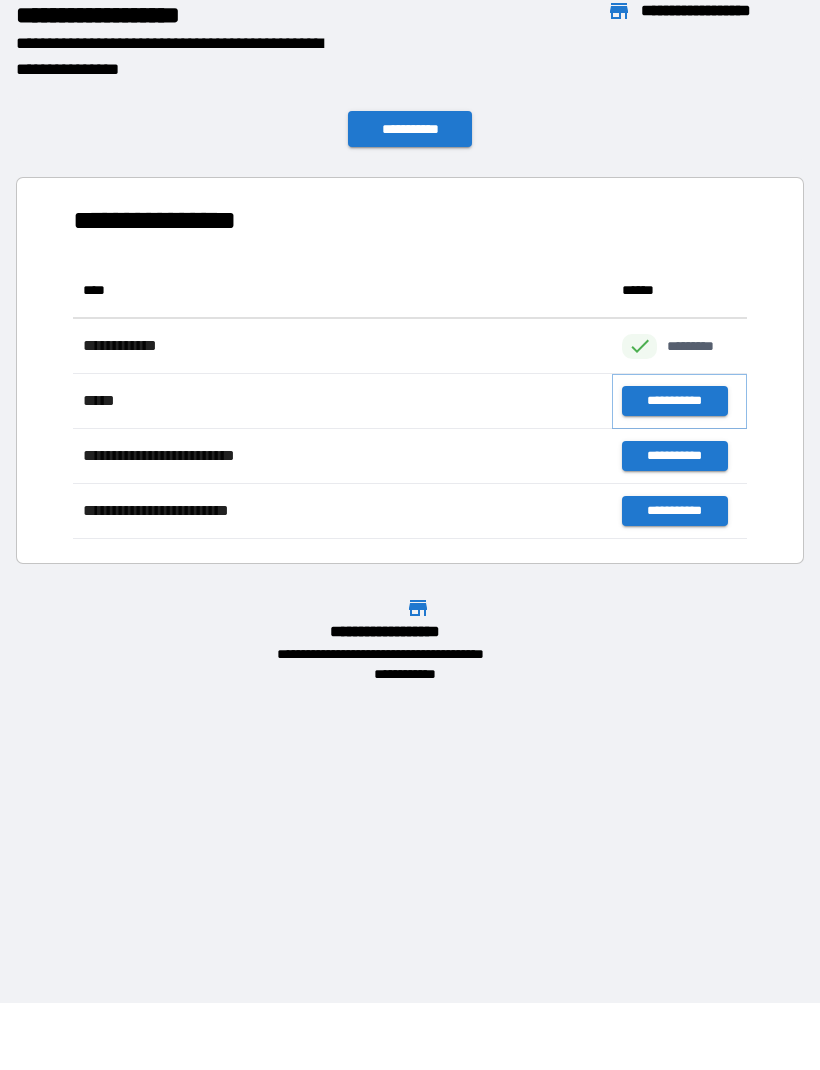click on "**********" at bounding box center (674, 402) 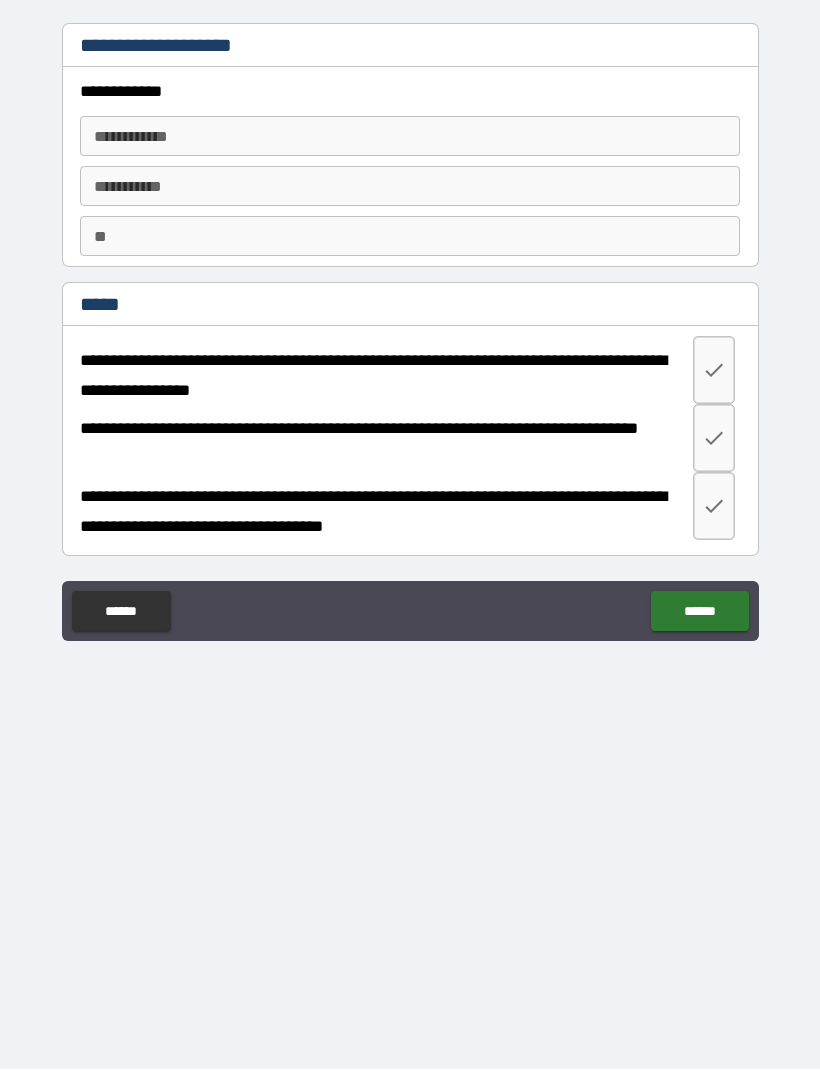 click on "**********" at bounding box center (410, 137) 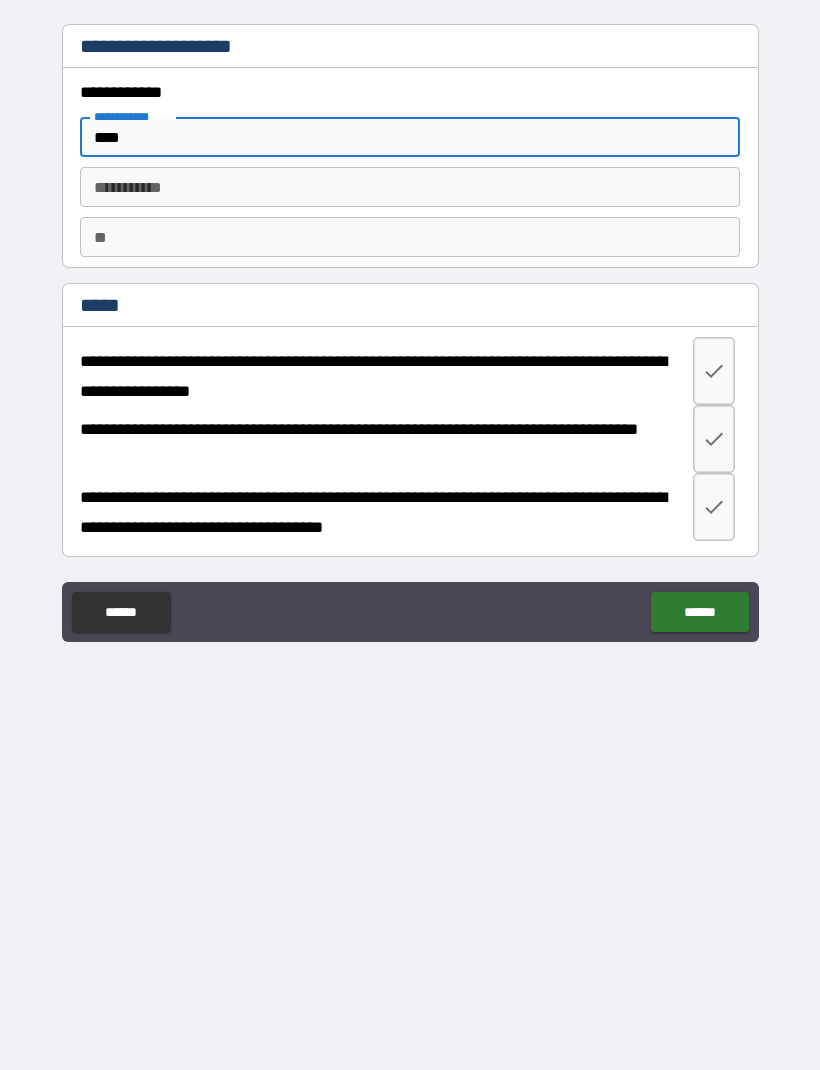 type on "****" 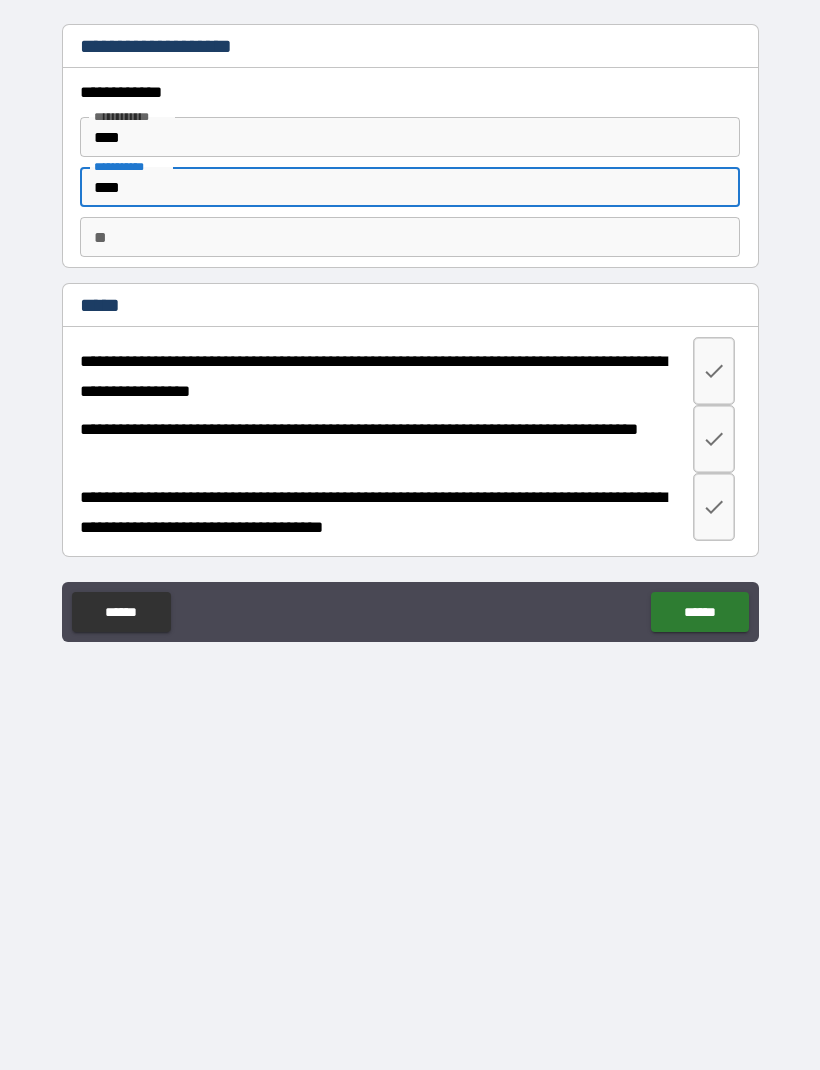type on "****" 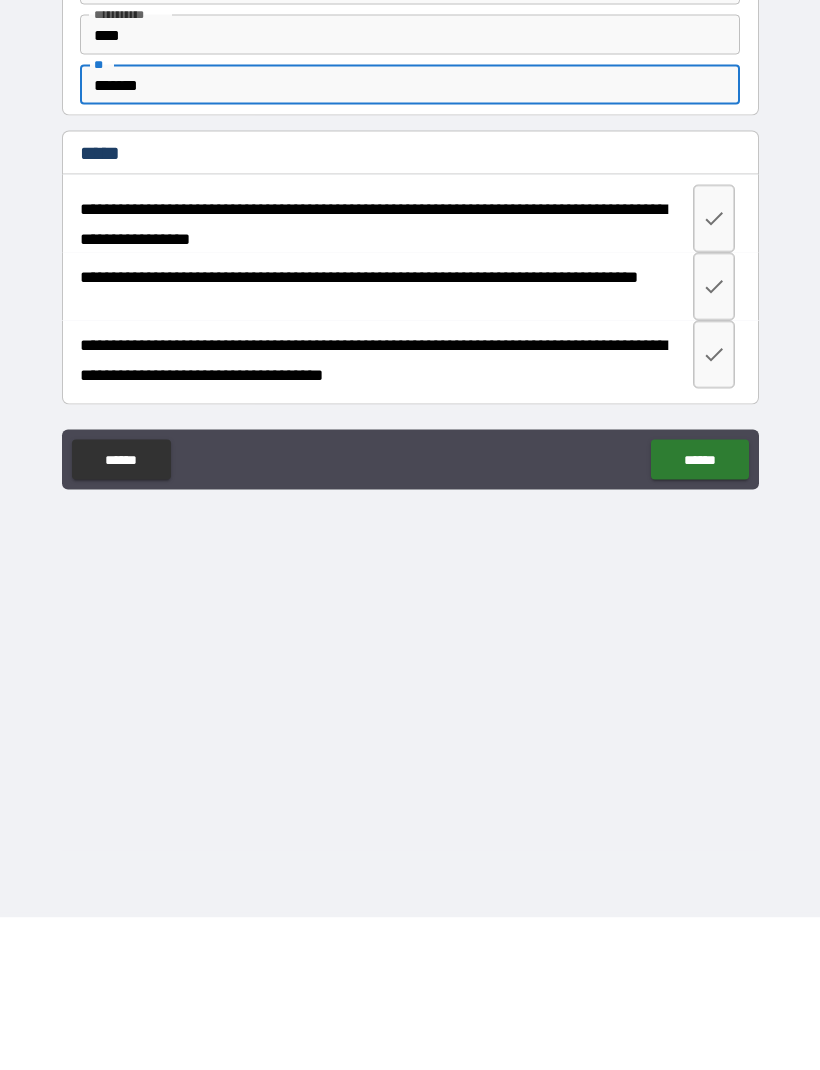 type on "*******" 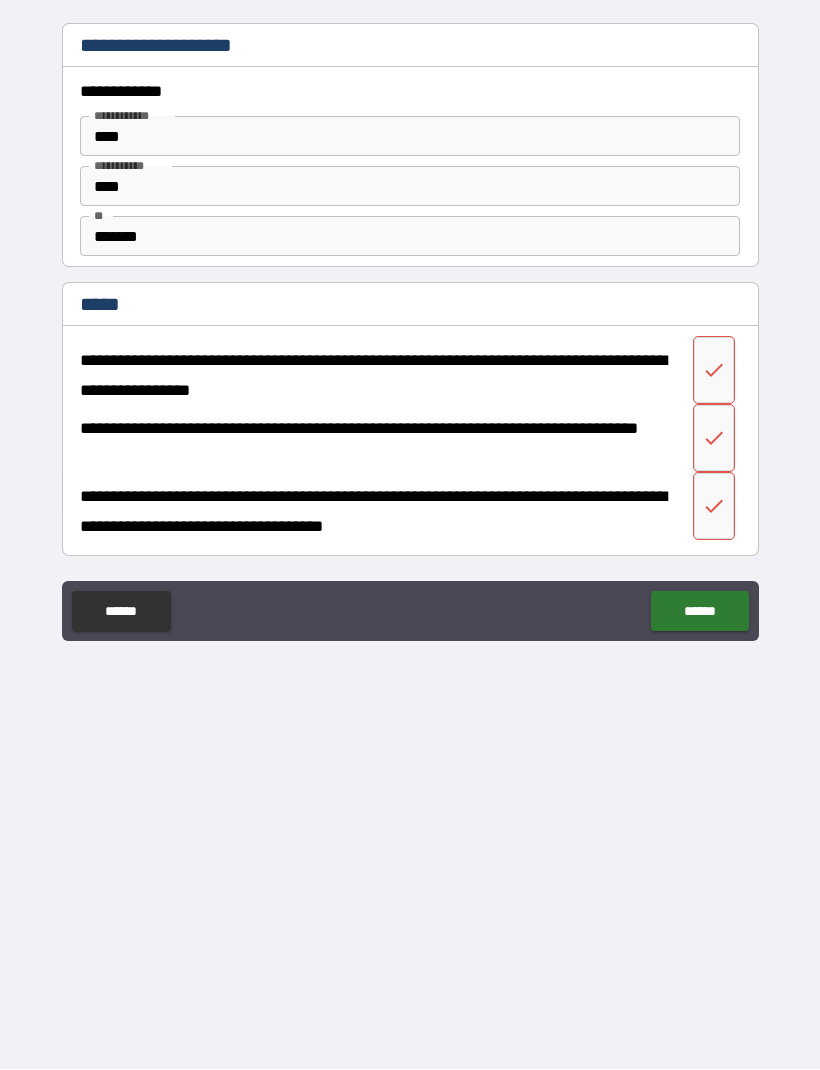 scroll, scrollTop: 0, scrollLeft: 0, axis: both 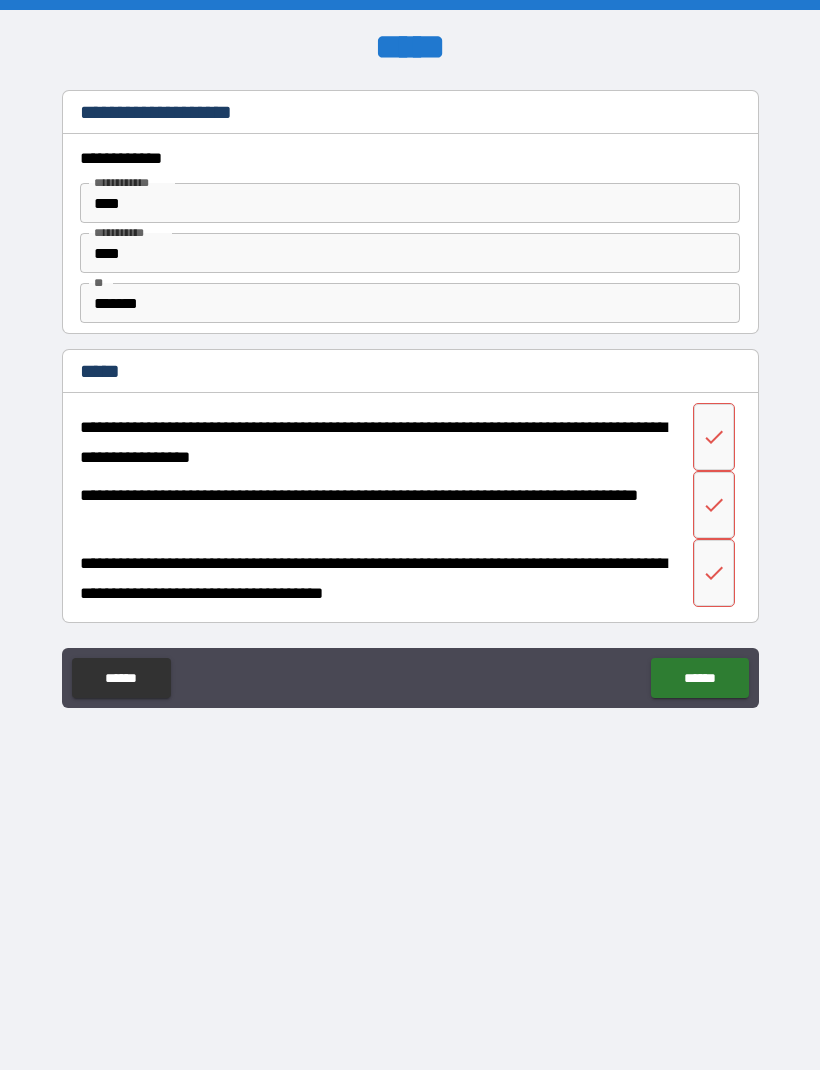 click 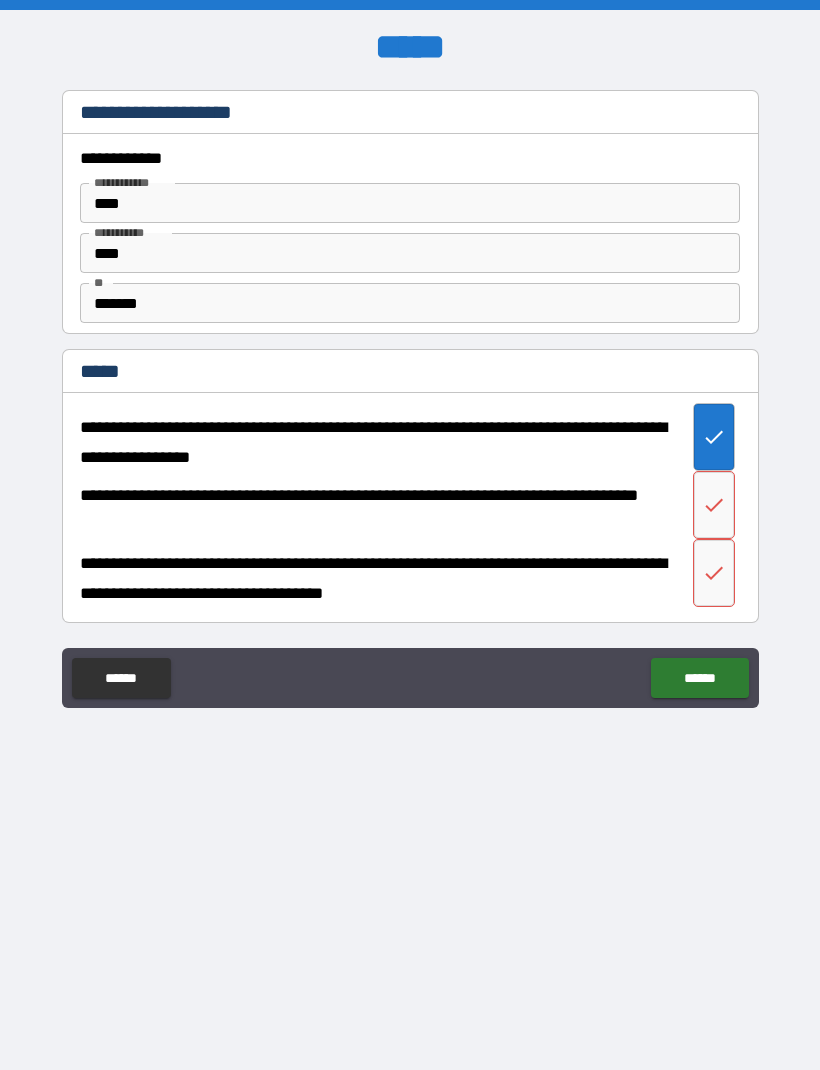 click 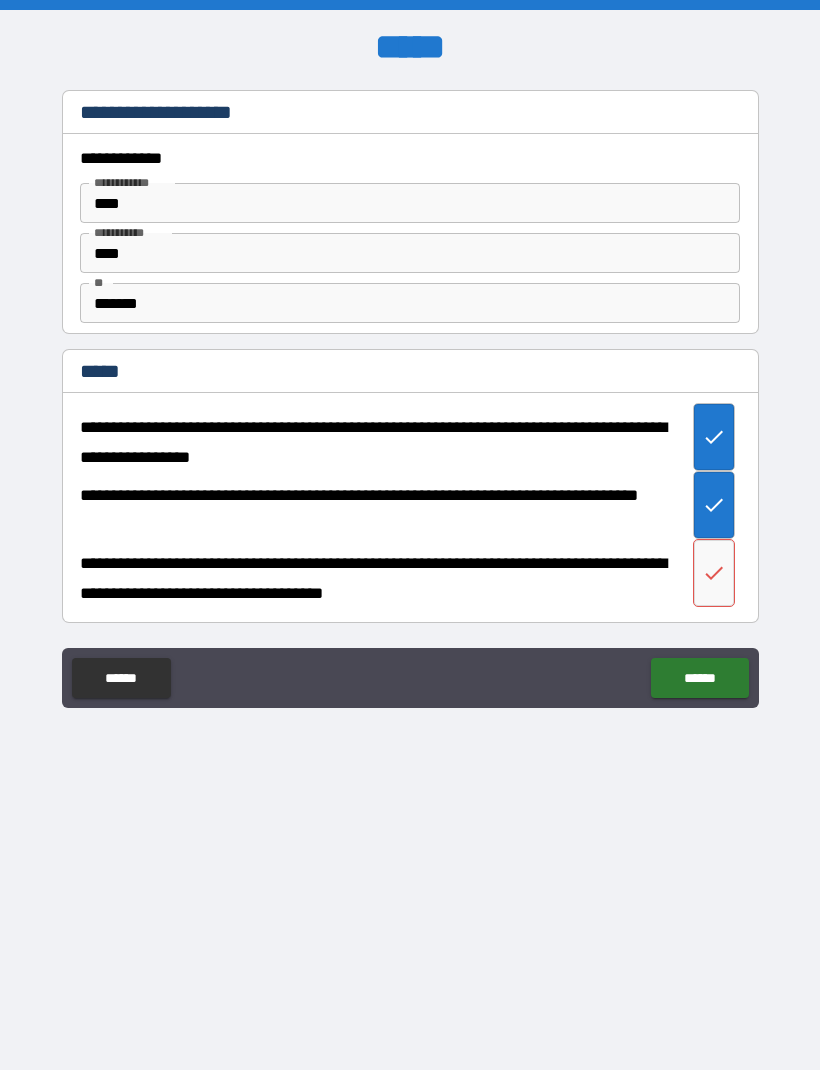 click 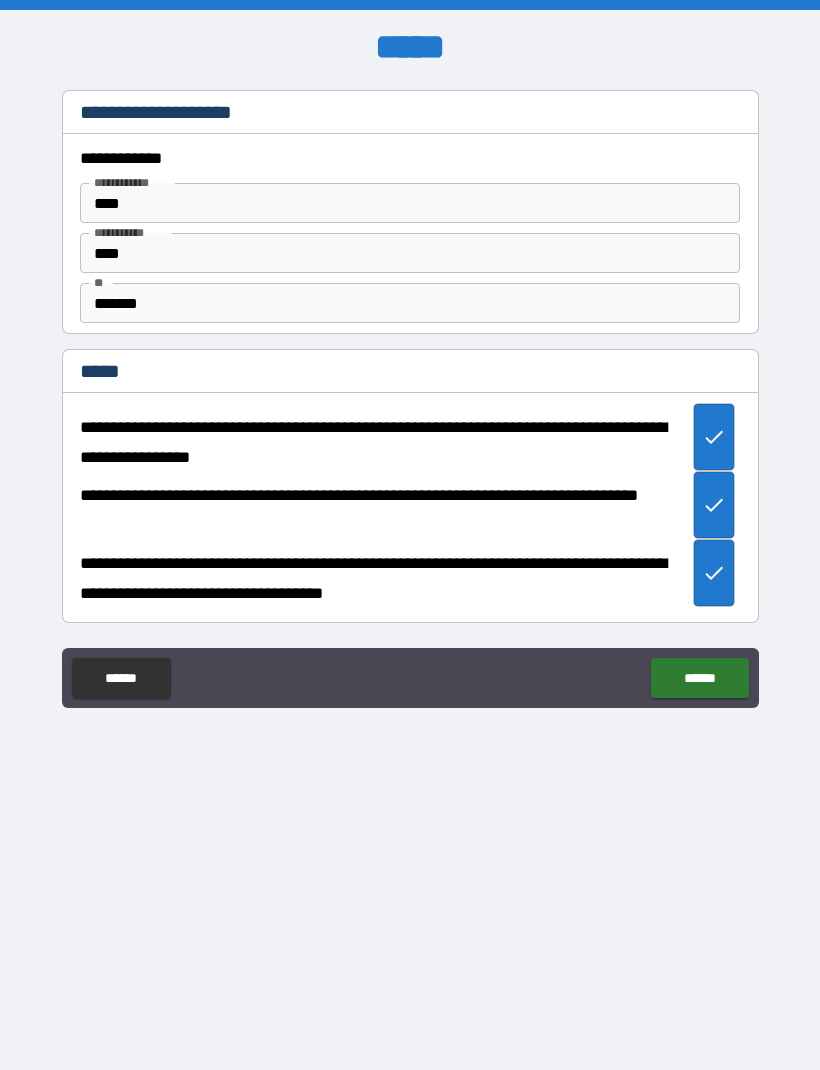 click on "******" at bounding box center [699, 678] 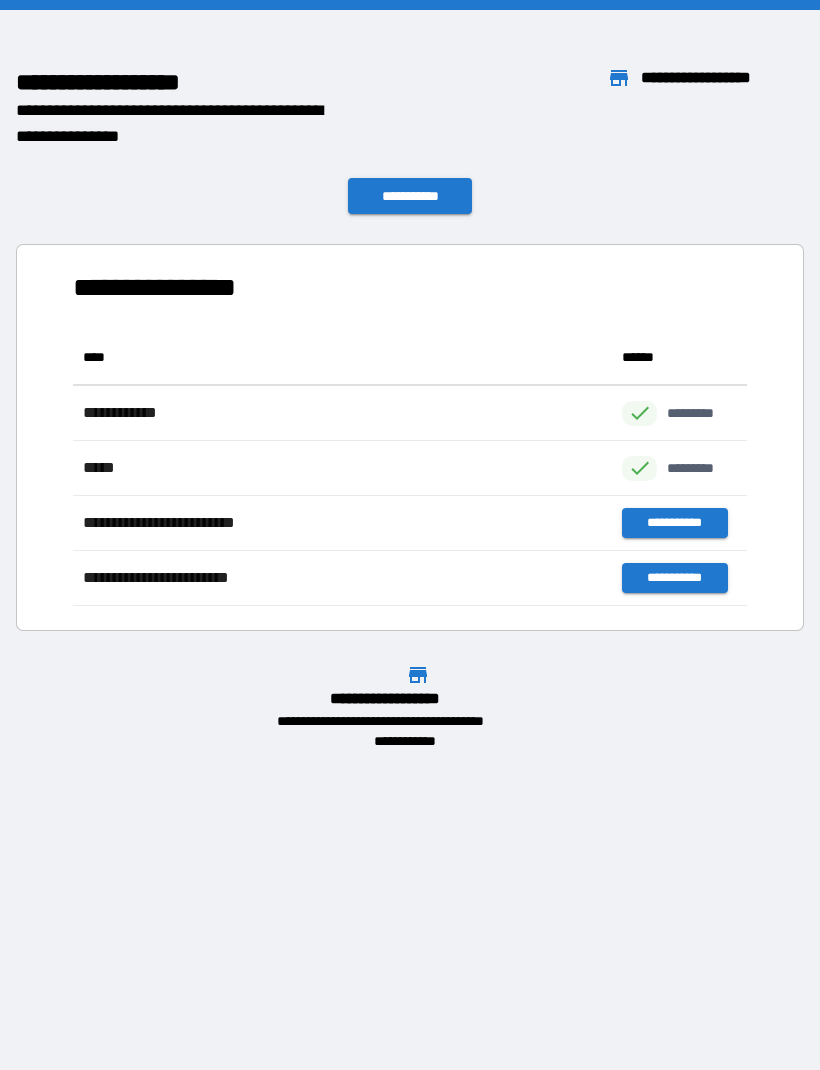 scroll, scrollTop: 276, scrollLeft: 674, axis: both 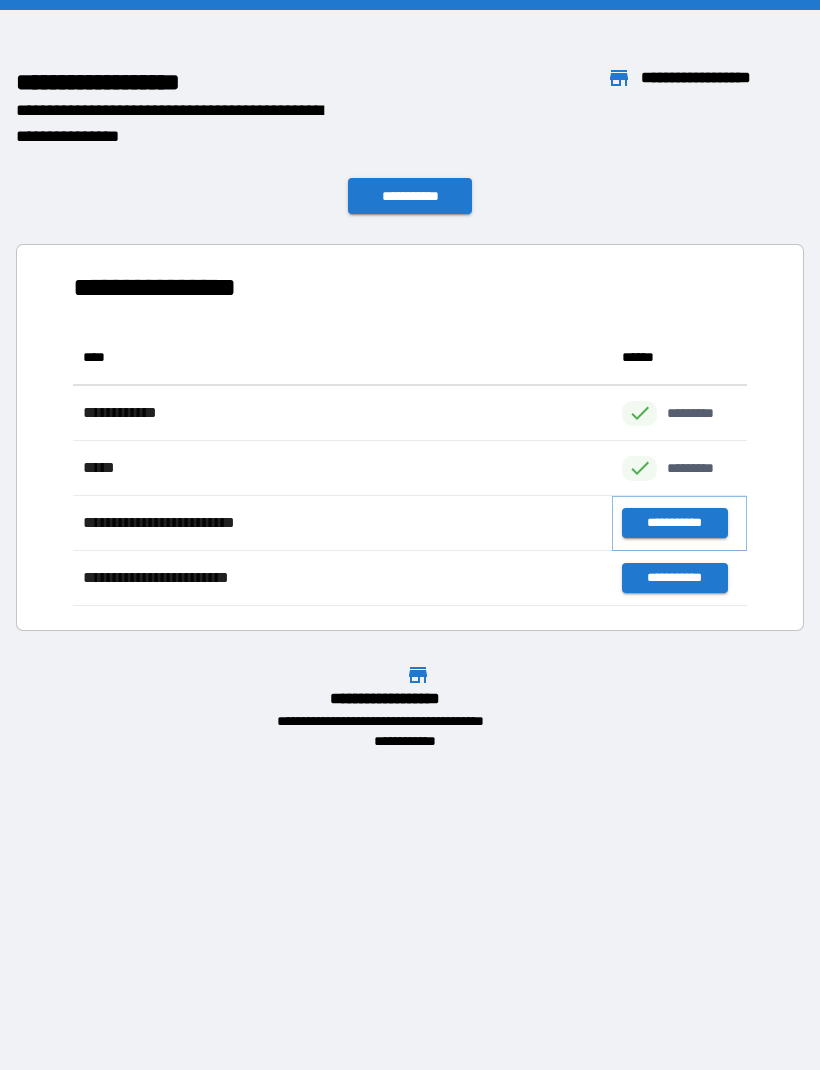 click on "**********" at bounding box center (674, 523) 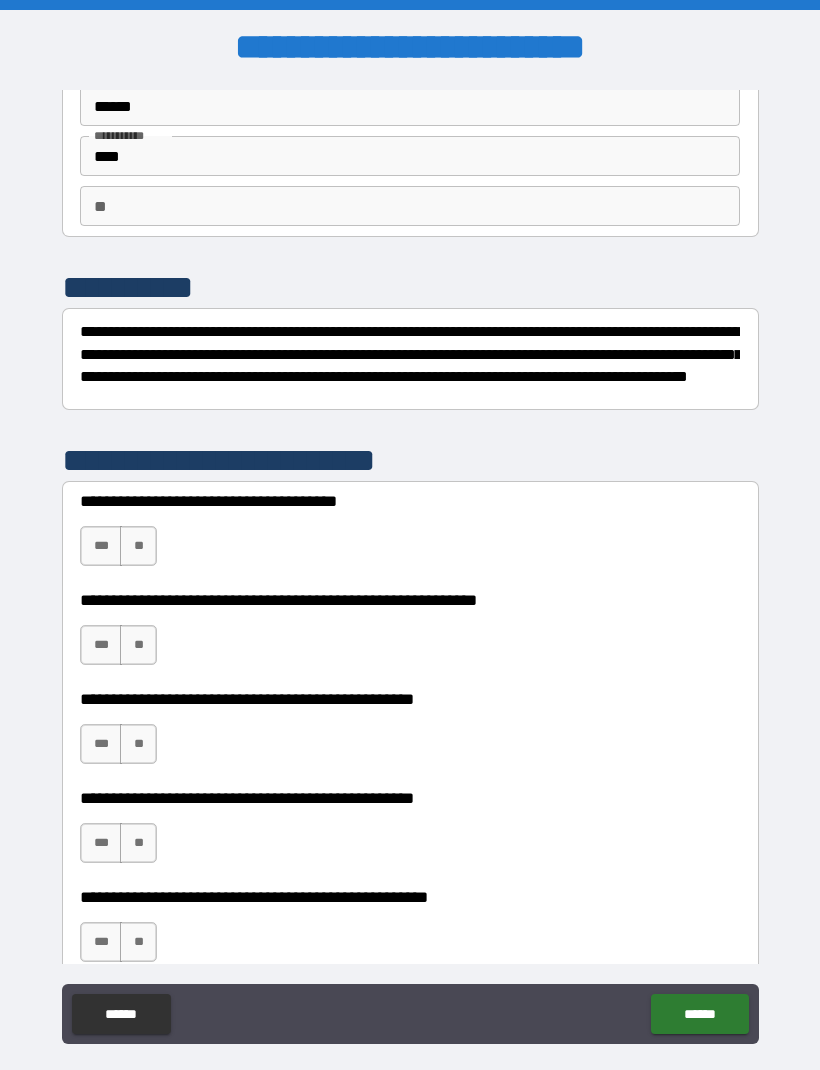 scroll, scrollTop: 100, scrollLeft: 0, axis: vertical 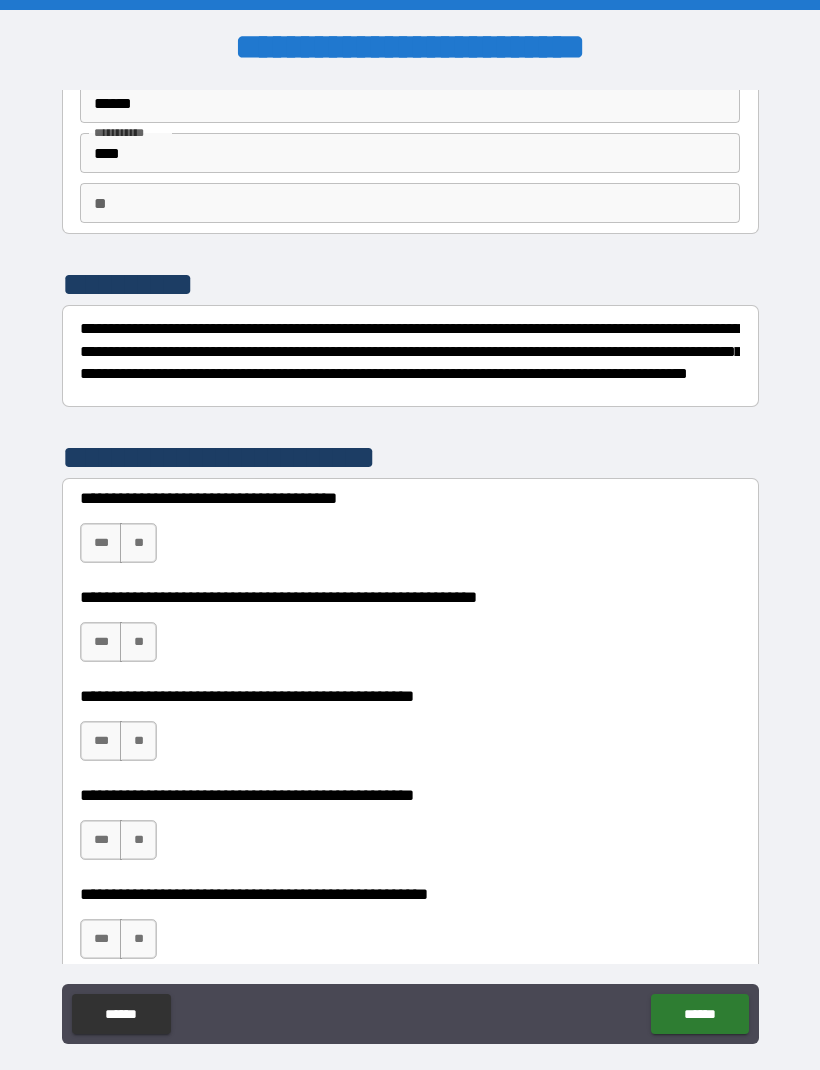 click on "***" at bounding box center [101, 543] 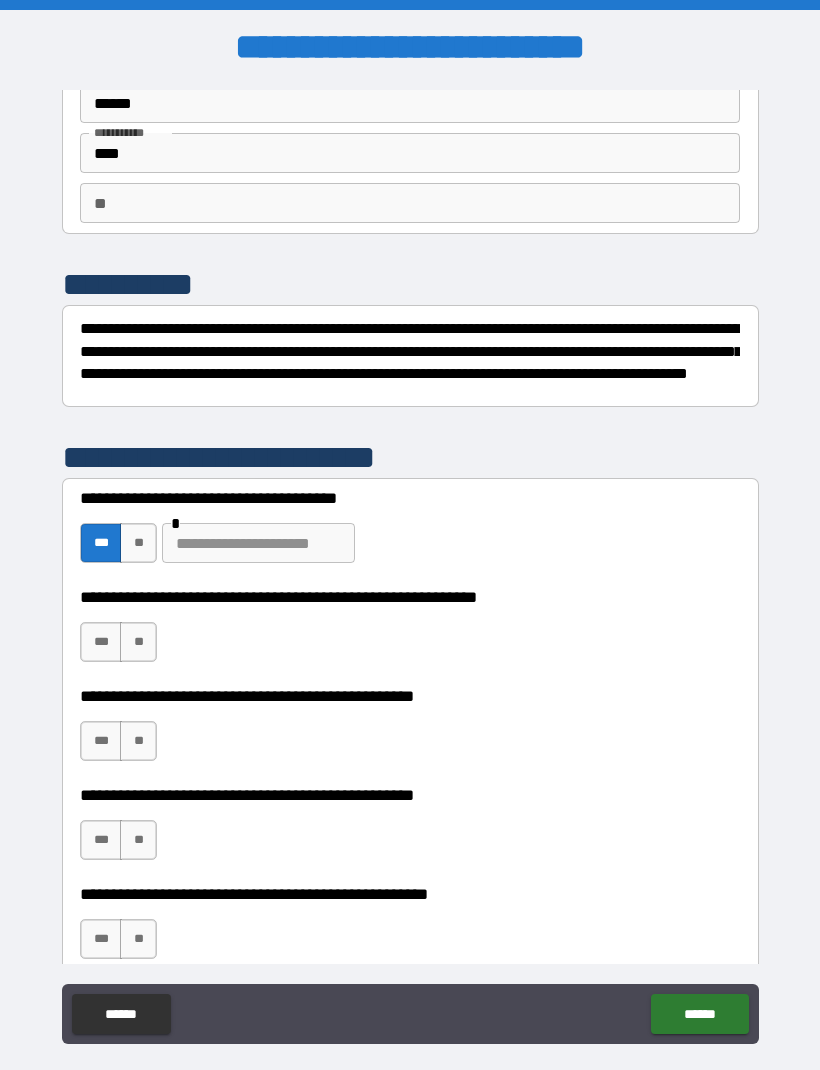 click on "***" at bounding box center (101, 642) 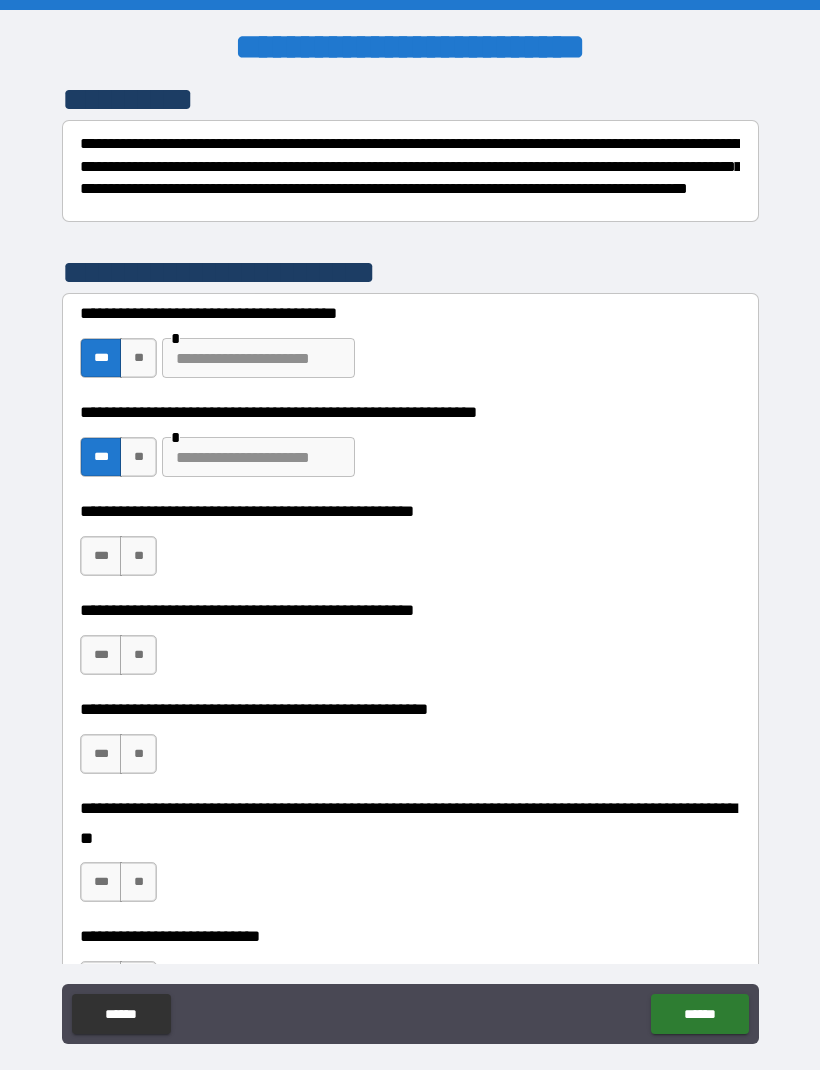 scroll, scrollTop: 289, scrollLeft: 0, axis: vertical 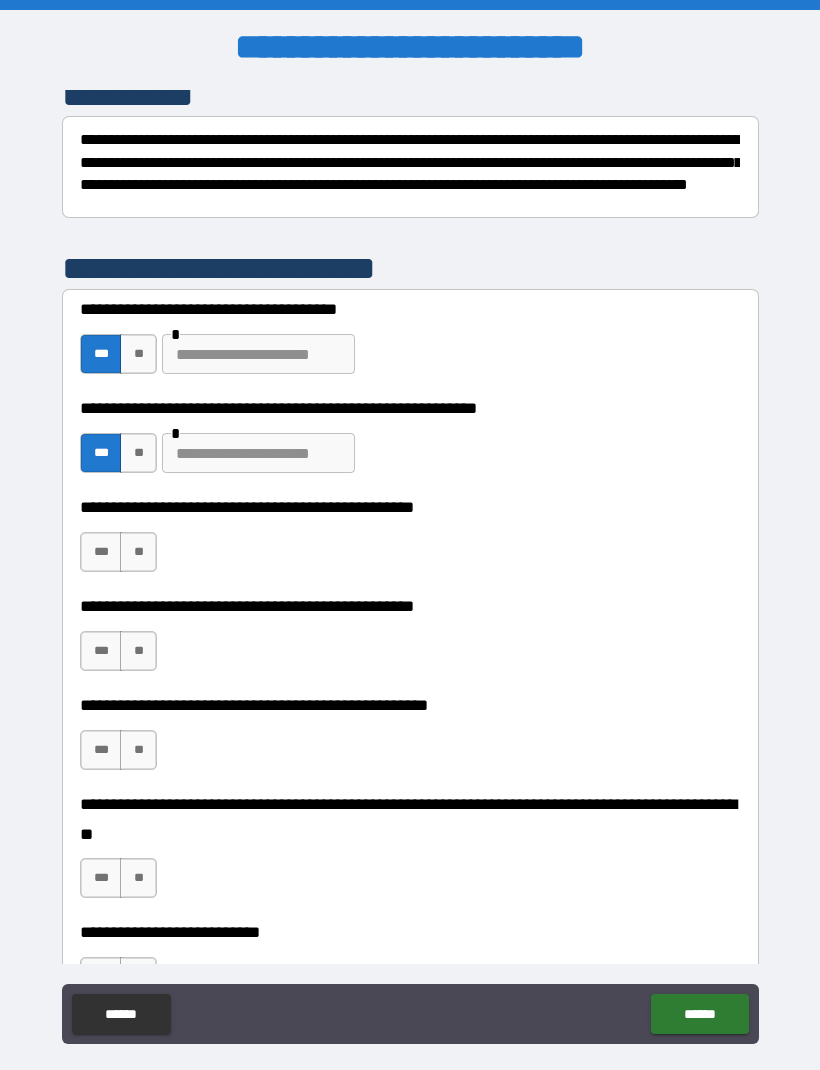 click on "**" at bounding box center (138, 552) 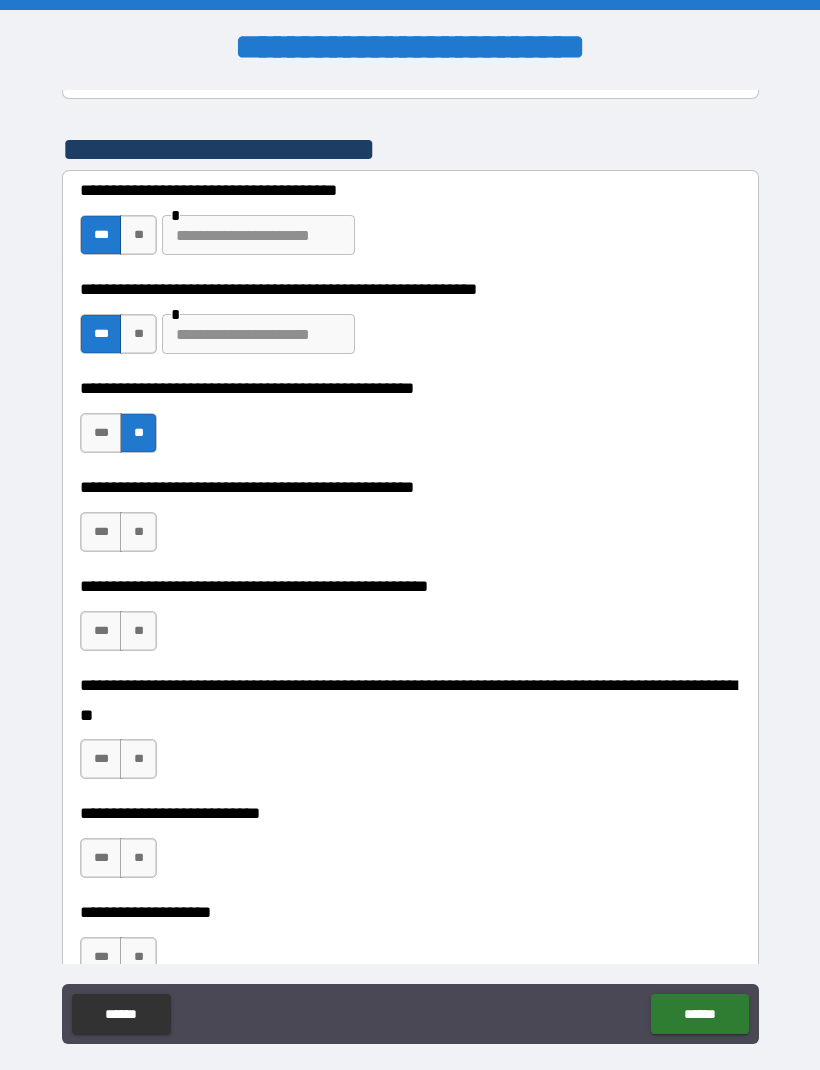 scroll, scrollTop: 417, scrollLeft: 0, axis: vertical 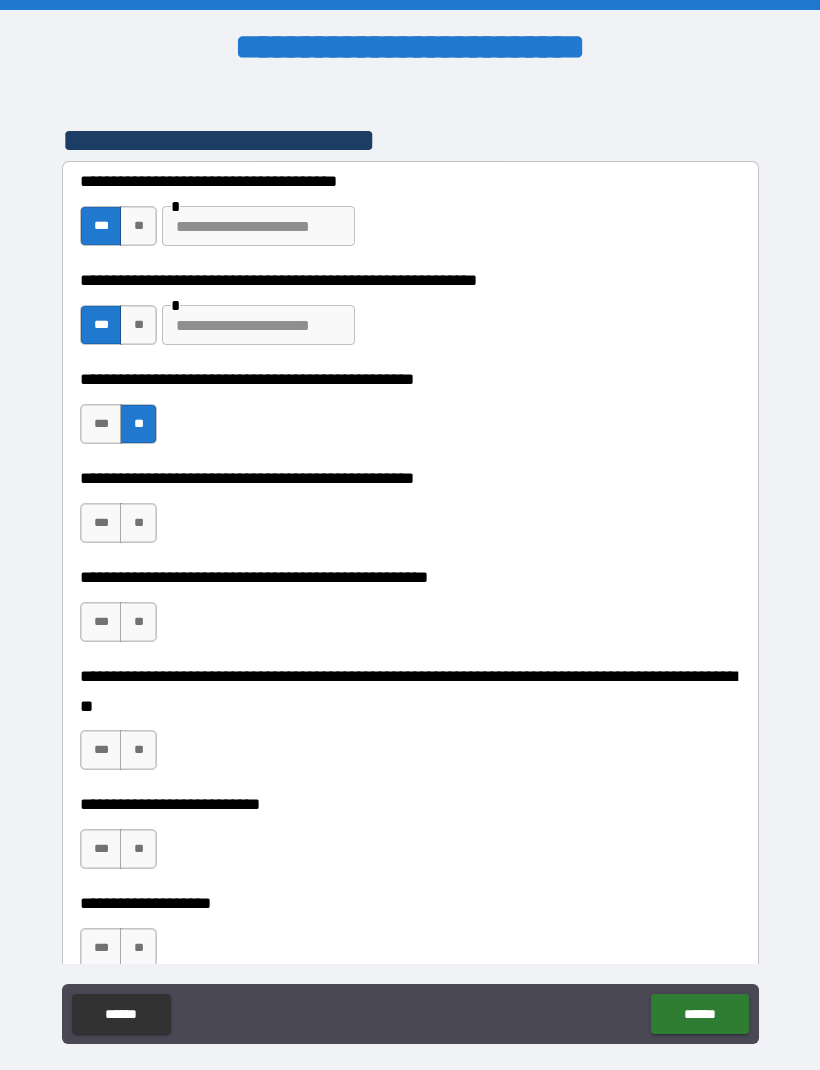 click on "***" at bounding box center [101, 523] 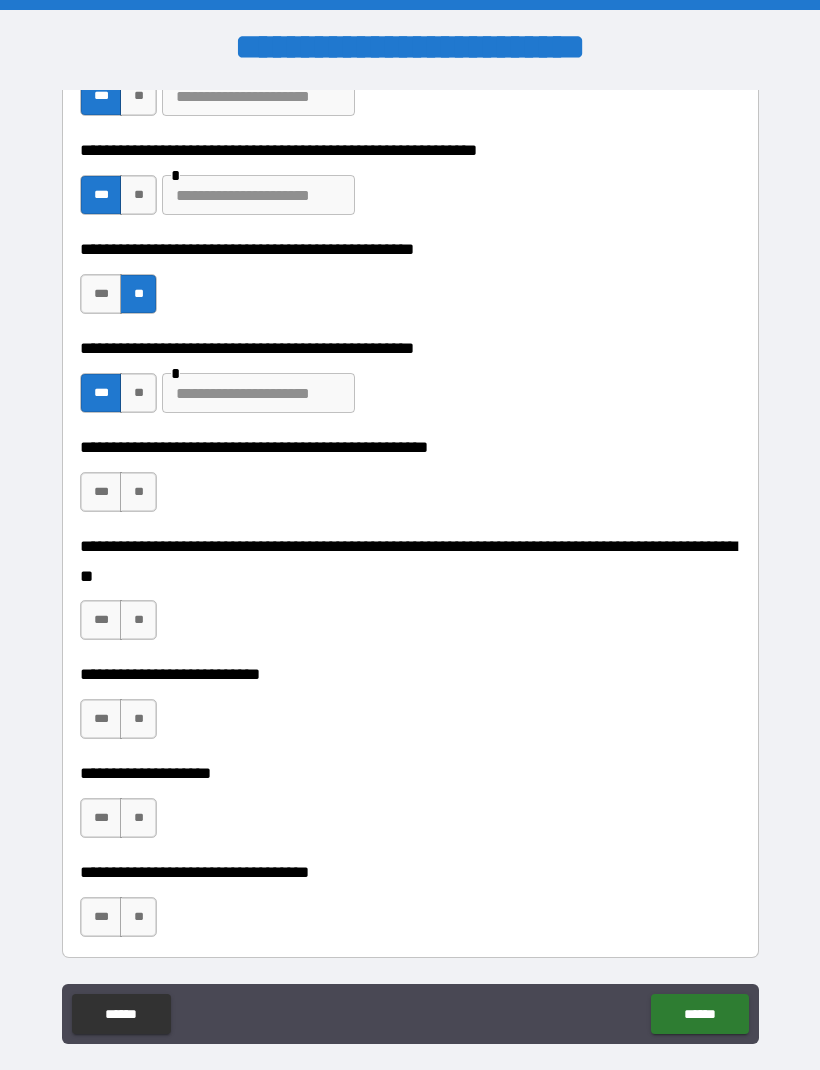 scroll, scrollTop: 549, scrollLeft: 0, axis: vertical 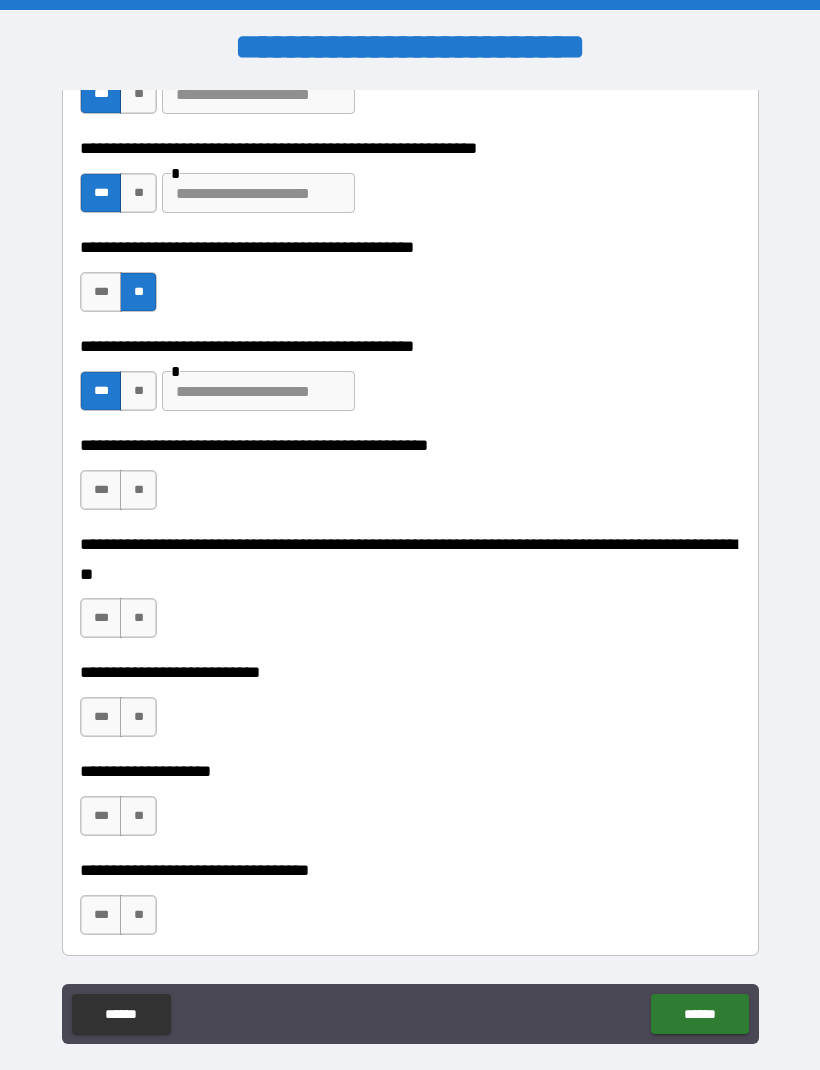 click on "**" at bounding box center [138, 490] 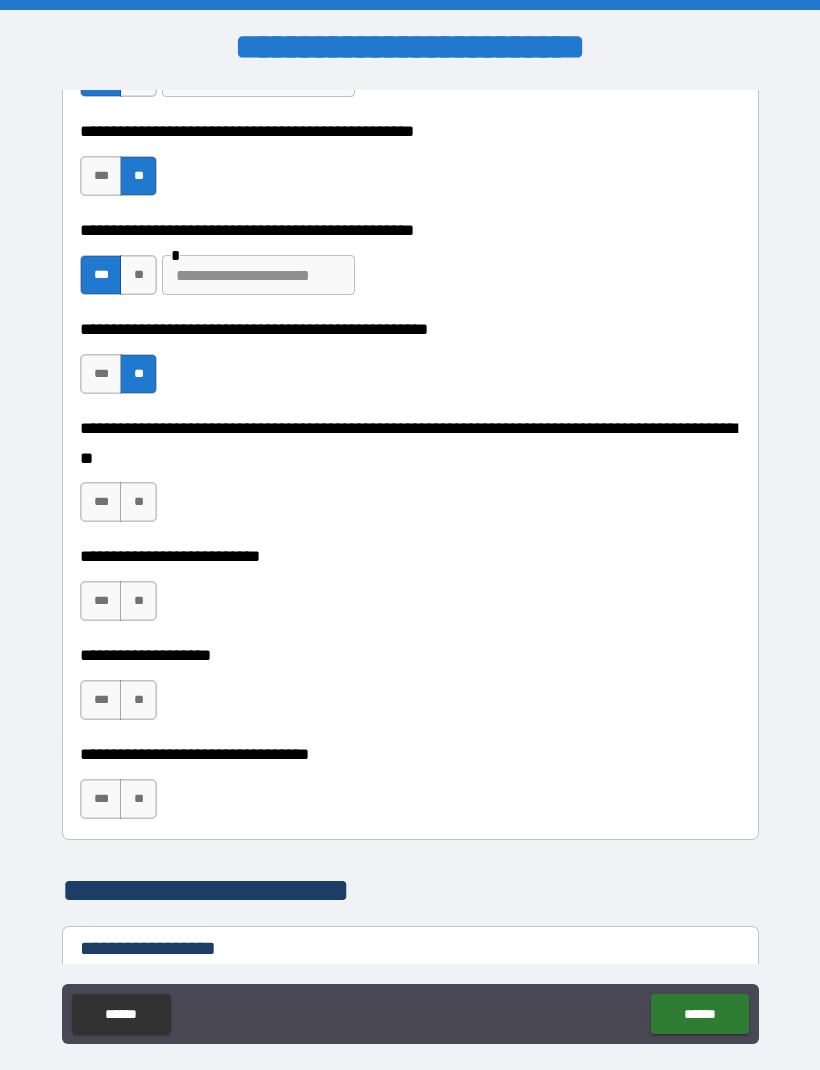 scroll, scrollTop: 672, scrollLeft: 0, axis: vertical 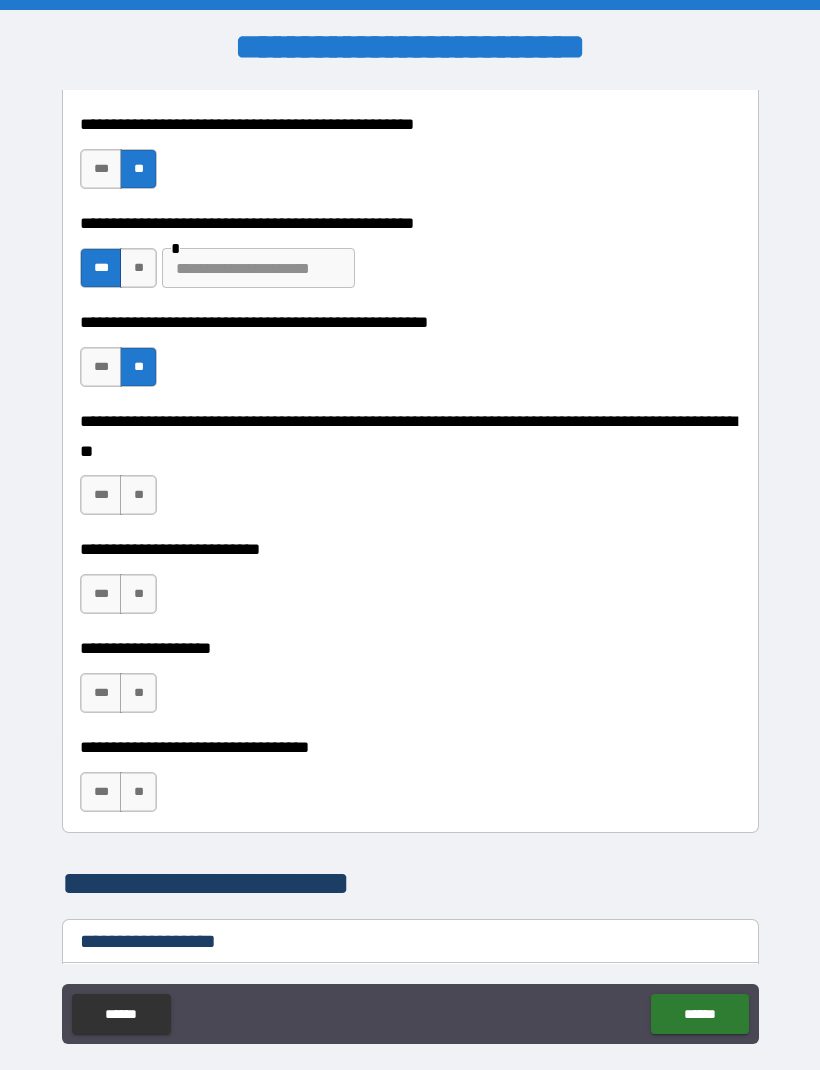 click on "**" at bounding box center [138, 495] 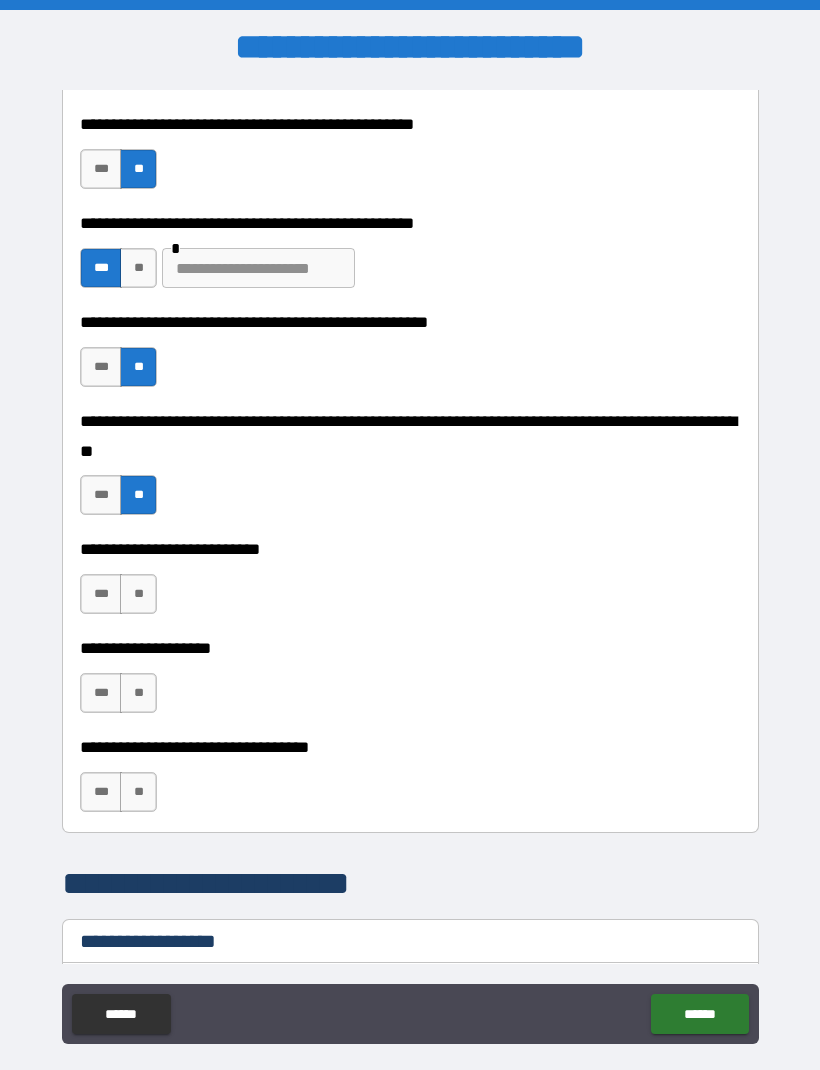 click on "**" at bounding box center (138, 594) 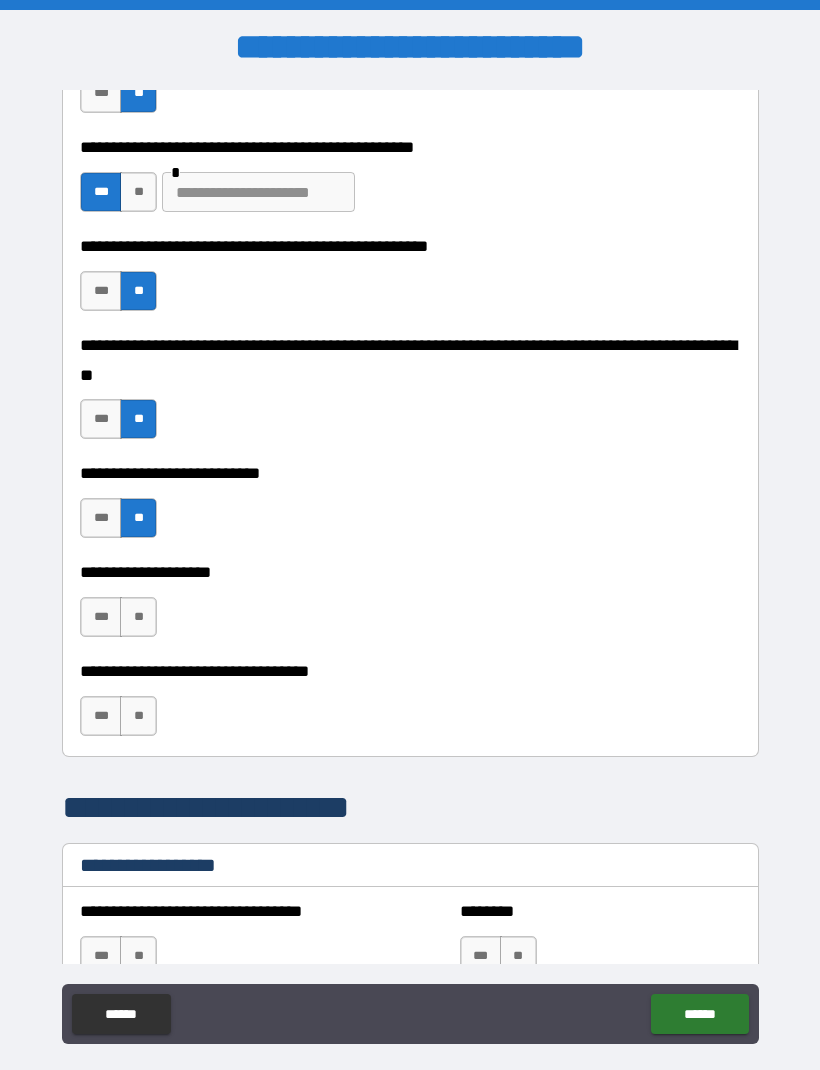 scroll, scrollTop: 749, scrollLeft: 0, axis: vertical 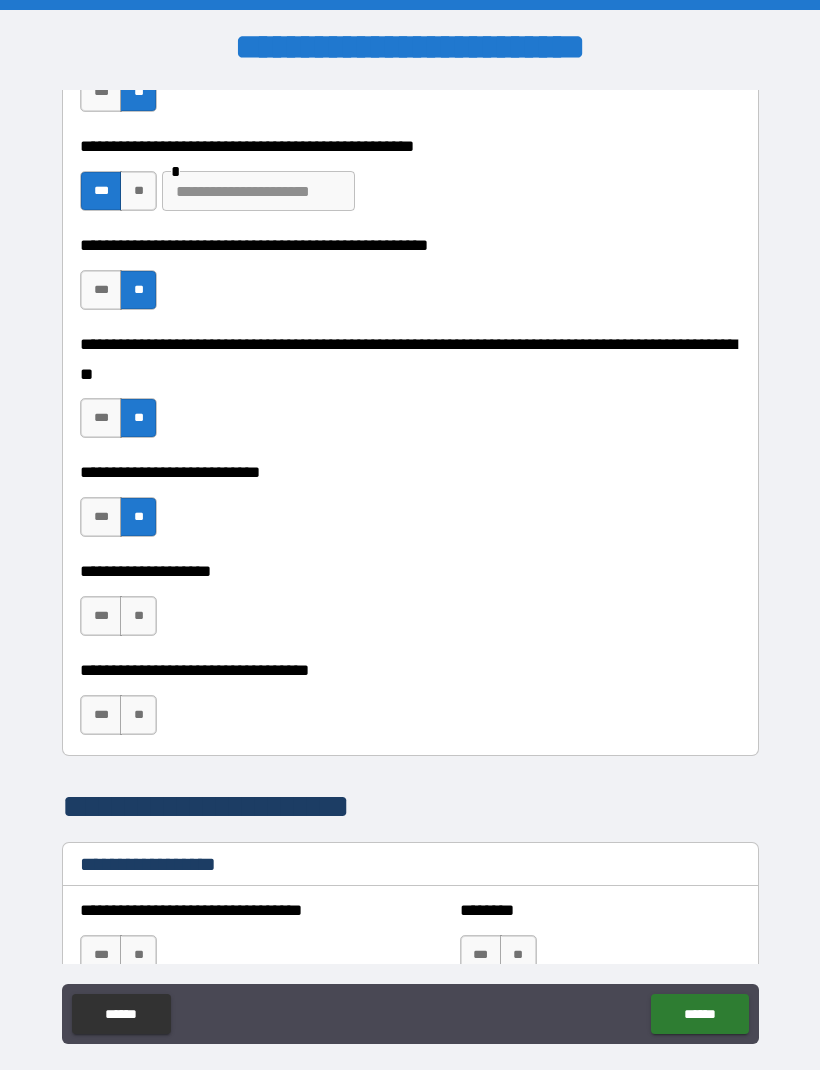 click on "**" at bounding box center [138, 616] 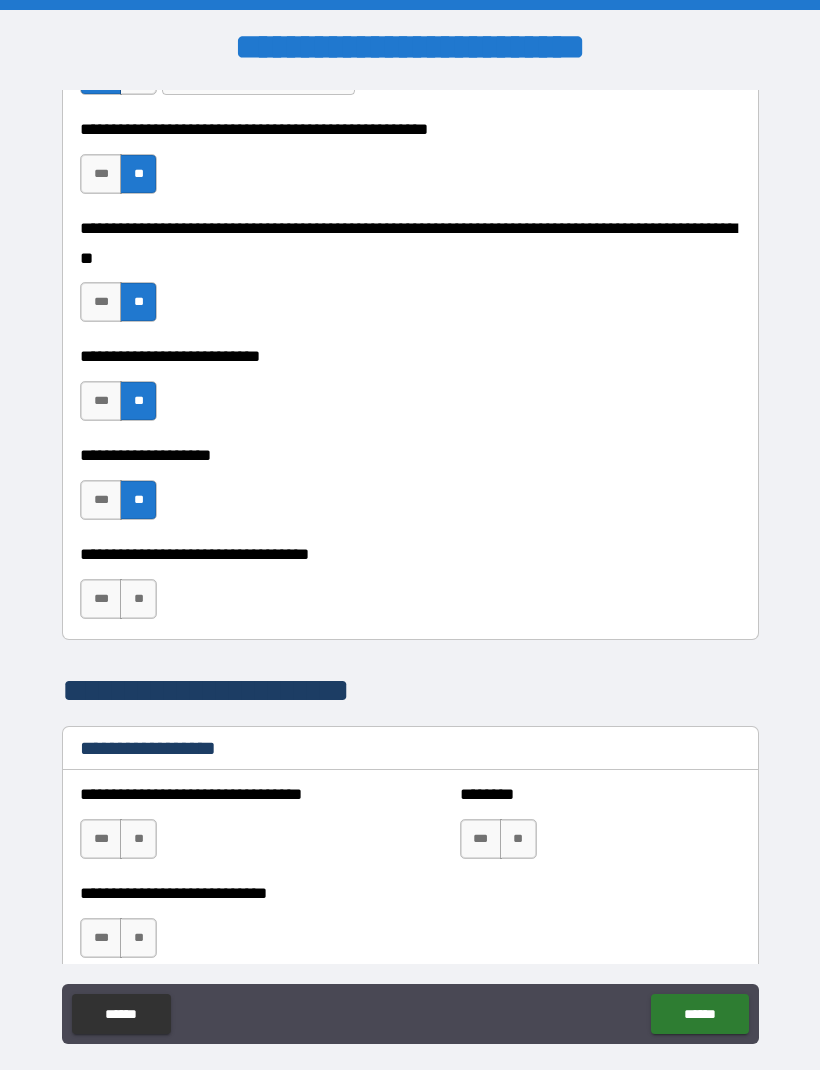 scroll, scrollTop: 875, scrollLeft: 0, axis: vertical 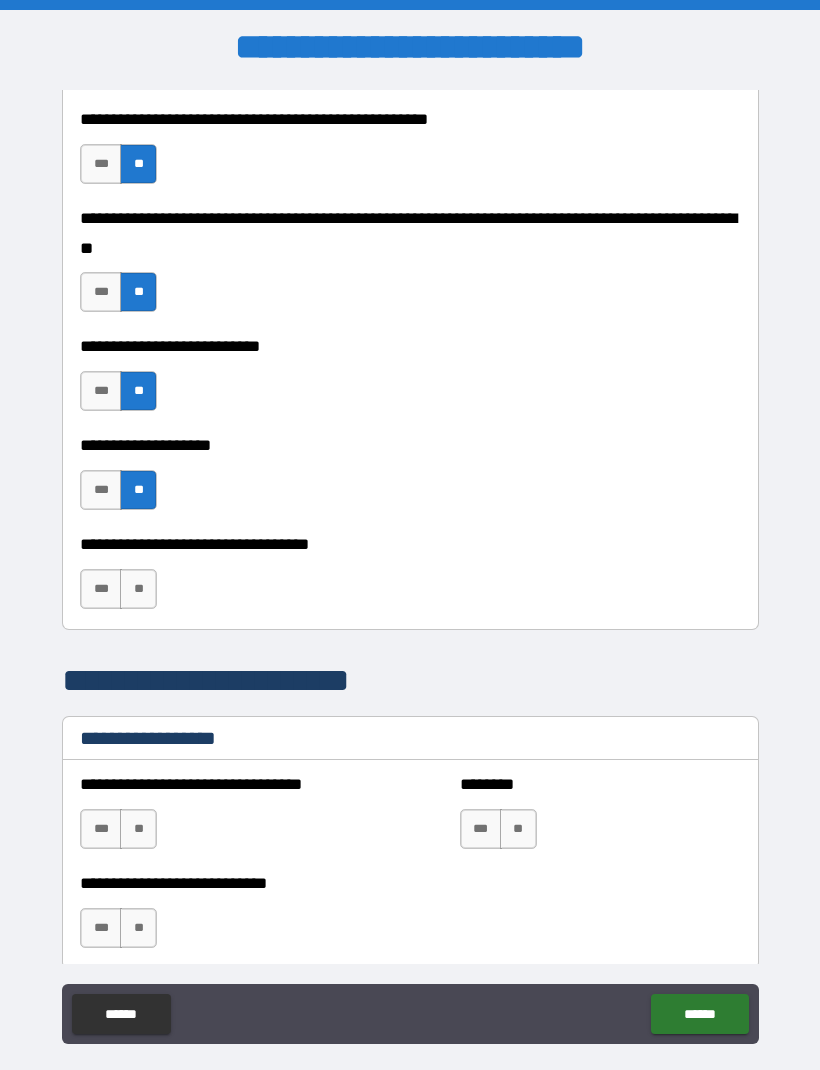 click on "**" at bounding box center (138, 589) 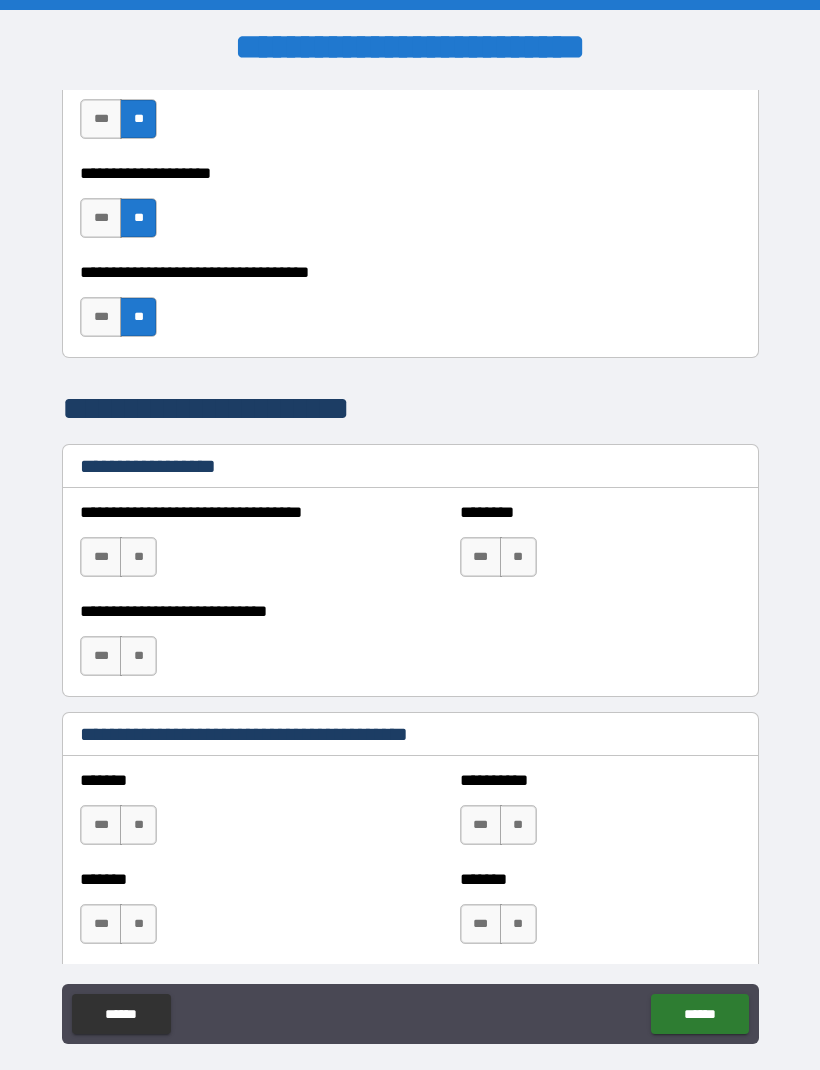 scroll, scrollTop: 1169, scrollLeft: 0, axis: vertical 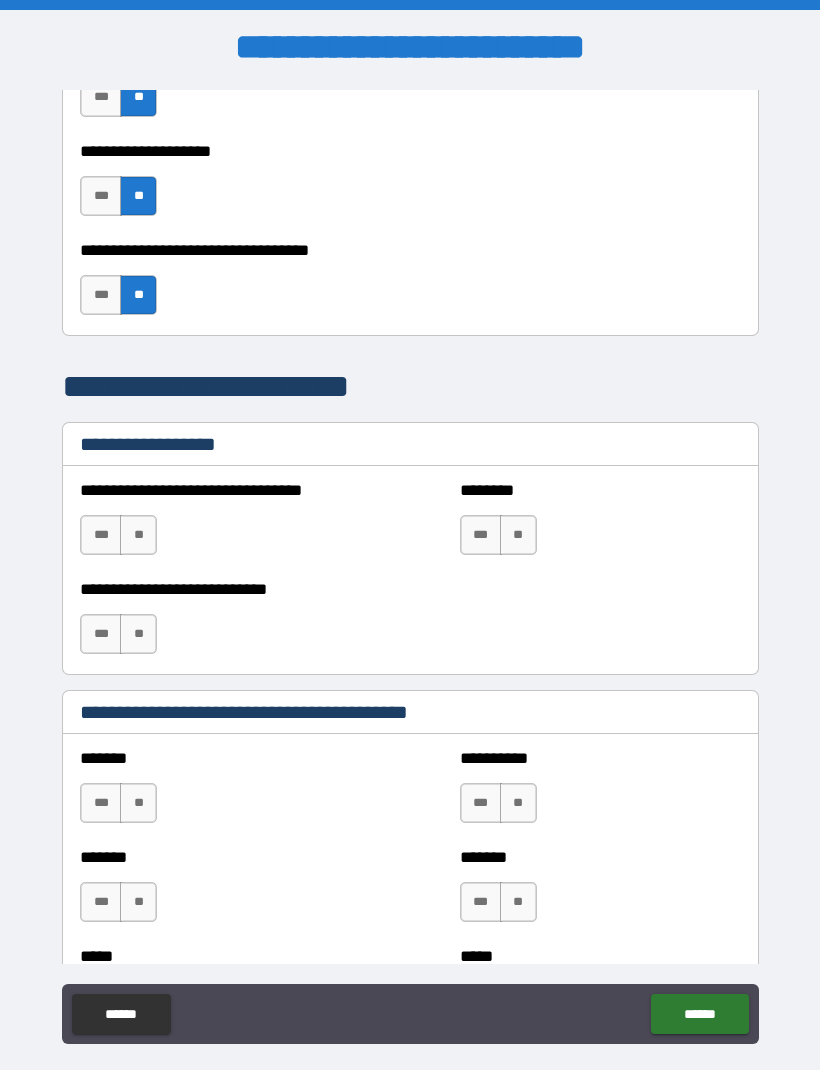 click on "**" at bounding box center (138, 535) 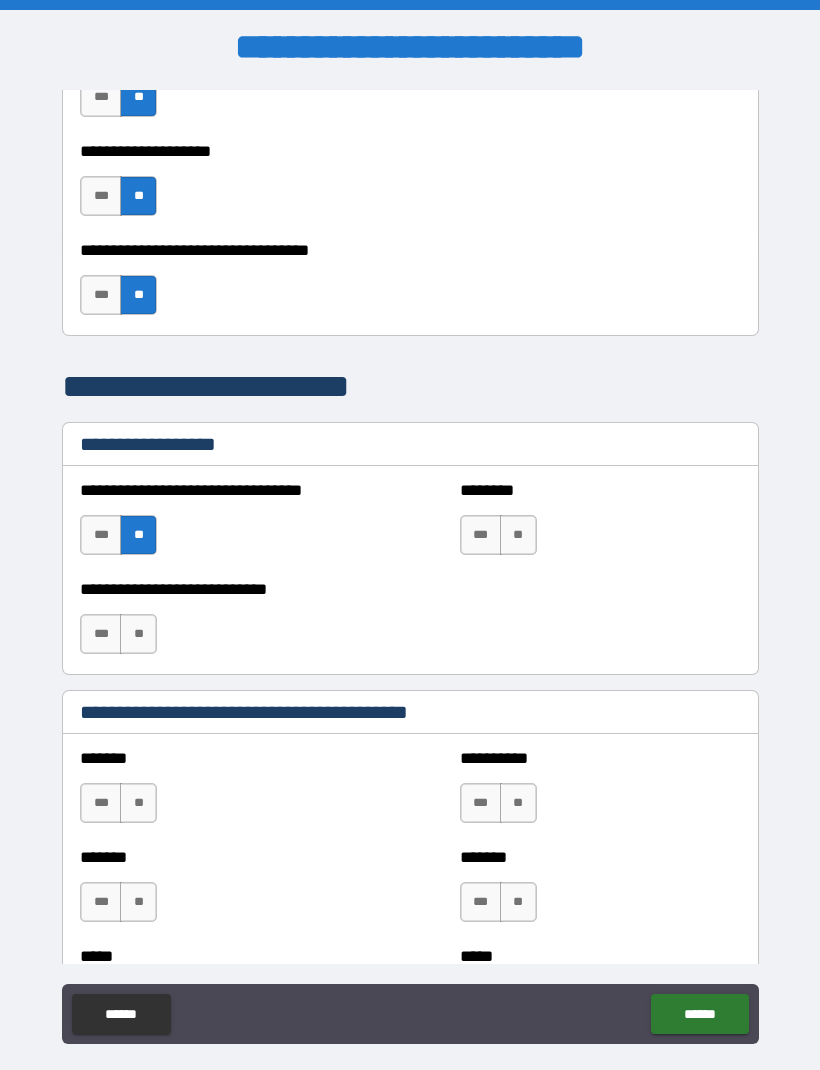 click on "**" at bounding box center [518, 535] 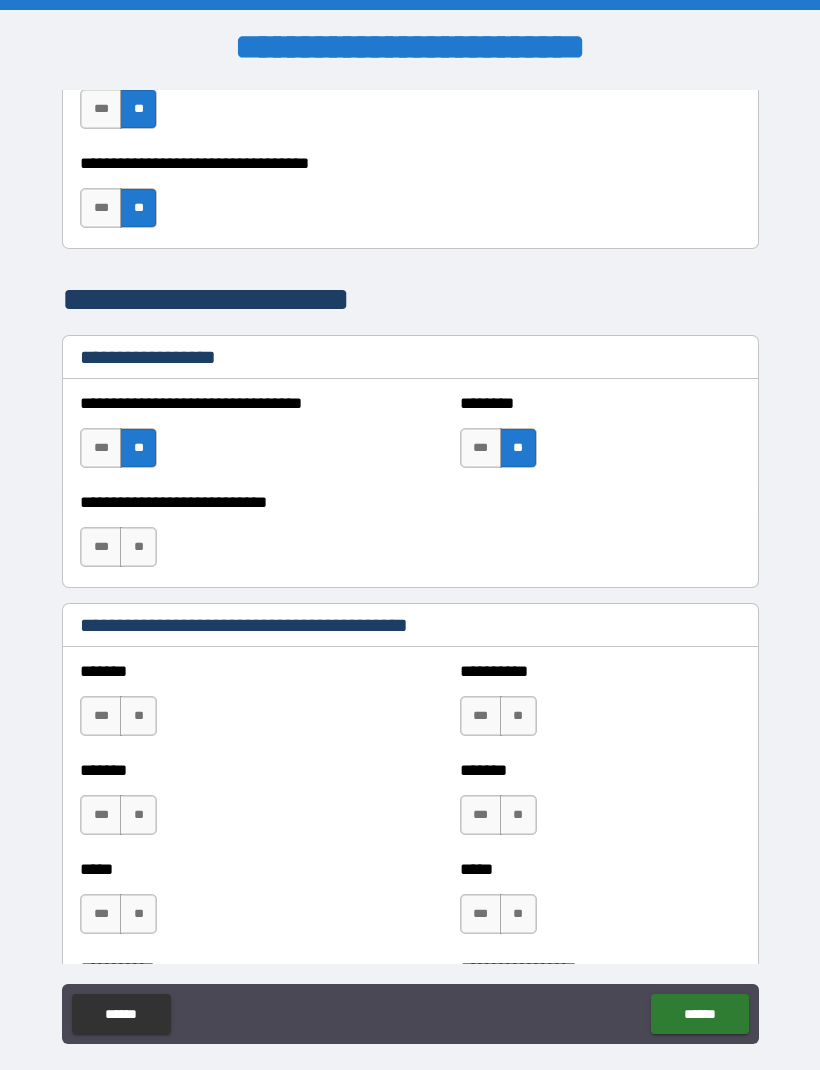 scroll, scrollTop: 1258, scrollLeft: 0, axis: vertical 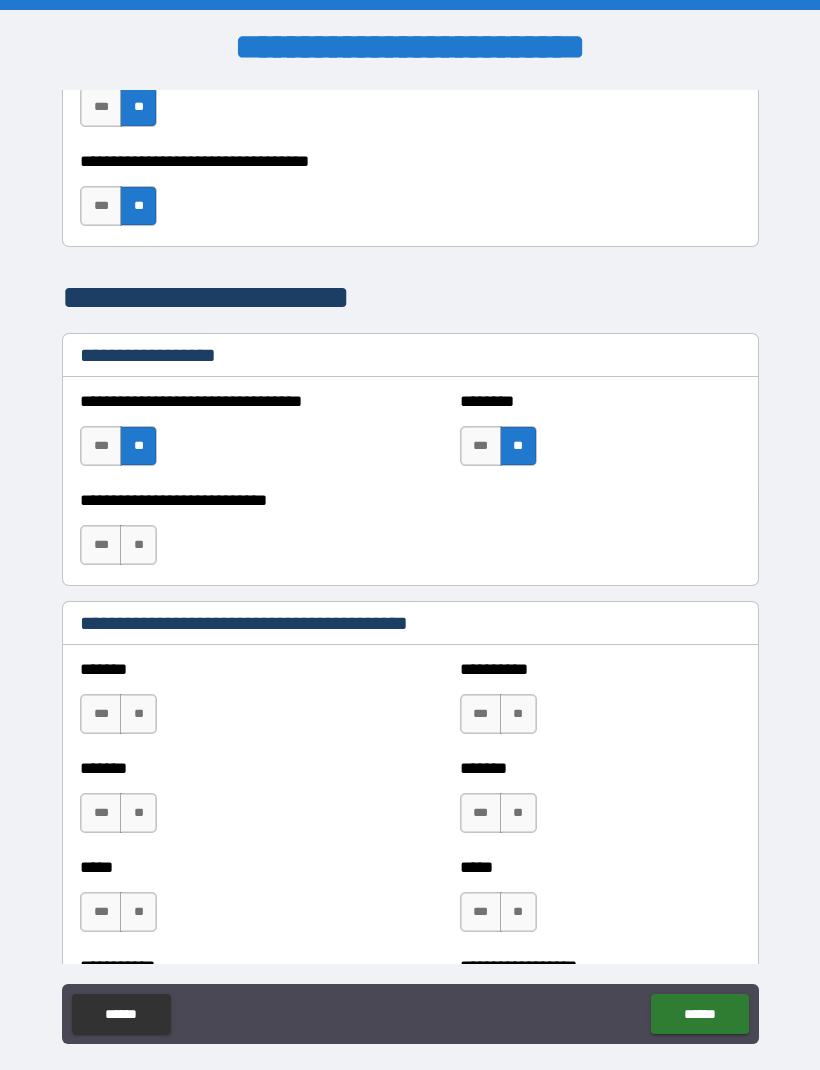 click on "**" at bounding box center (138, 545) 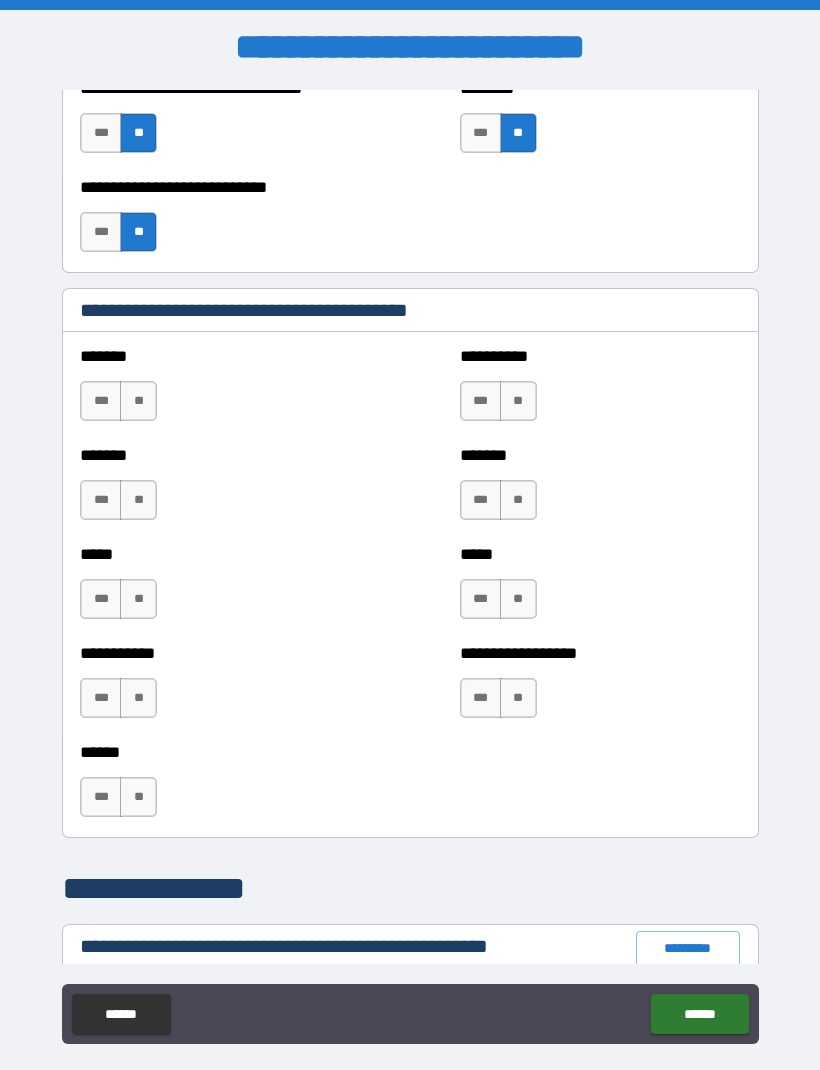 scroll, scrollTop: 1574, scrollLeft: 0, axis: vertical 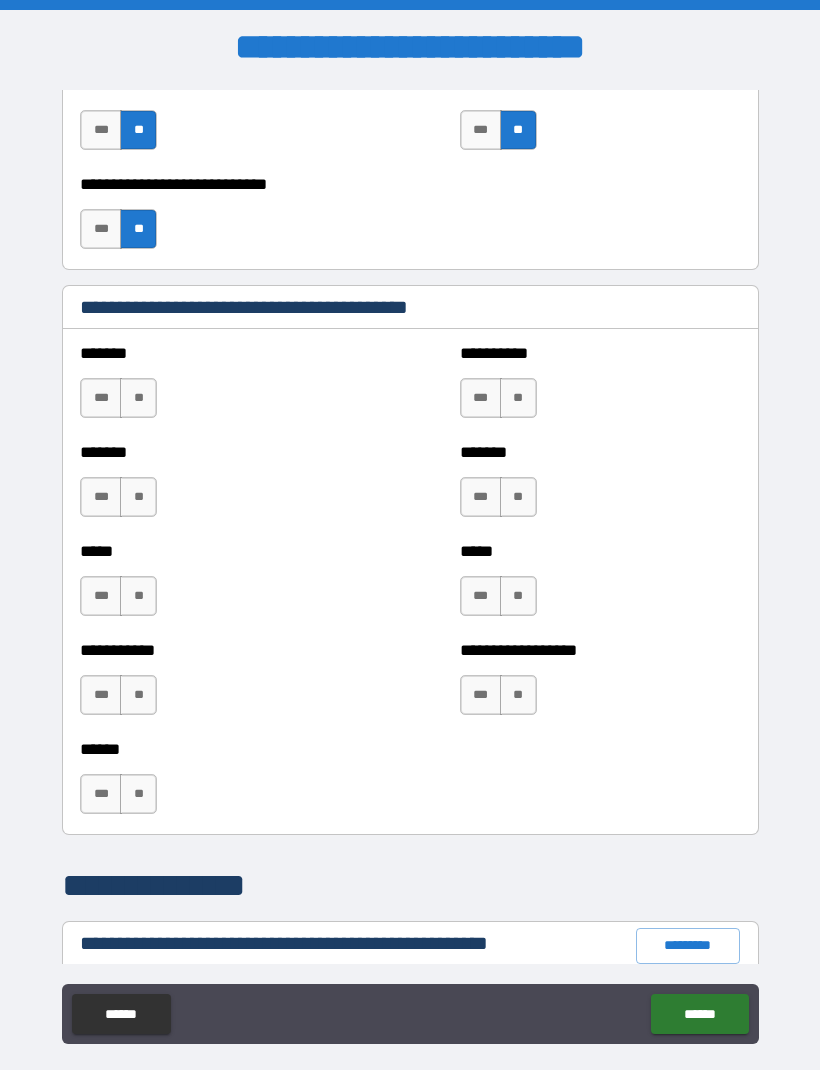 click on "**" at bounding box center (138, 398) 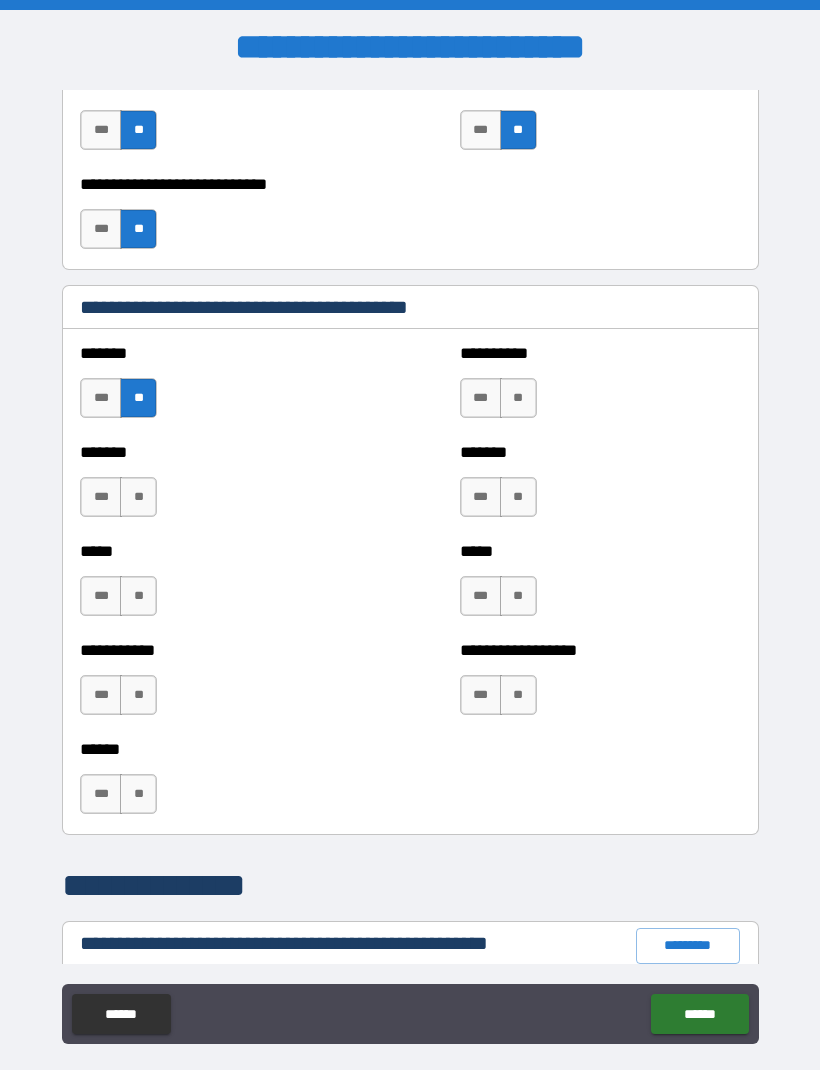 click on "**" at bounding box center (138, 497) 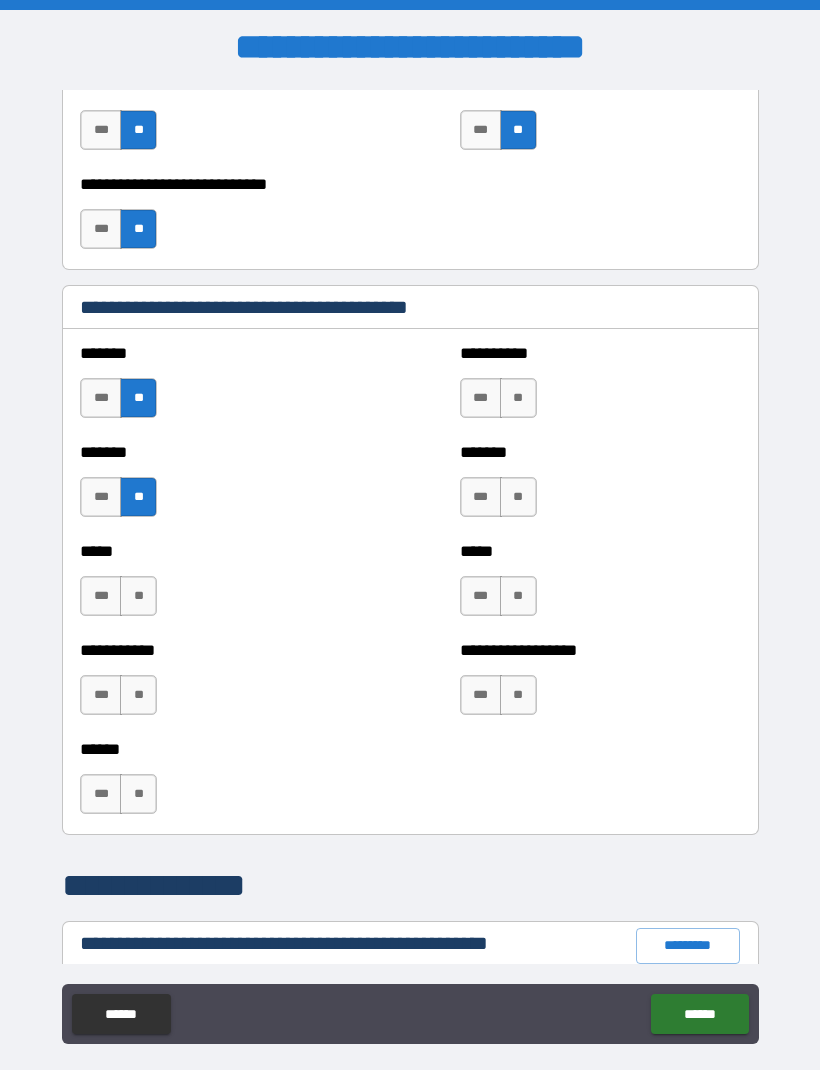 click on "**" at bounding box center [138, 596] 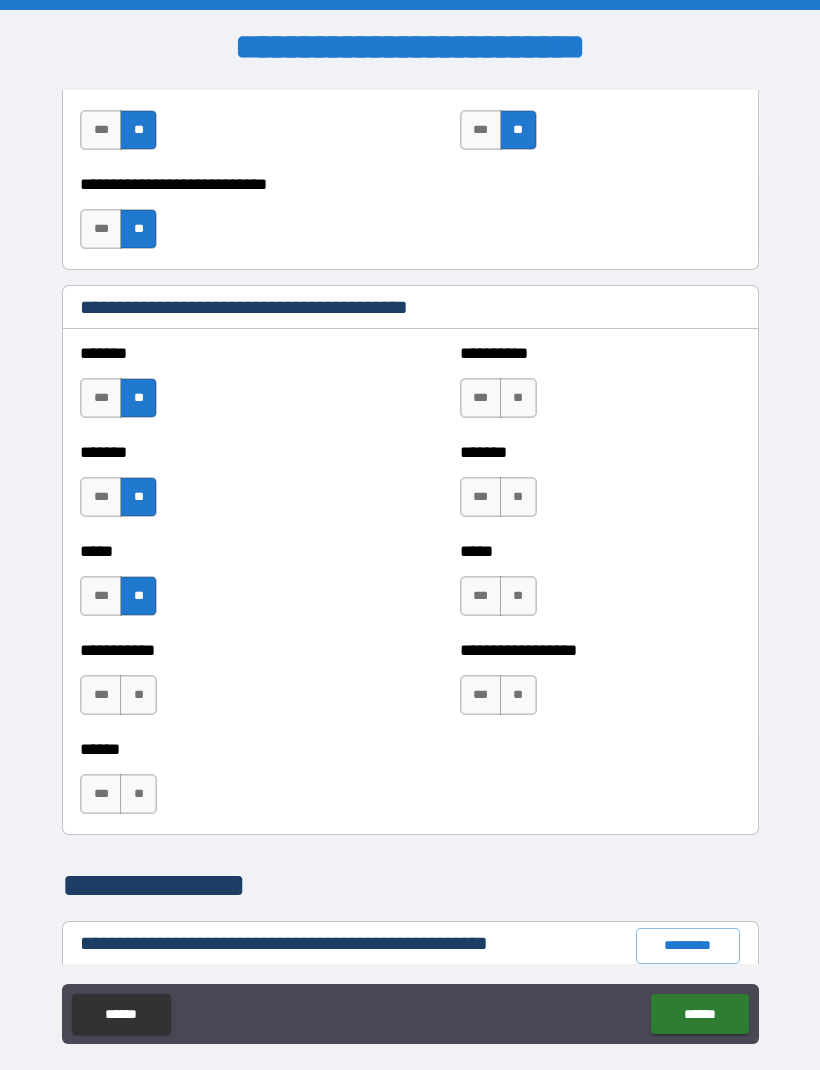 click on "**" at bounding box center [138, 695] 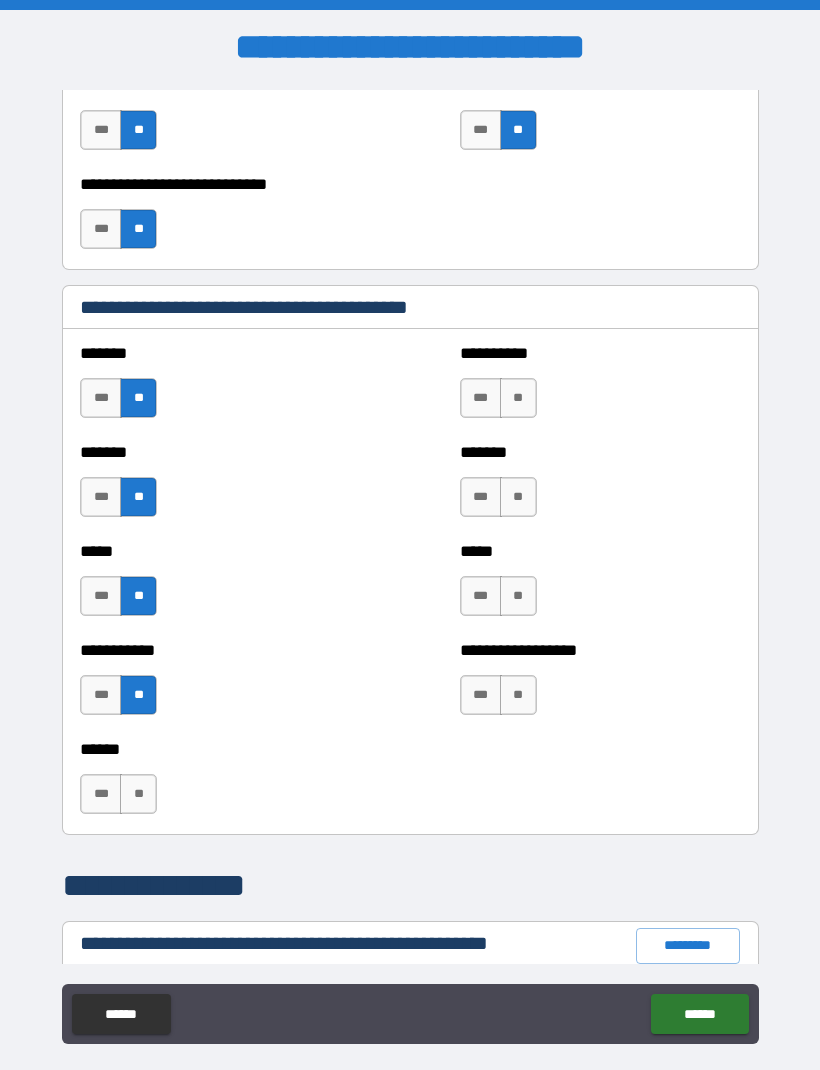 click on "**" at bounding box center (138, 794) 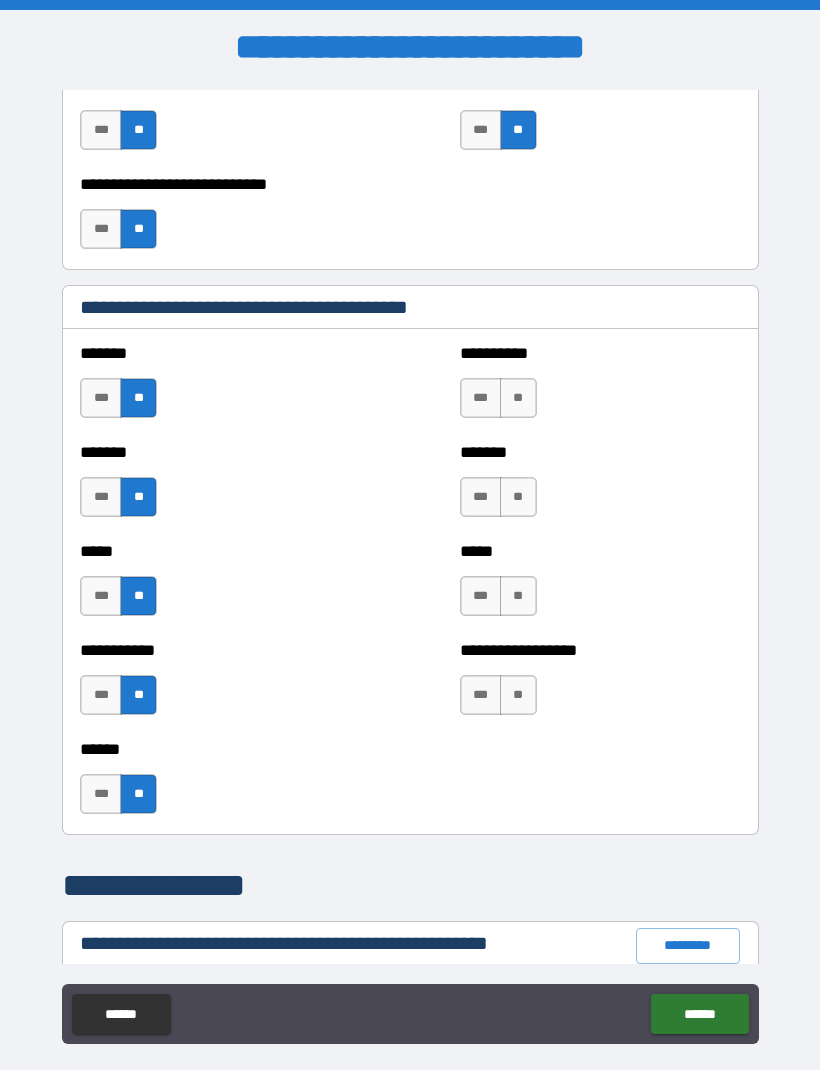 click on "**" at bounding box center [518, 398] 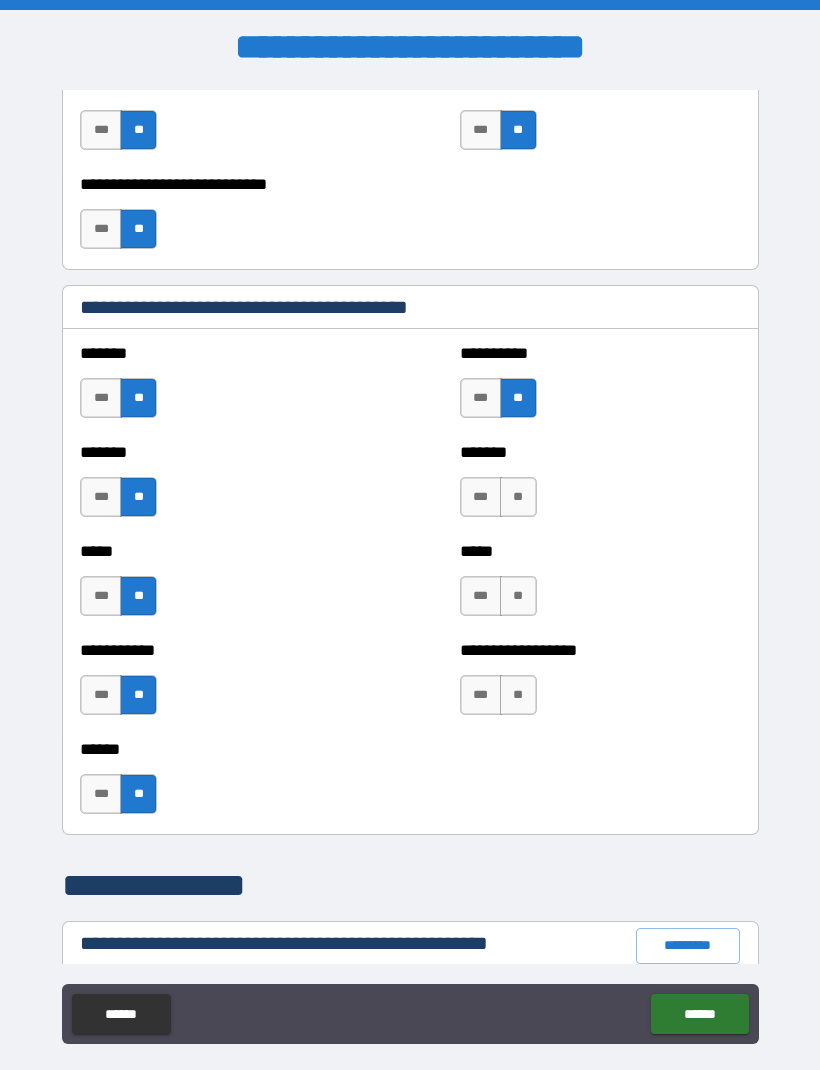 click on "**" at bounding box center (518, 497) 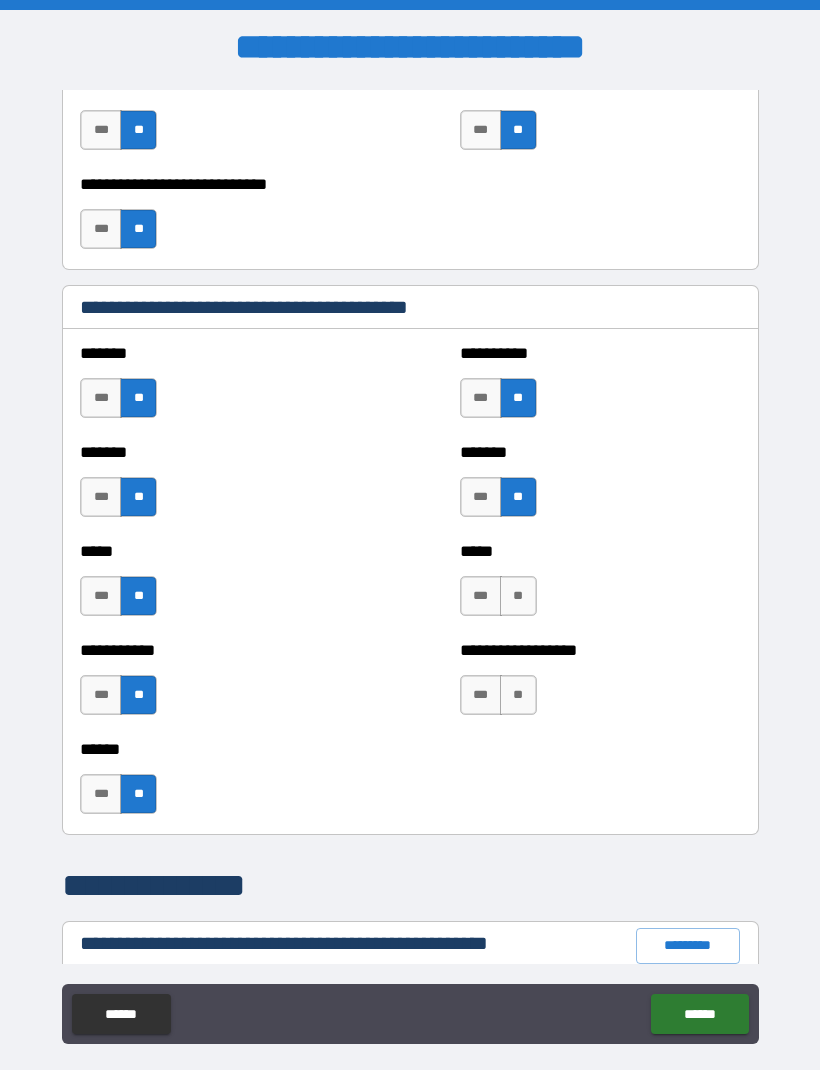 click on "**" at bounding box center (518, 596) 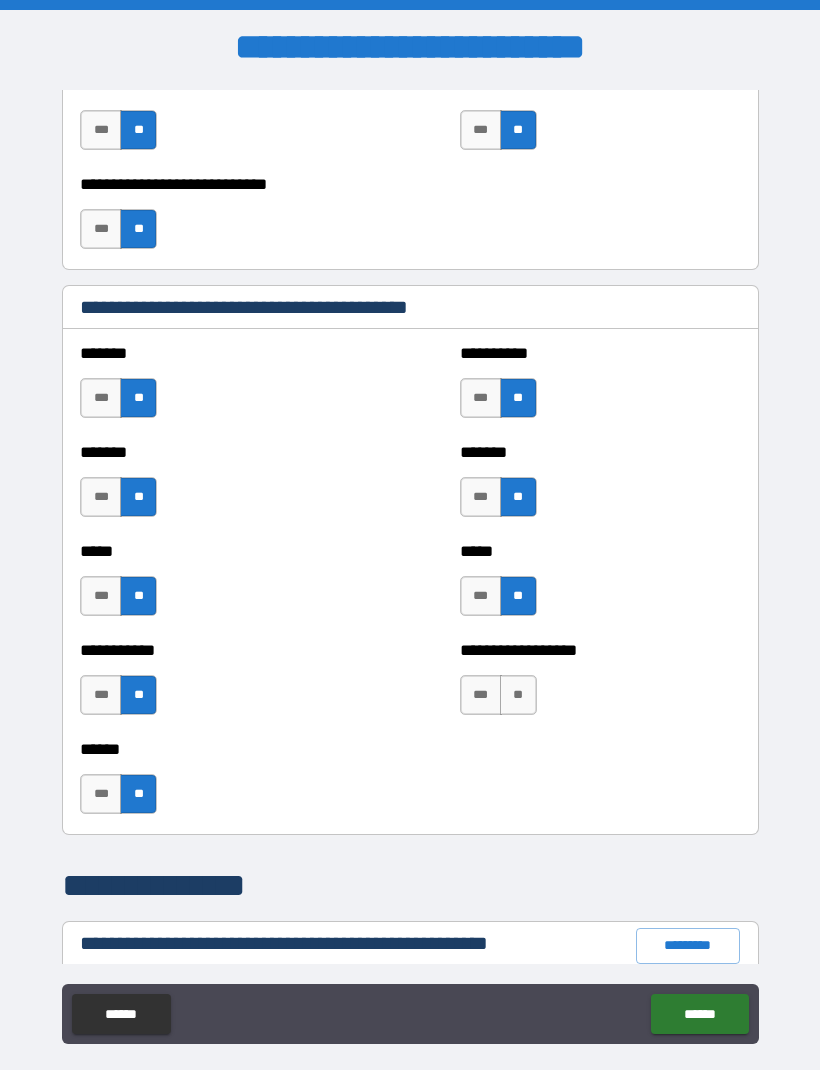 click on "**" at bounding box center [518, 695] 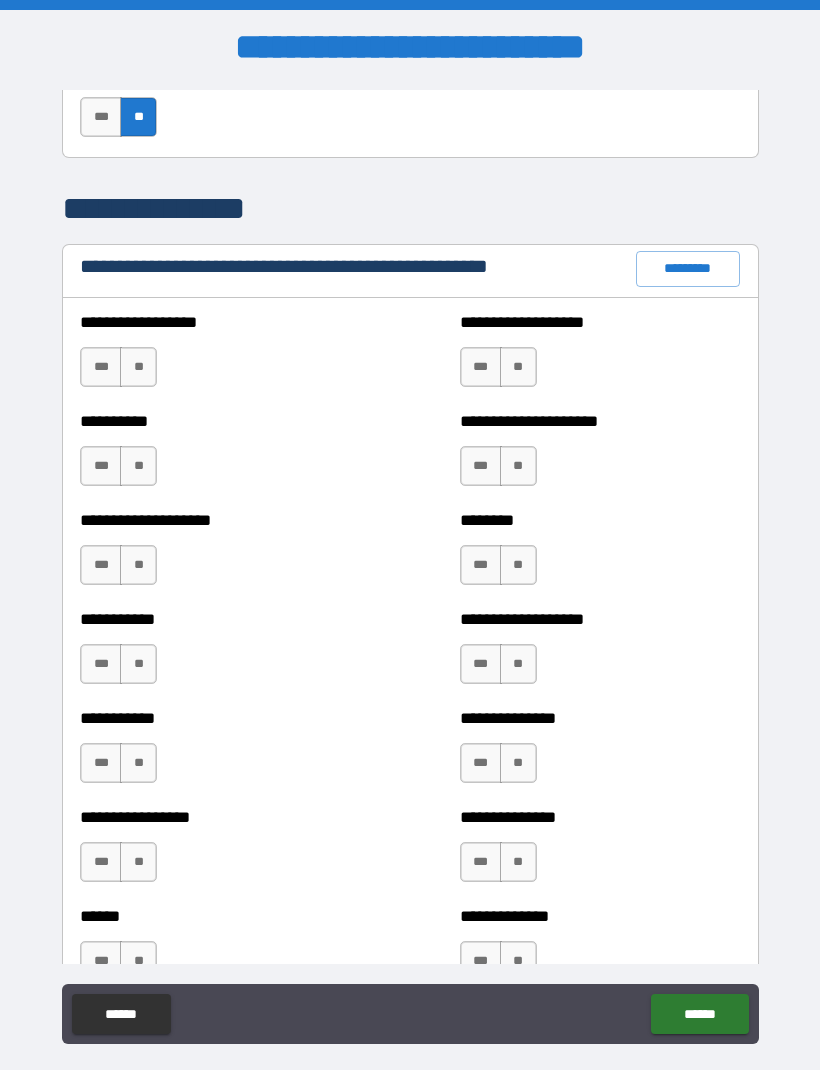 scroll, scrollTop: 2253, scrollLeft: 0, axis: vertical 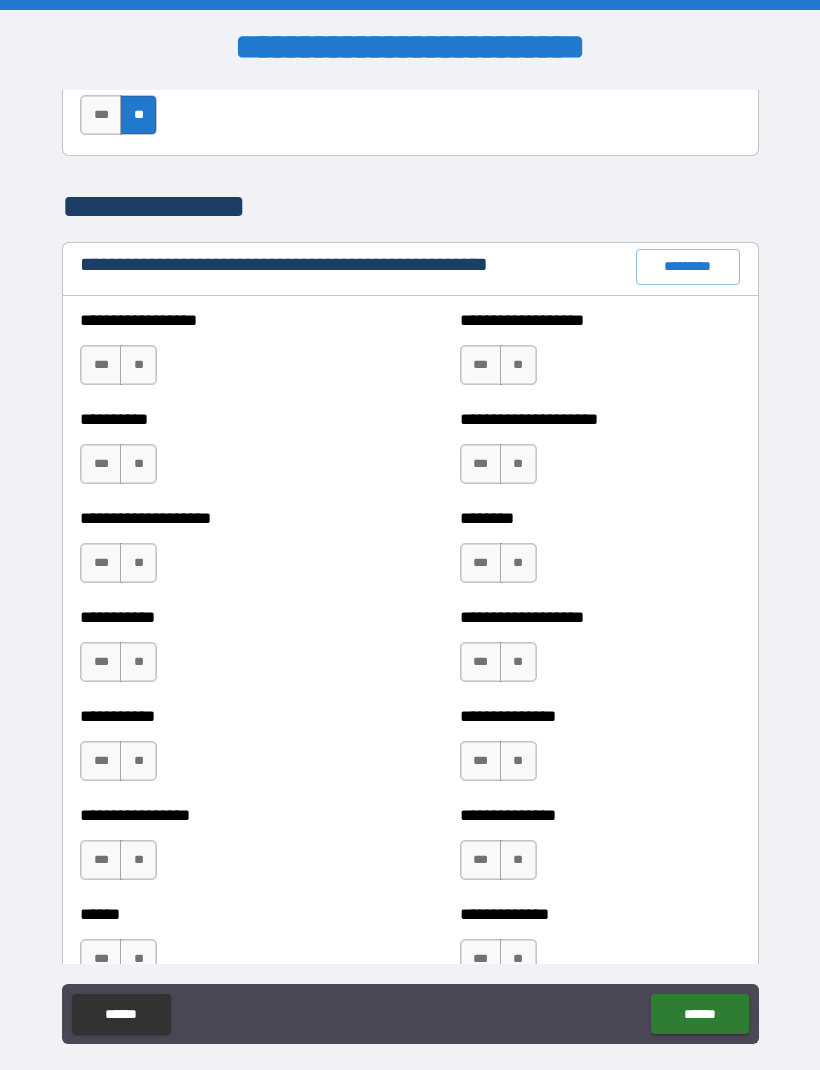 click on "**" at bounding box center [138, 365] 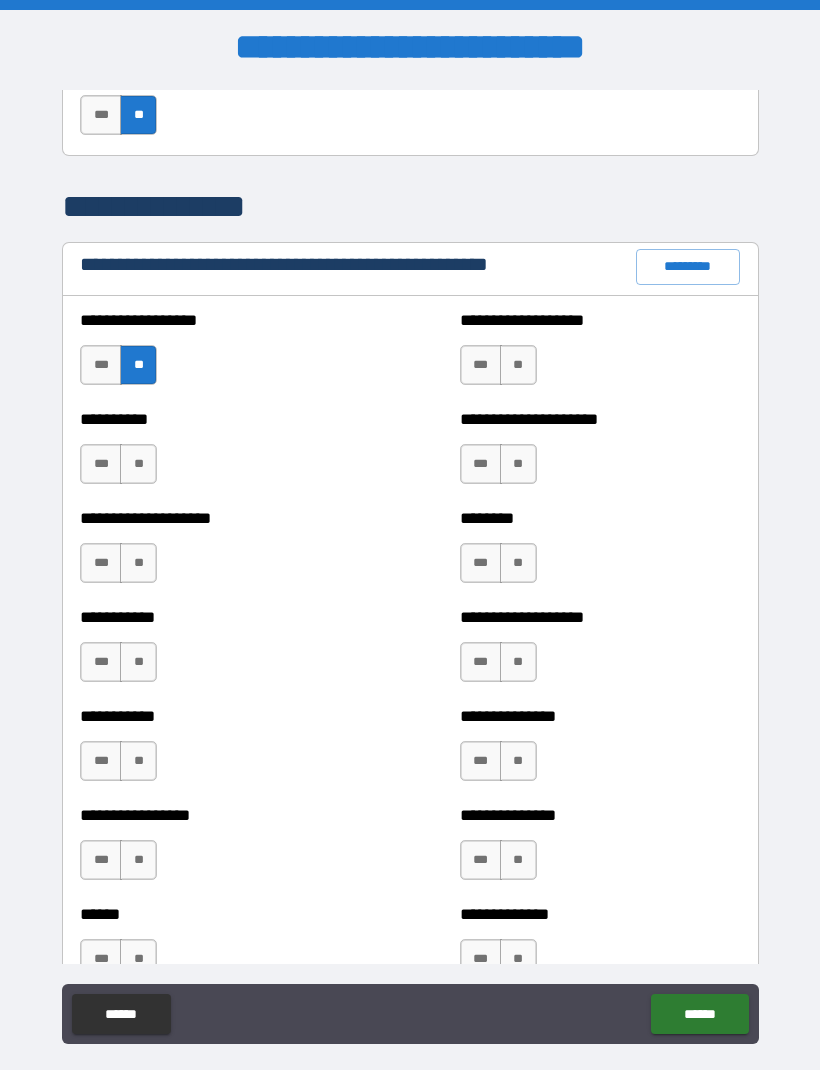click on "**" at bounding box center [138, 464] 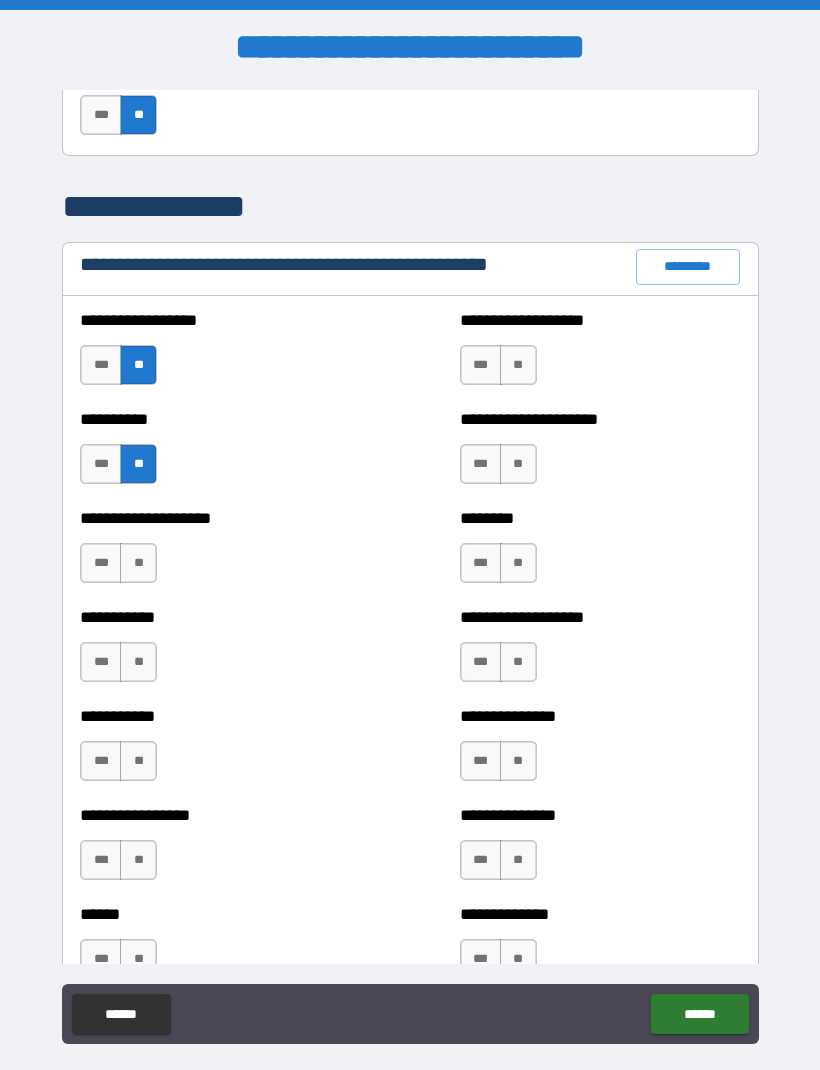 click on "**" at bounding box center (138, 563) 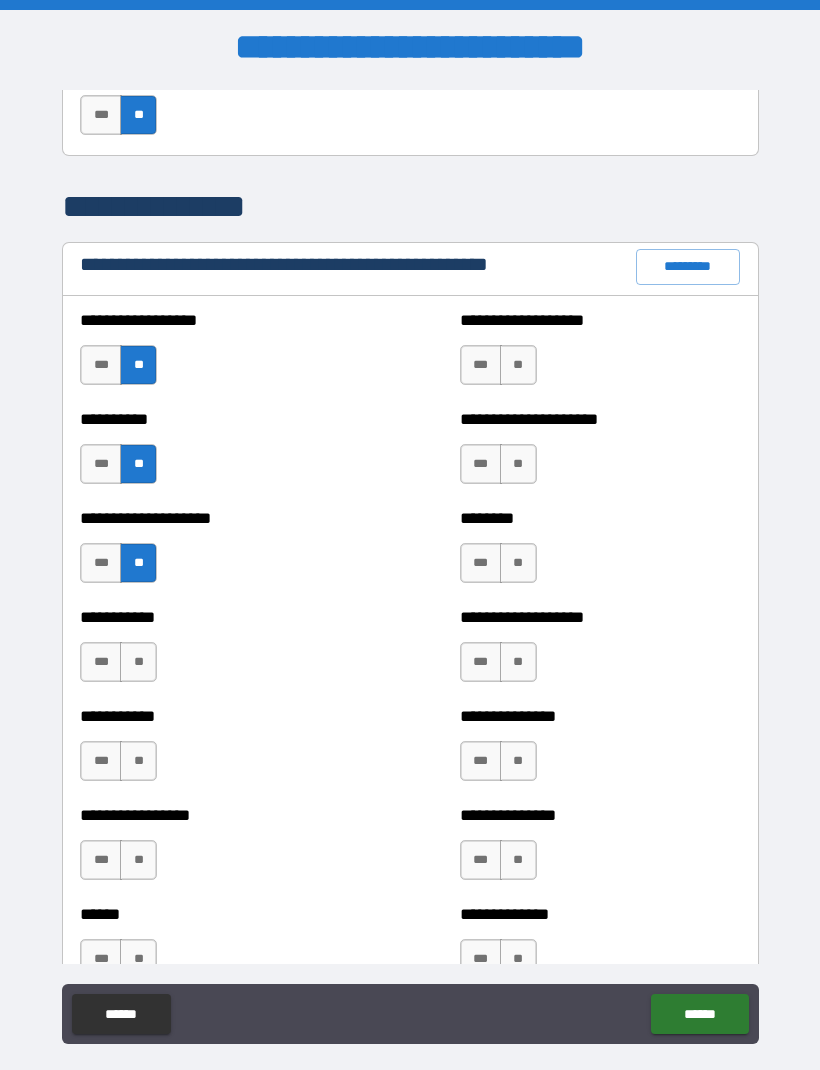 click on "**" at bounding box center (138, 662) 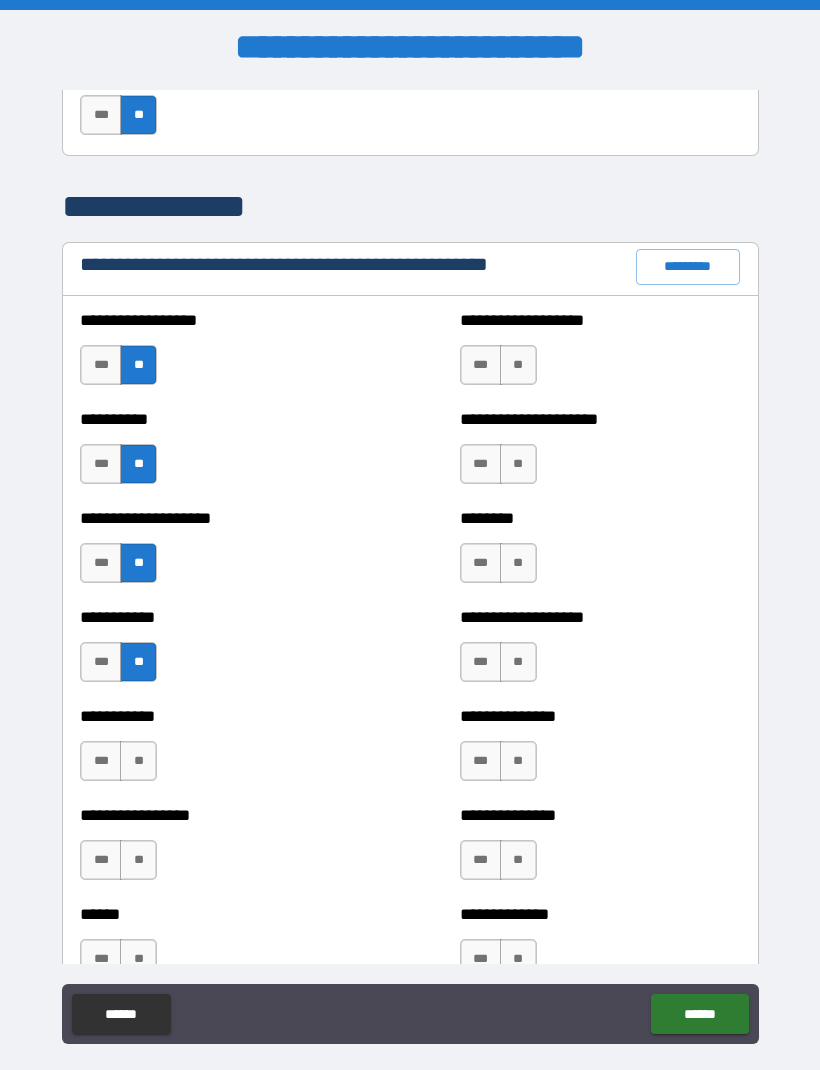click on "**" at bounding box center [138, 761] 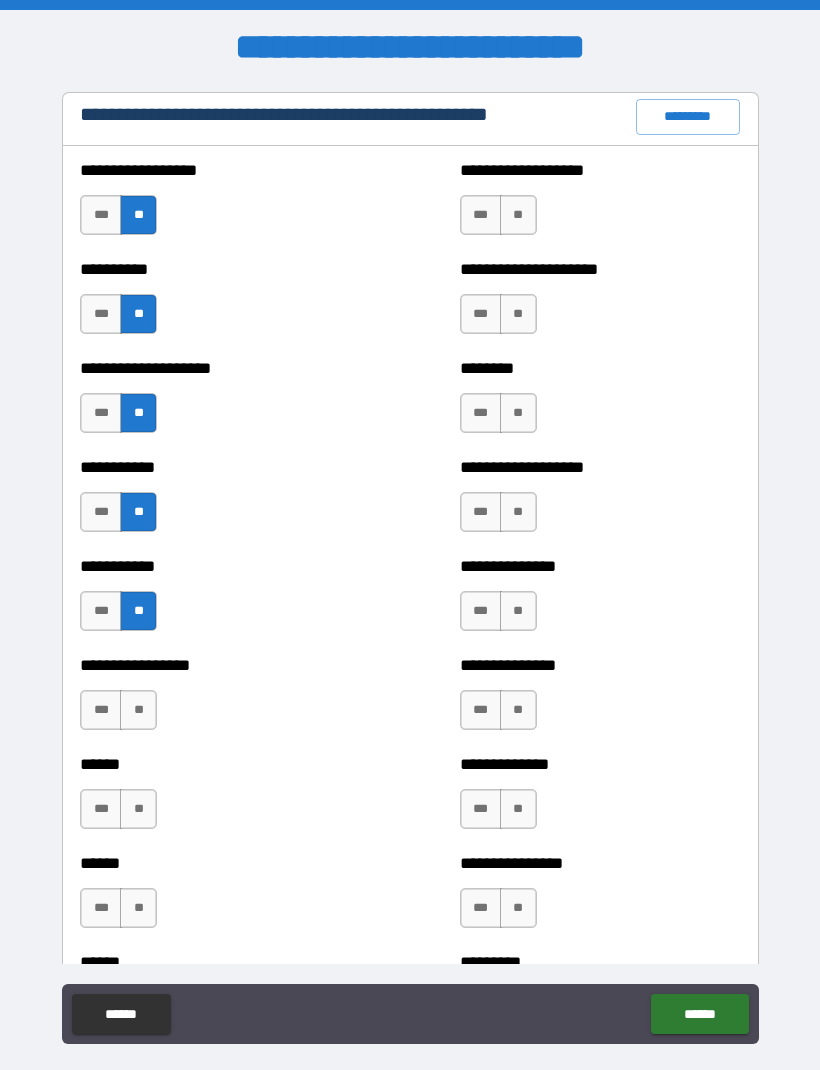 scroll, scrollTop: 2443, scrollLeft: 0, axis: vertical 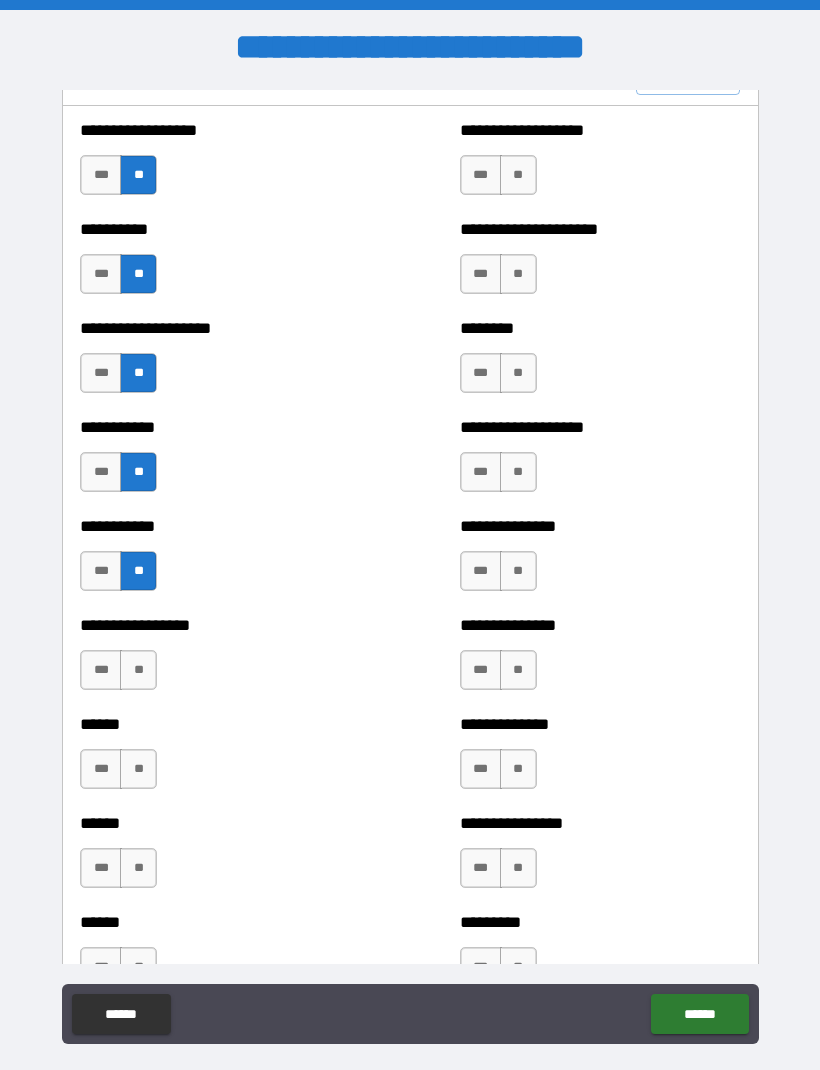 click on "**" at bounding box center [138, 670] 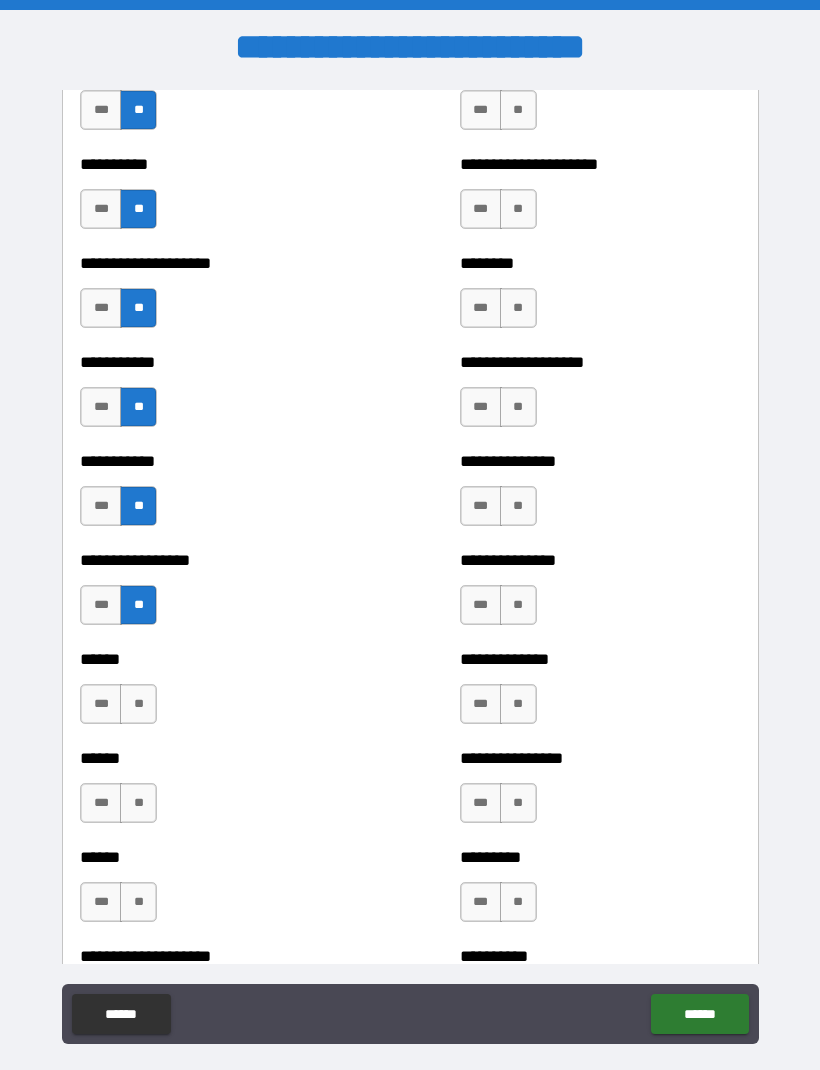 scroll, scrollTop: 2512, scrollLeft: 0, axis: vertical 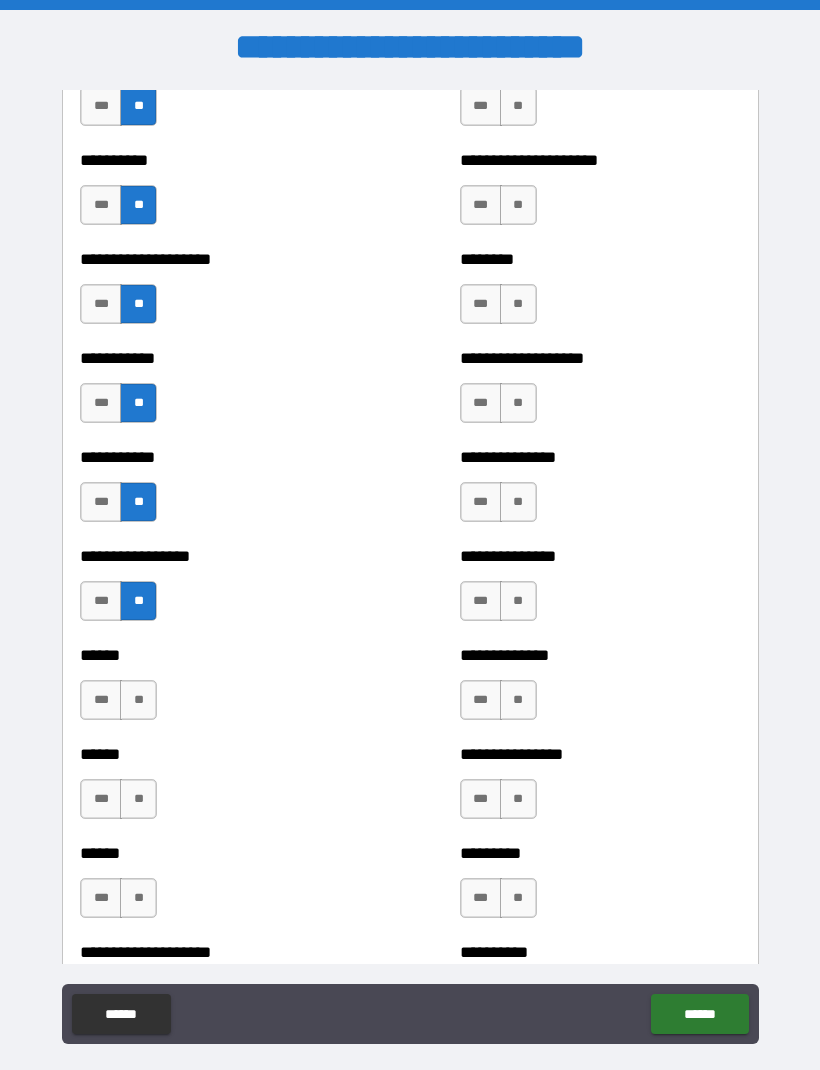 click on "**" at bounding box center [138, 700] 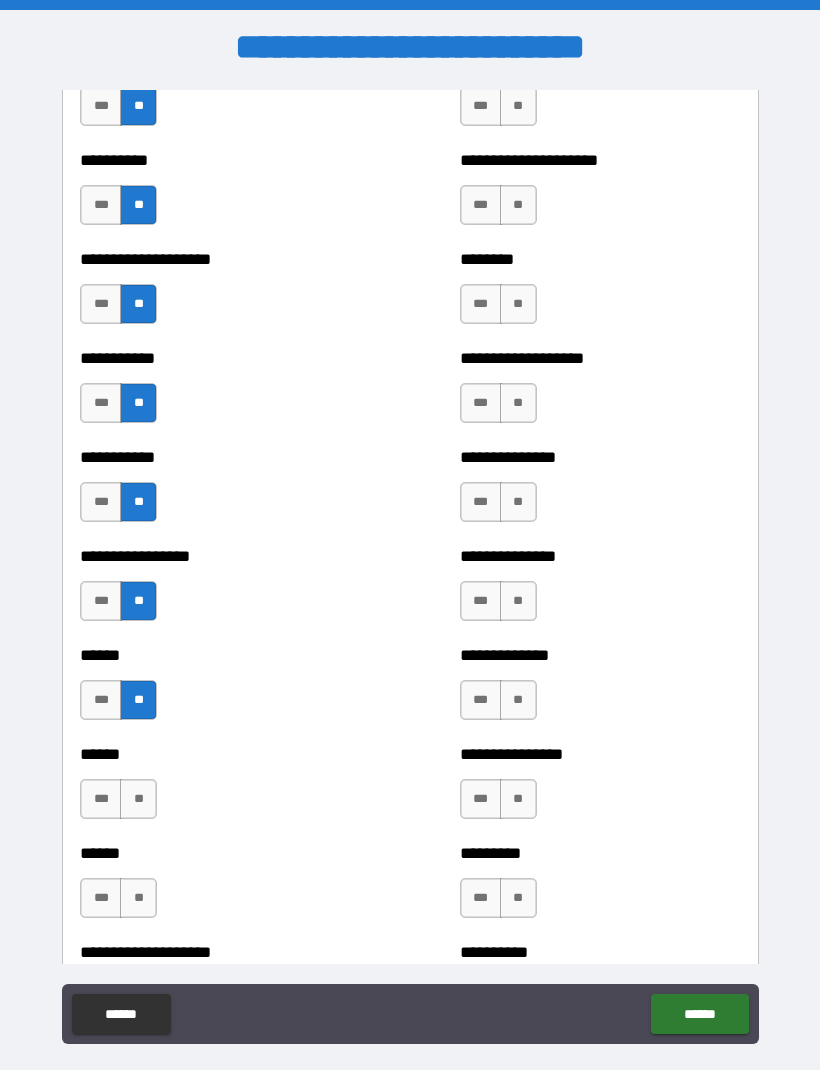 click on "**" at bounding box center [138, 799] 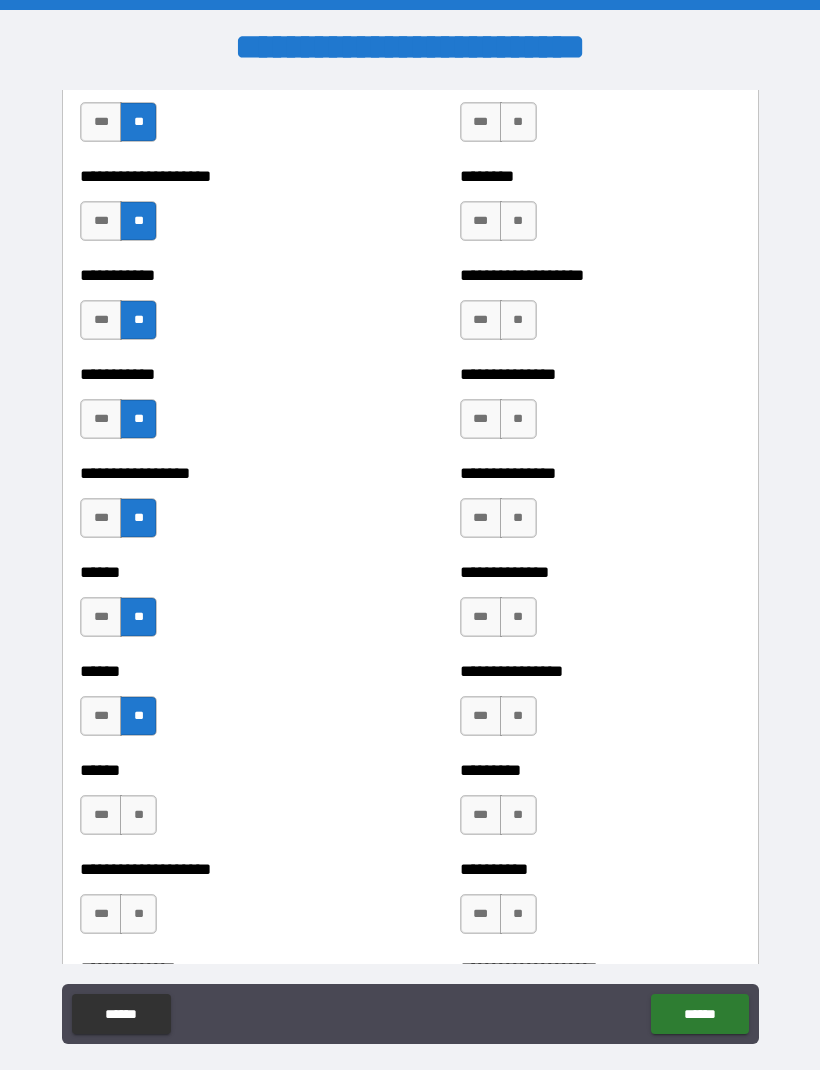 scroll, scrollTop: 2628, scrollLeft: 0, axis: vertical 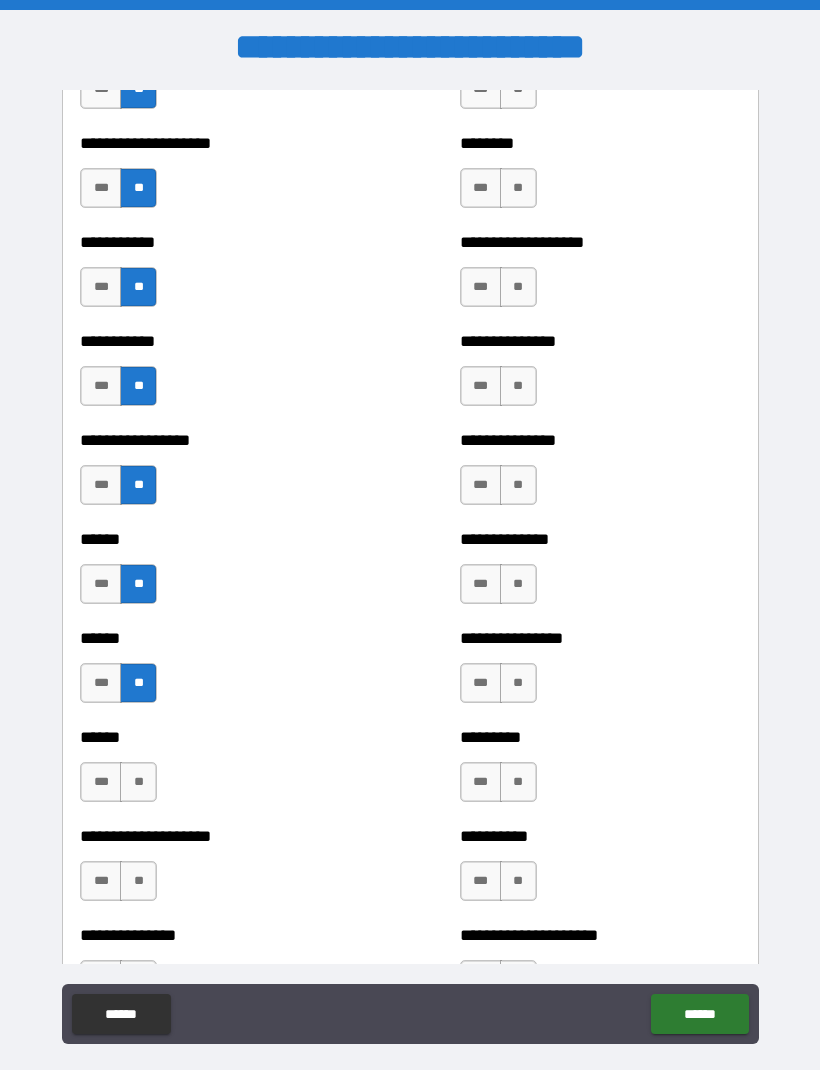 click on "**" at bounding box center [138, 782] 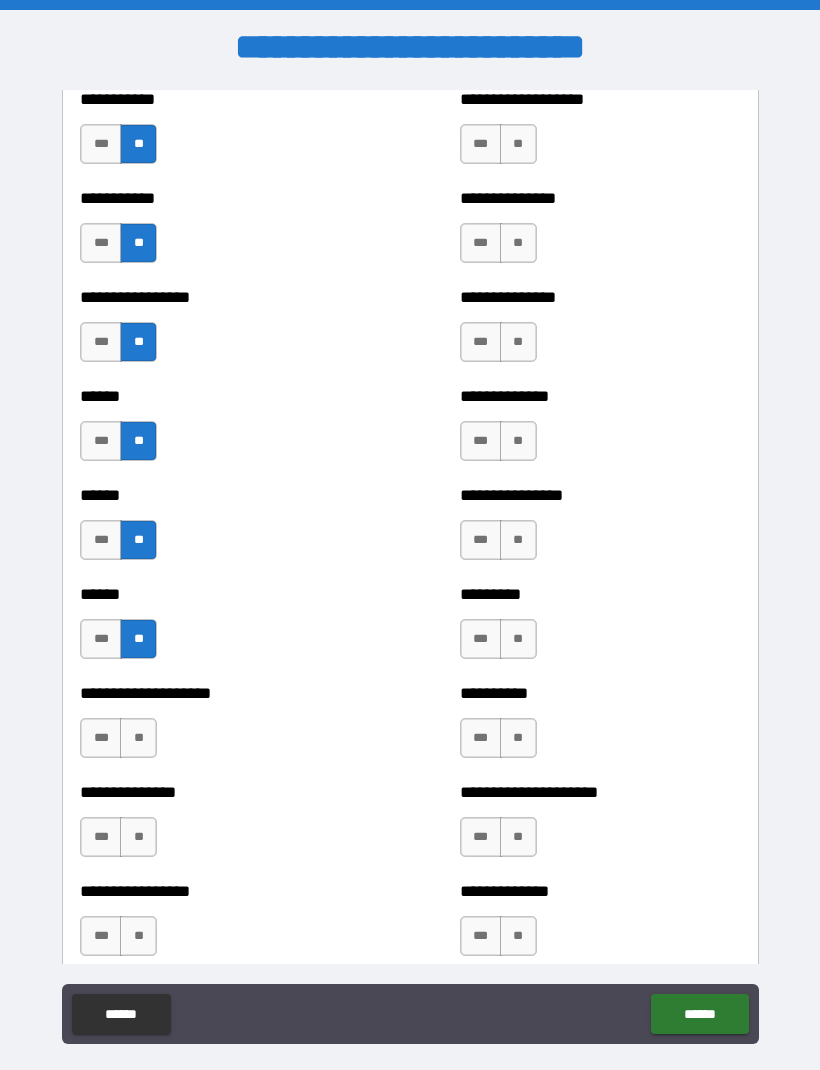 scroll, scrollTop: 2772, scrollLeft: 0, axis: vertical 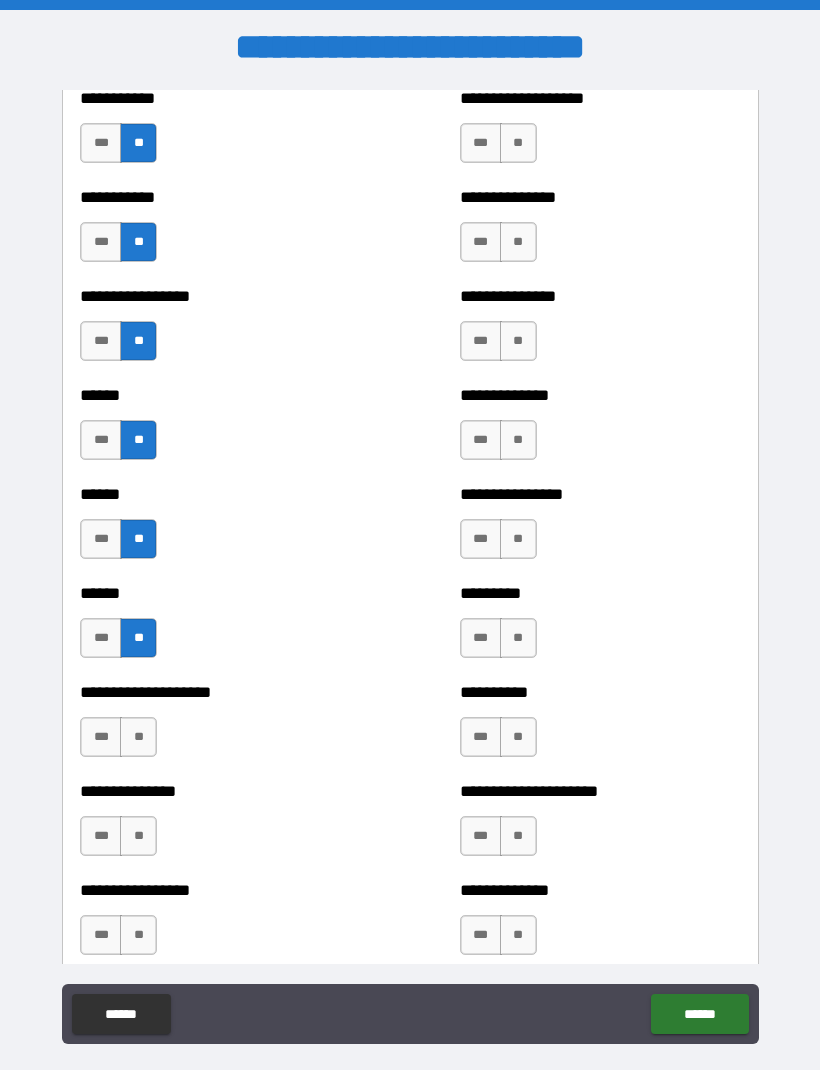 click on "***" at bounding box center (101, 737) 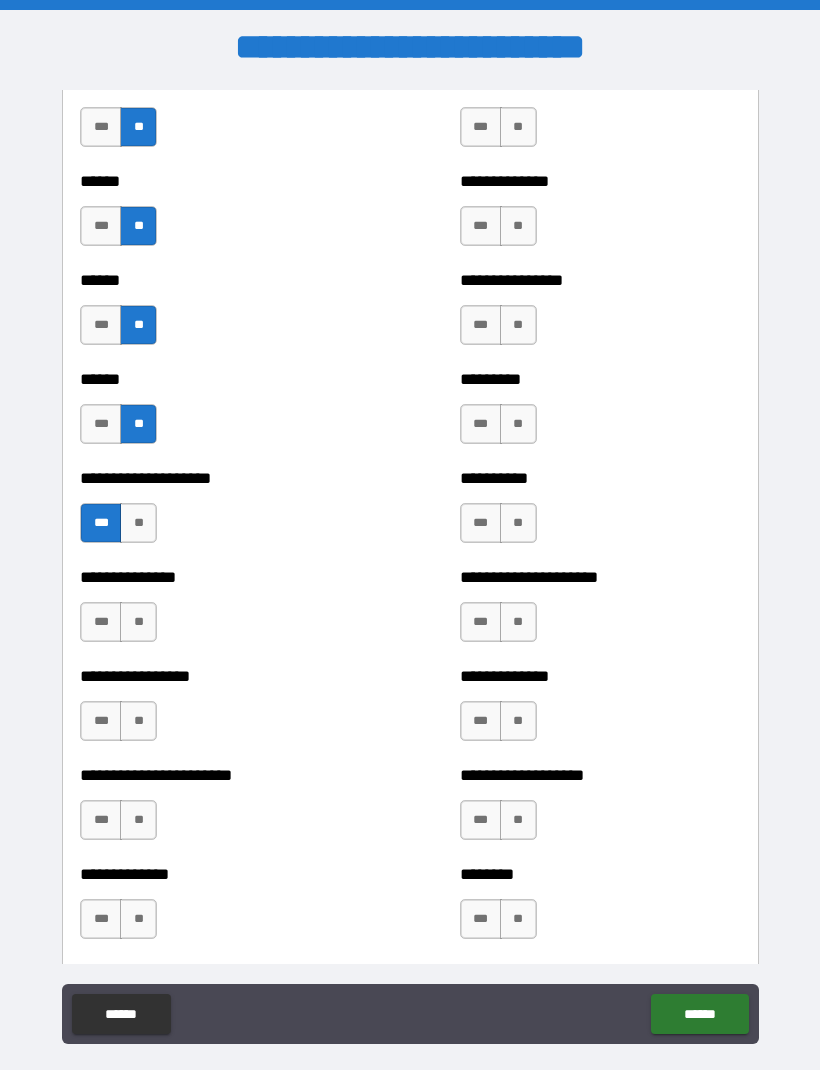 scroll, scrollTop: 2991, scrollLeft: 0, axis: vertical 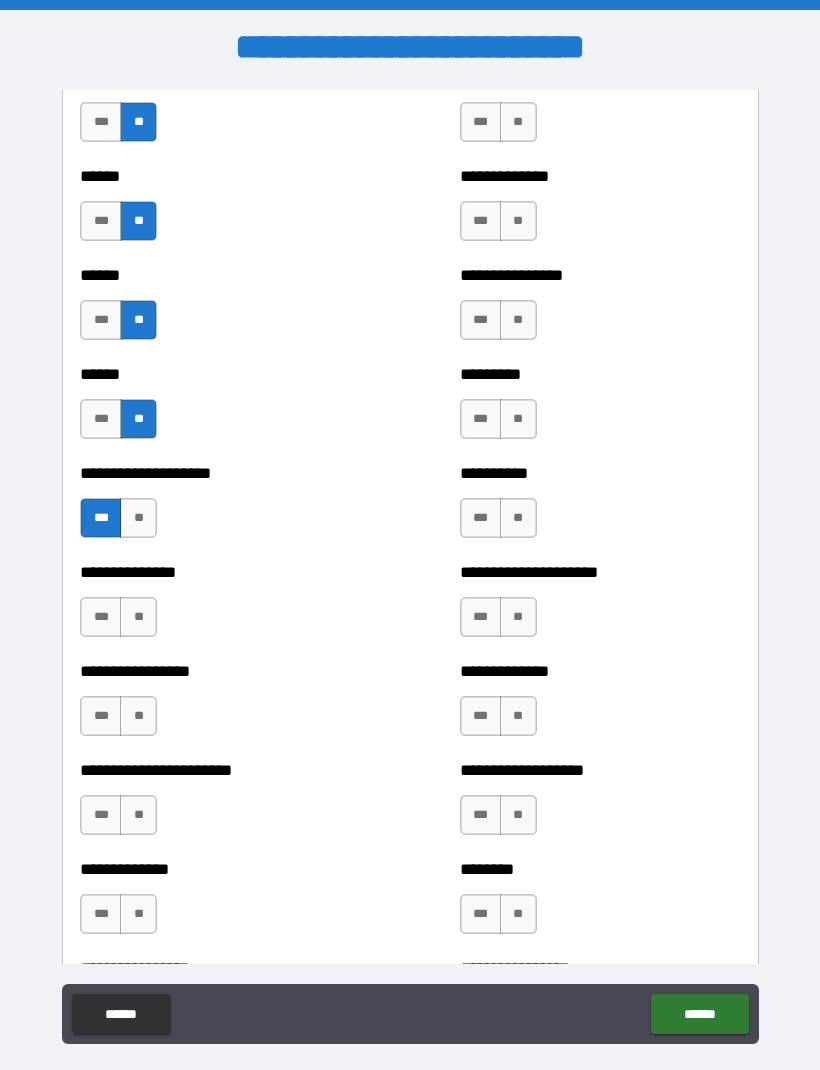 click on "**" at bounding box center (138, 617) 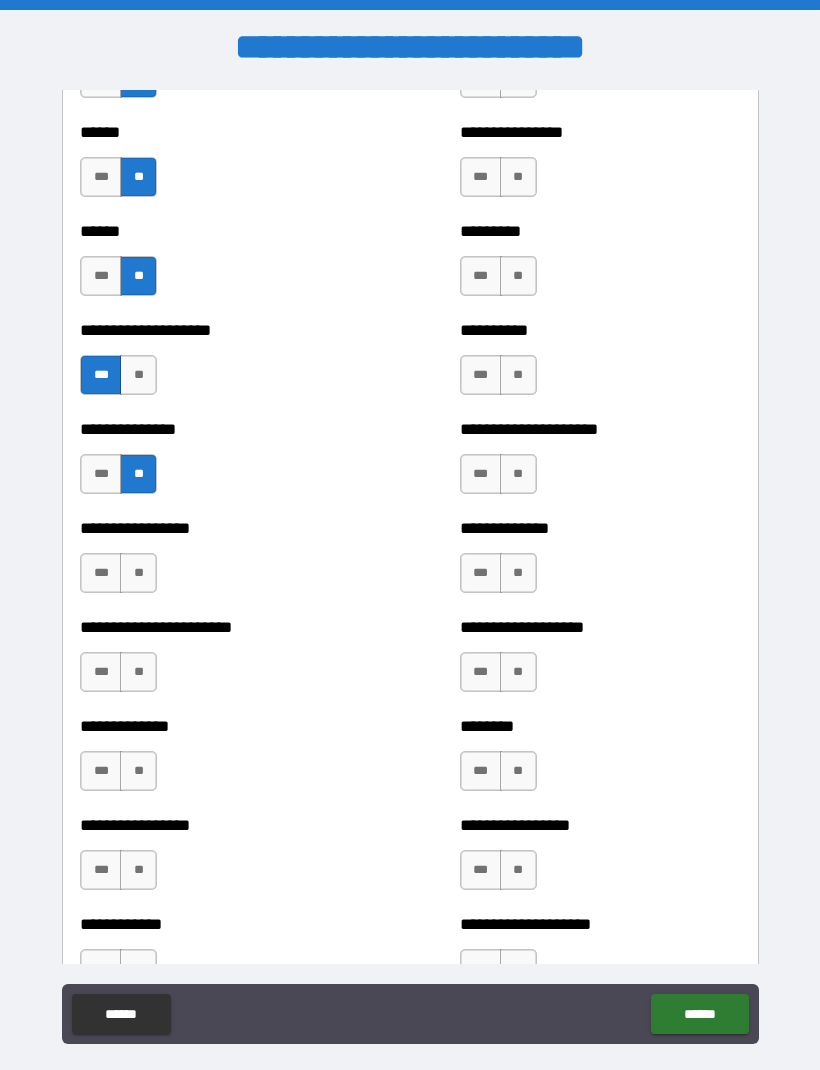 scroll, scrollTop: 3135, scrollLeft: 0, axis: vertical 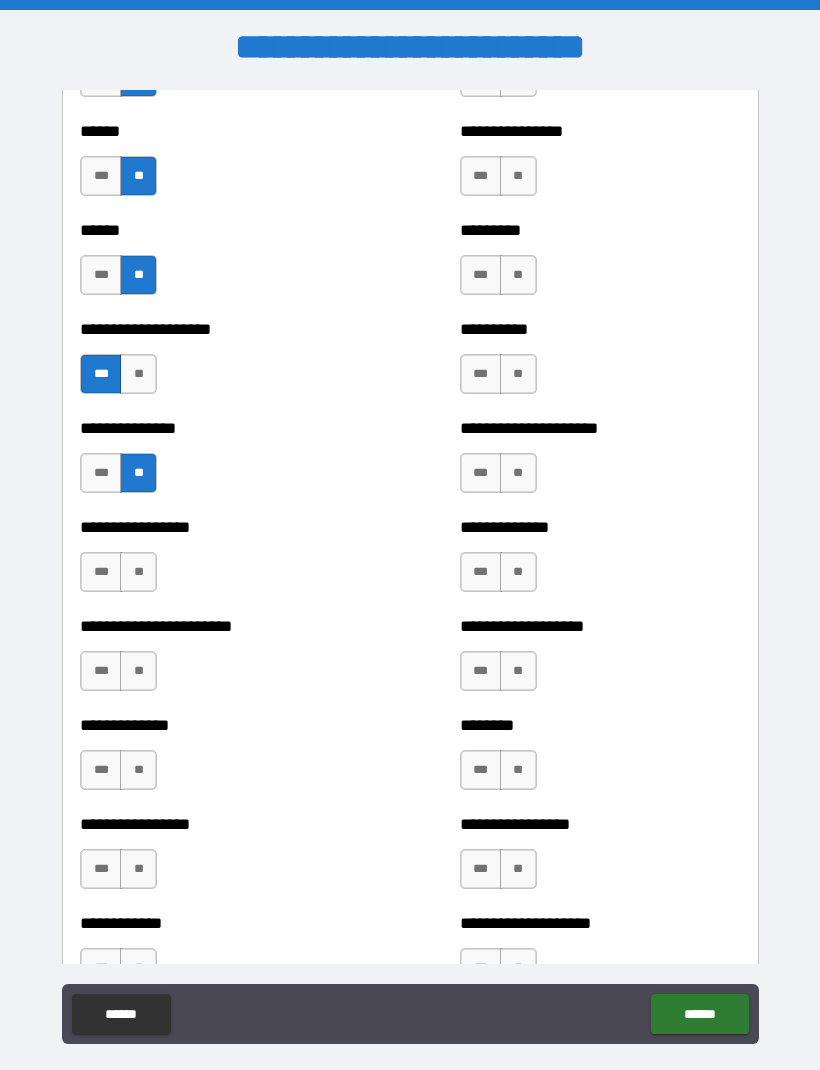 click on "**" at bounding box center [138, 572] 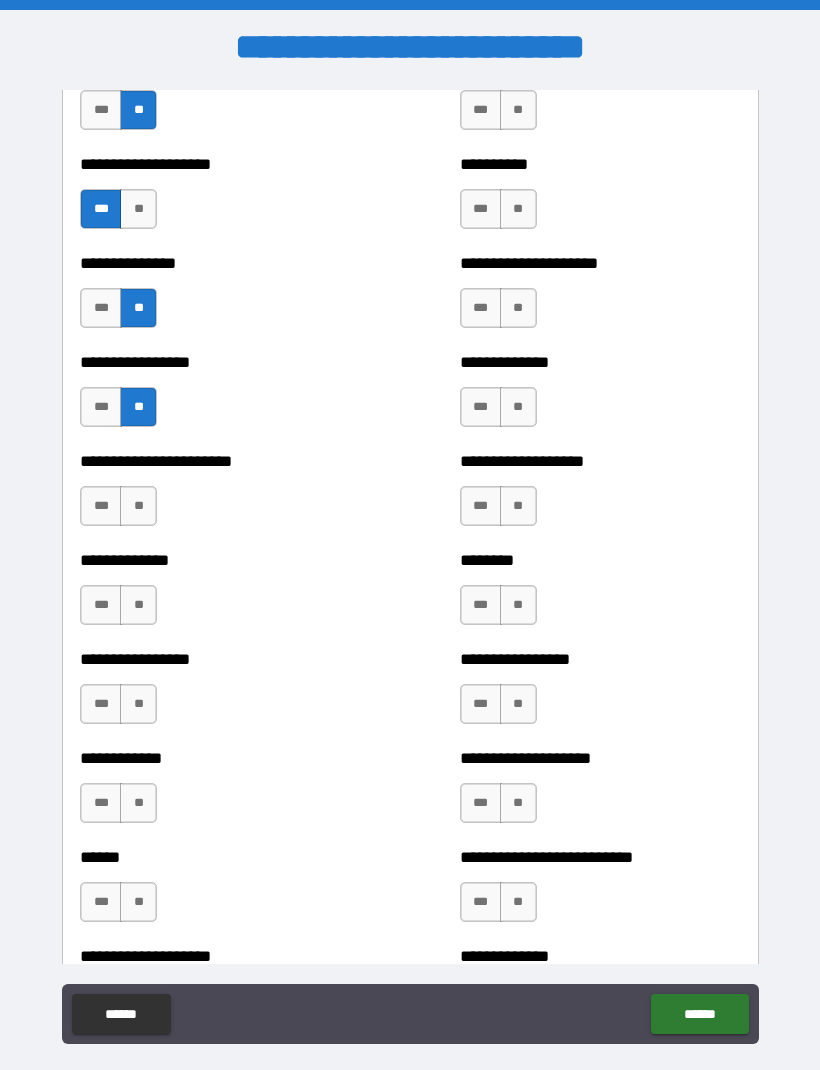 scroll, scrollTop: 3301, scrollLeft: 0, axis: vertical 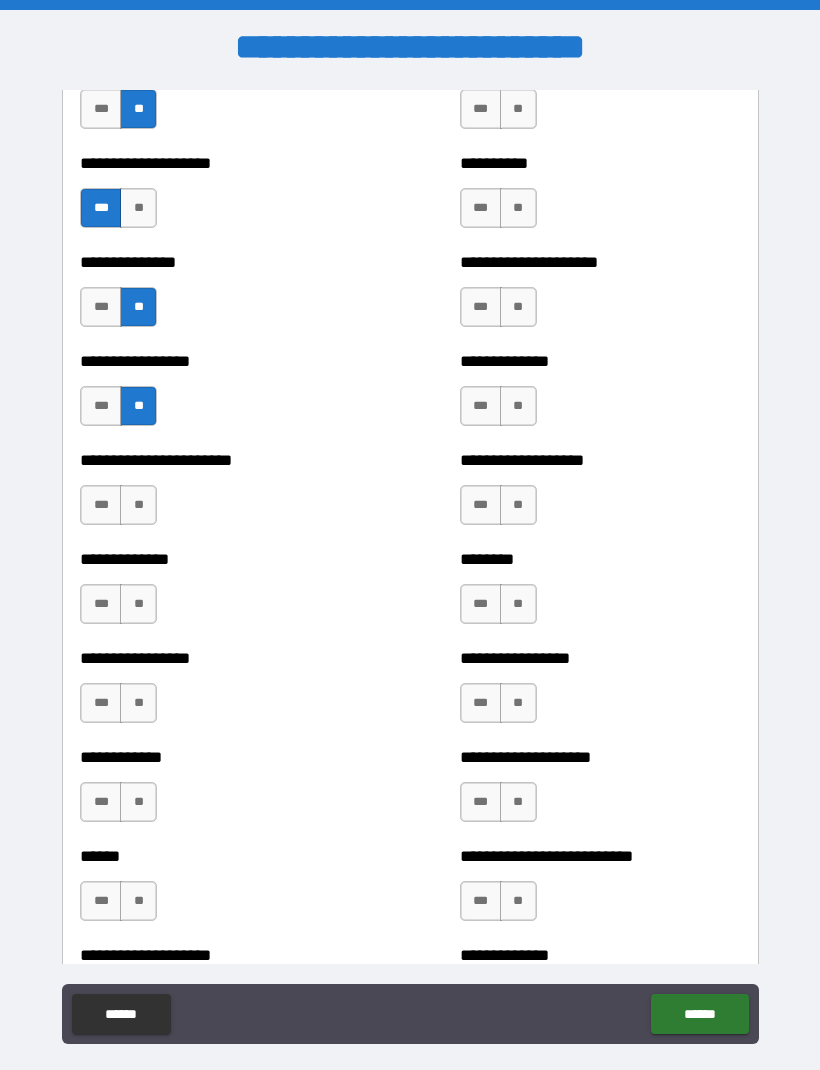 click on "**" at bounding box center (138, 505) 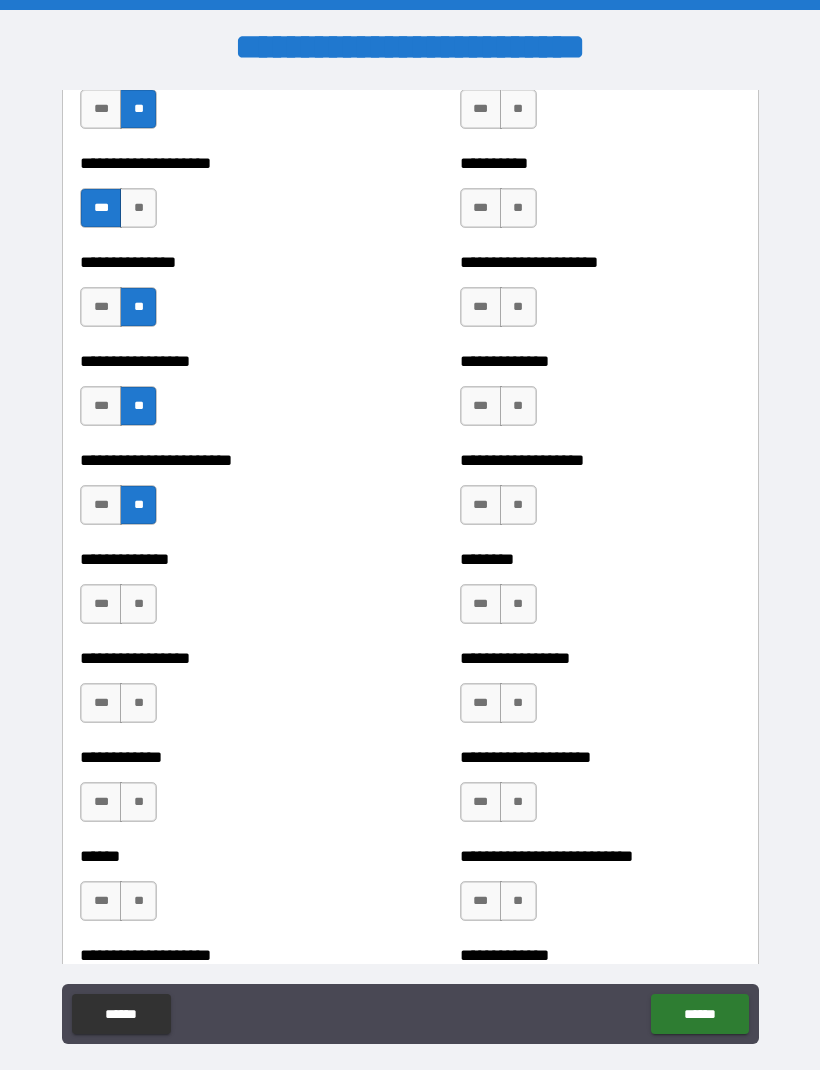 click on "**" at bounding box center [138, 604] 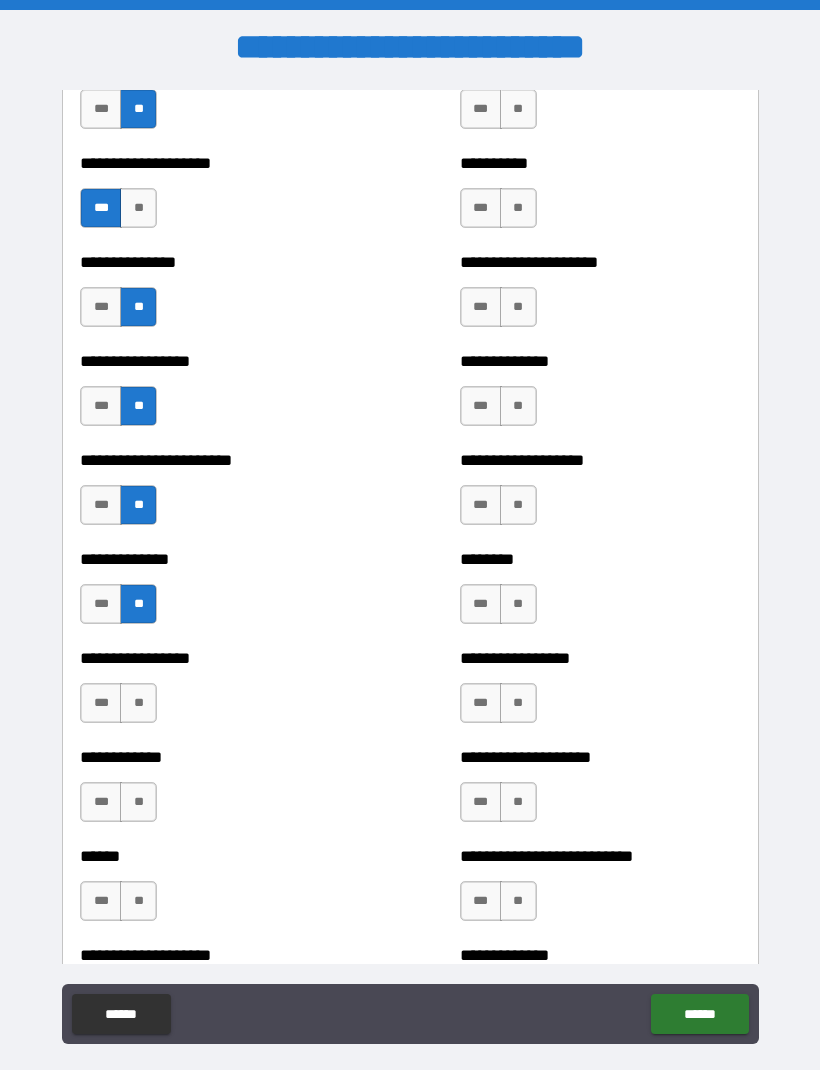 click on "**" at bounding box center [138, 703] 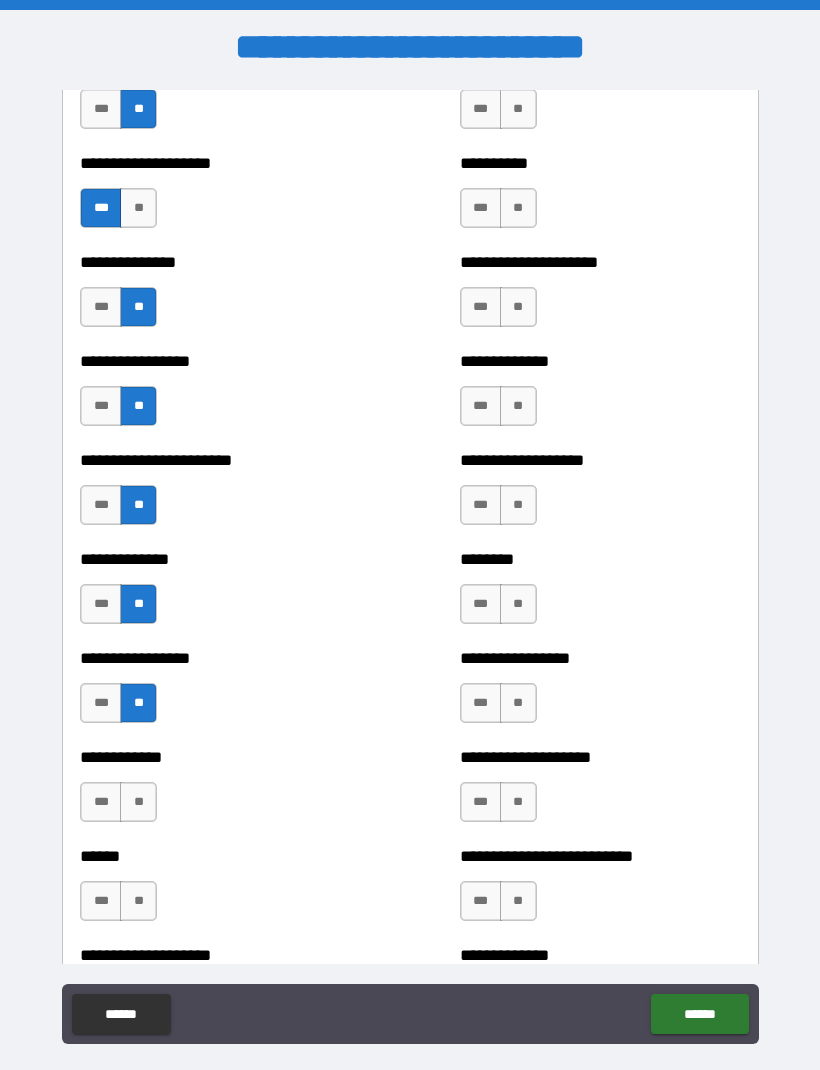 click on "**" at bounding box center [138, 802] 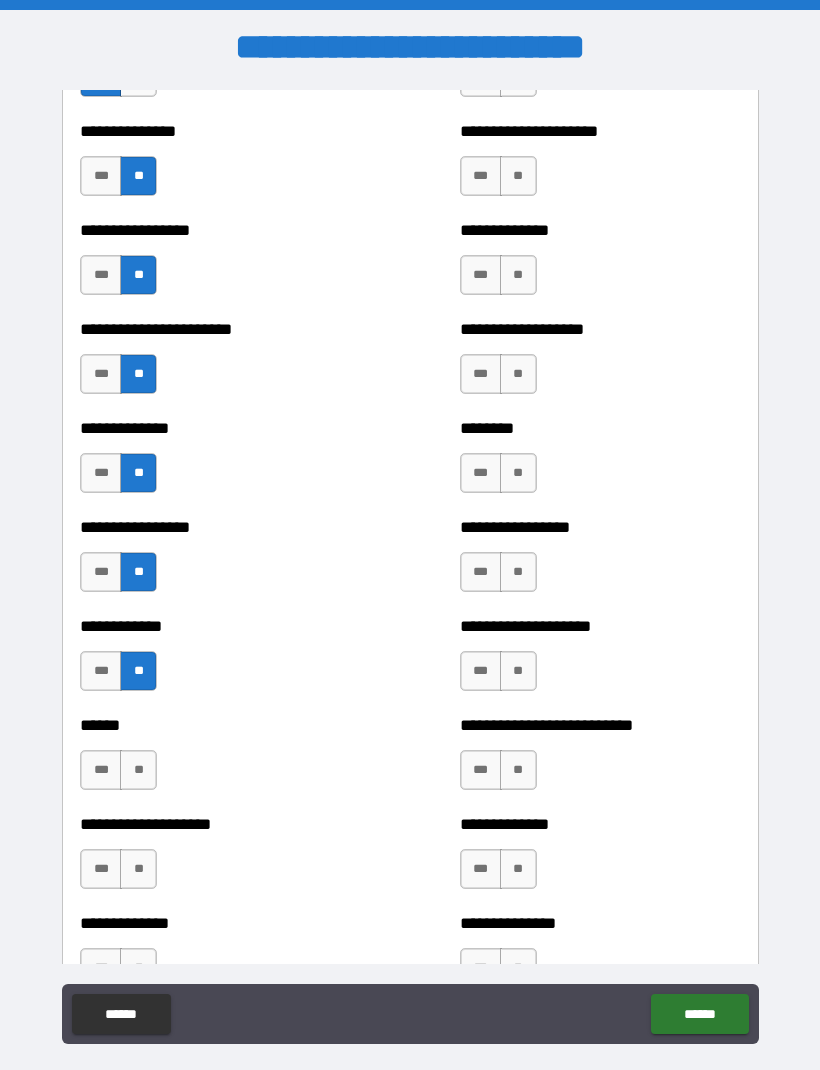scroll, scrollTop: 3444, scrollLeft: 0, axis: vertical 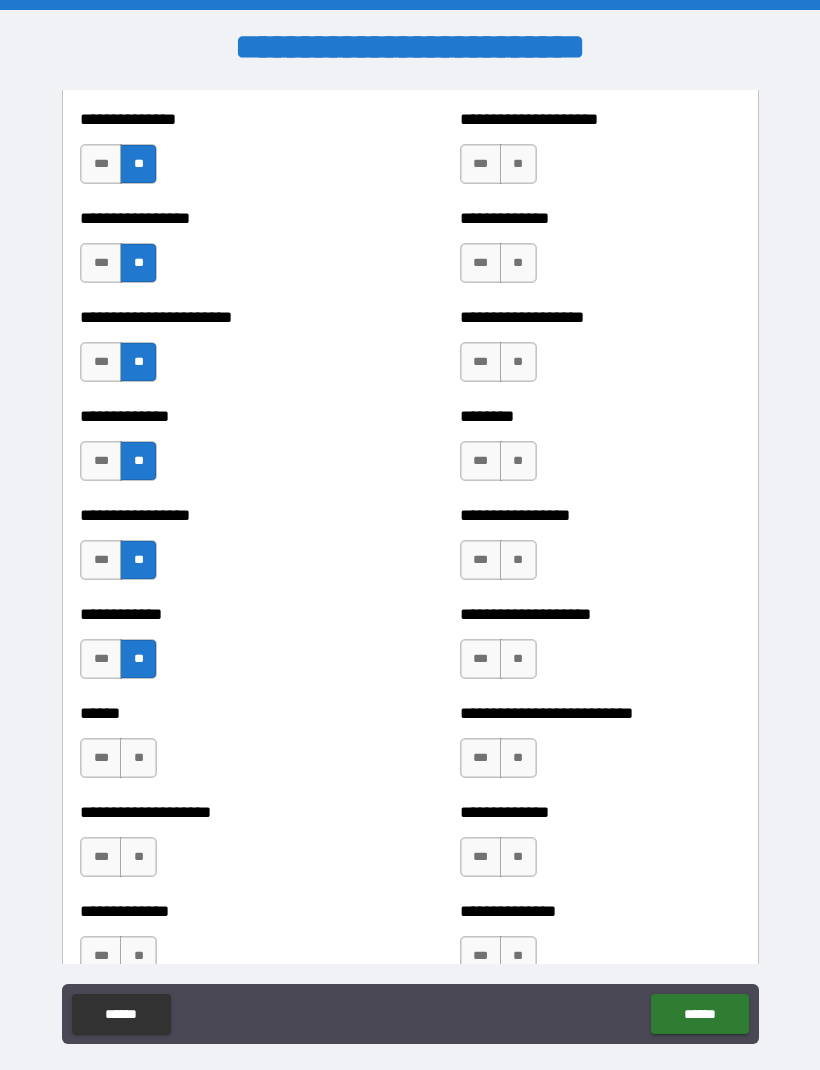click on "**" at bounding box center (138, 758) 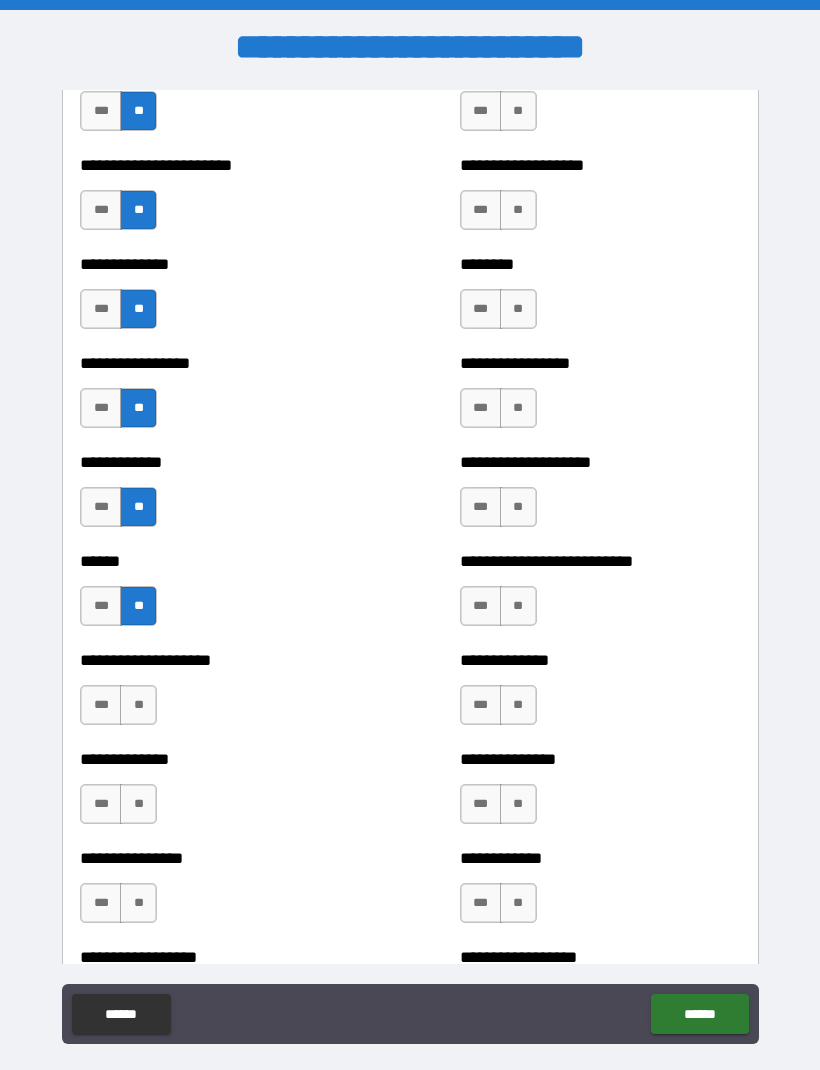 scroll, scrollTop: 3602, scrollLeft: 0, axis: vertical 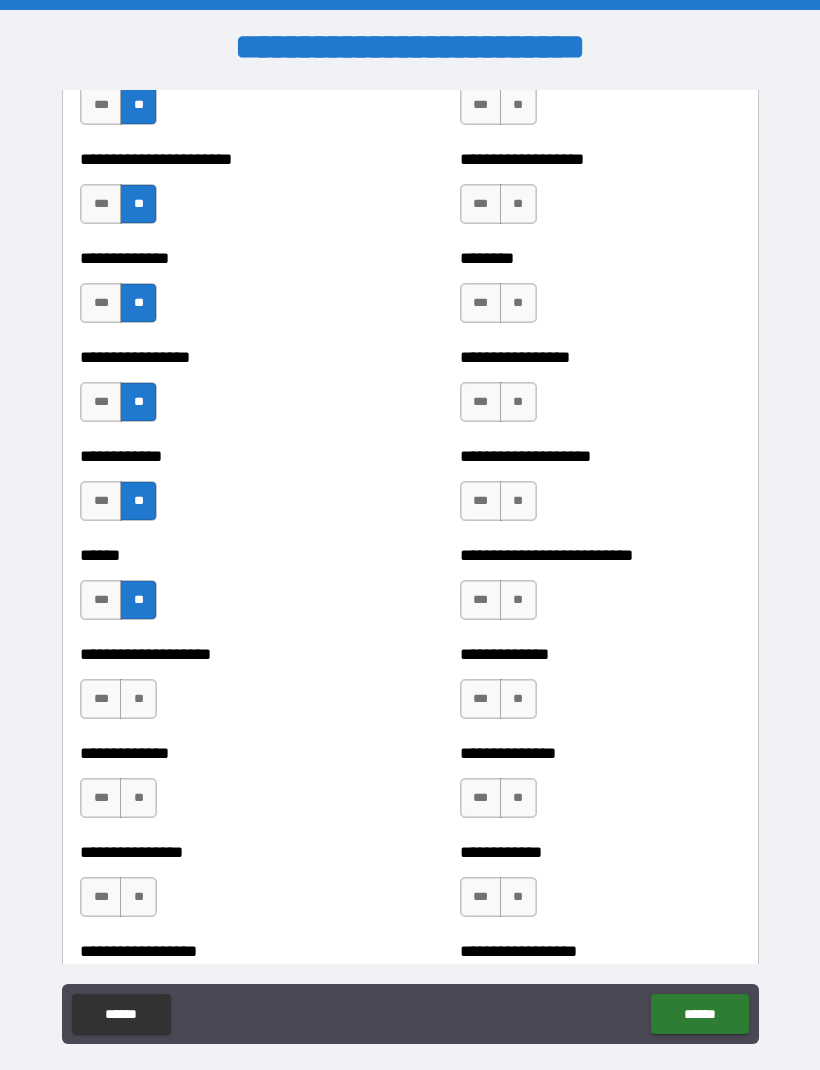 click on "**" at bounding box center [138, 699] 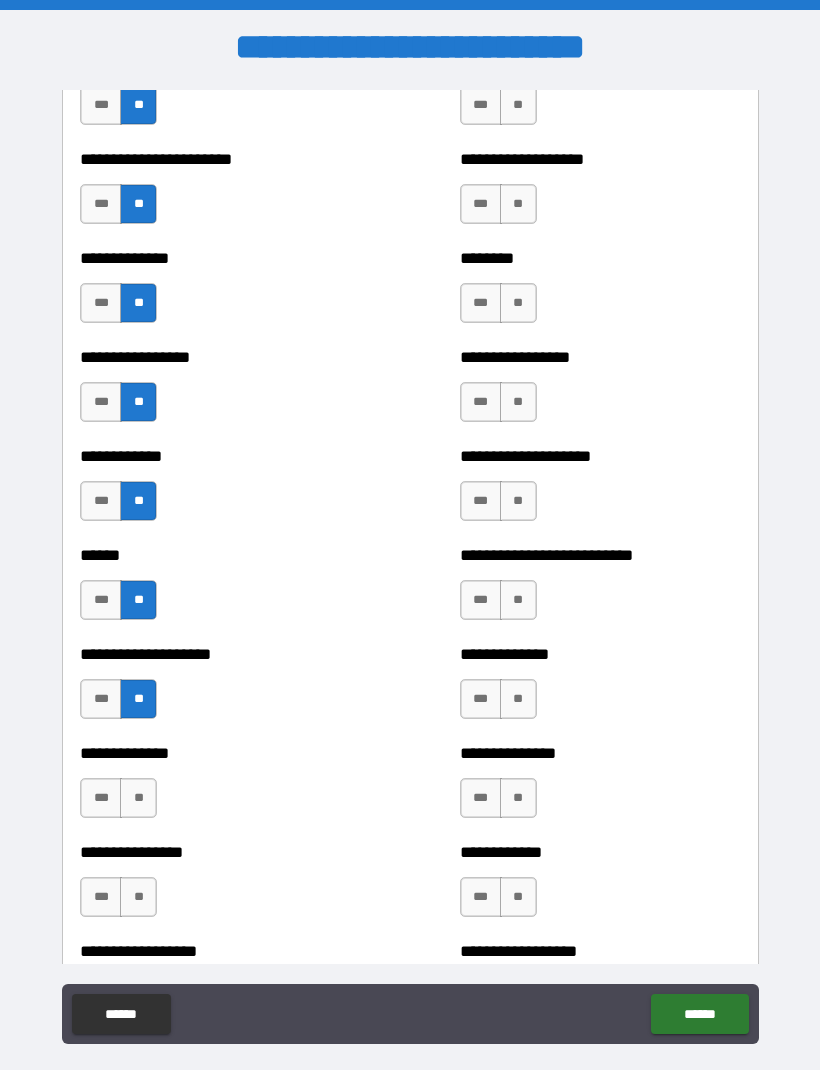 scroll, scrollTop: 3690, scrollLeft: 0, axis: vertical 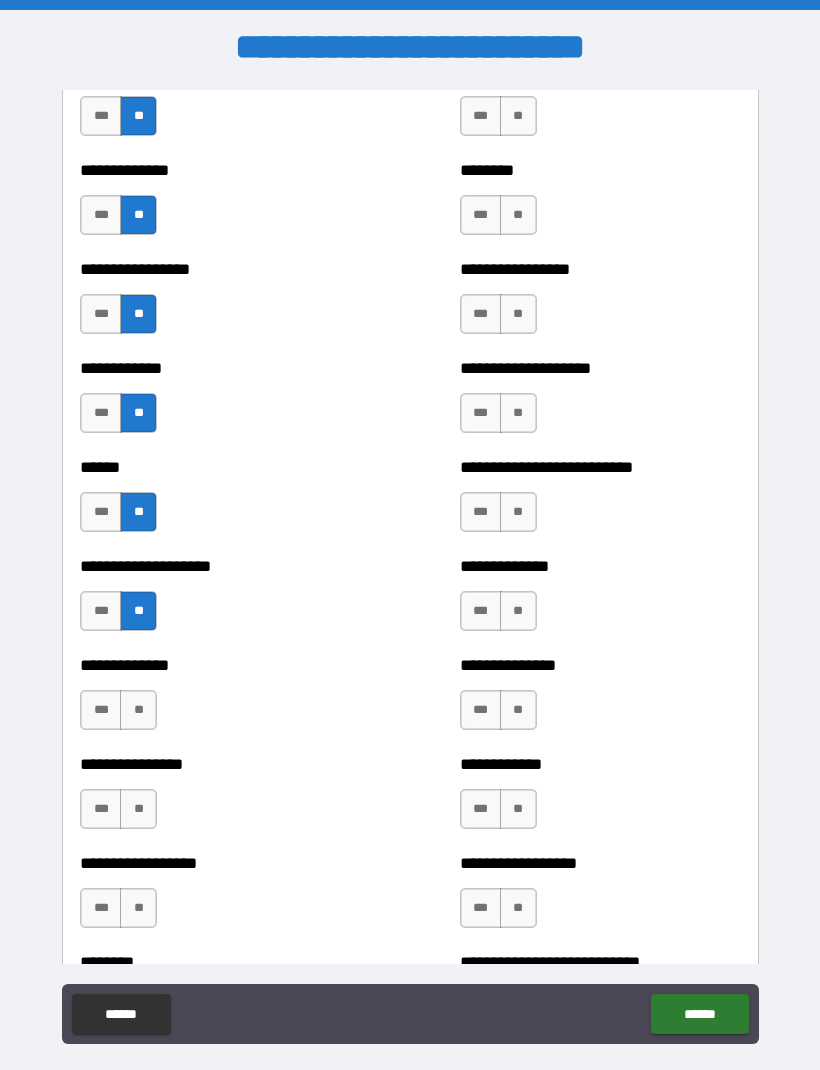 click on "**" at bounding box center [138, 710] 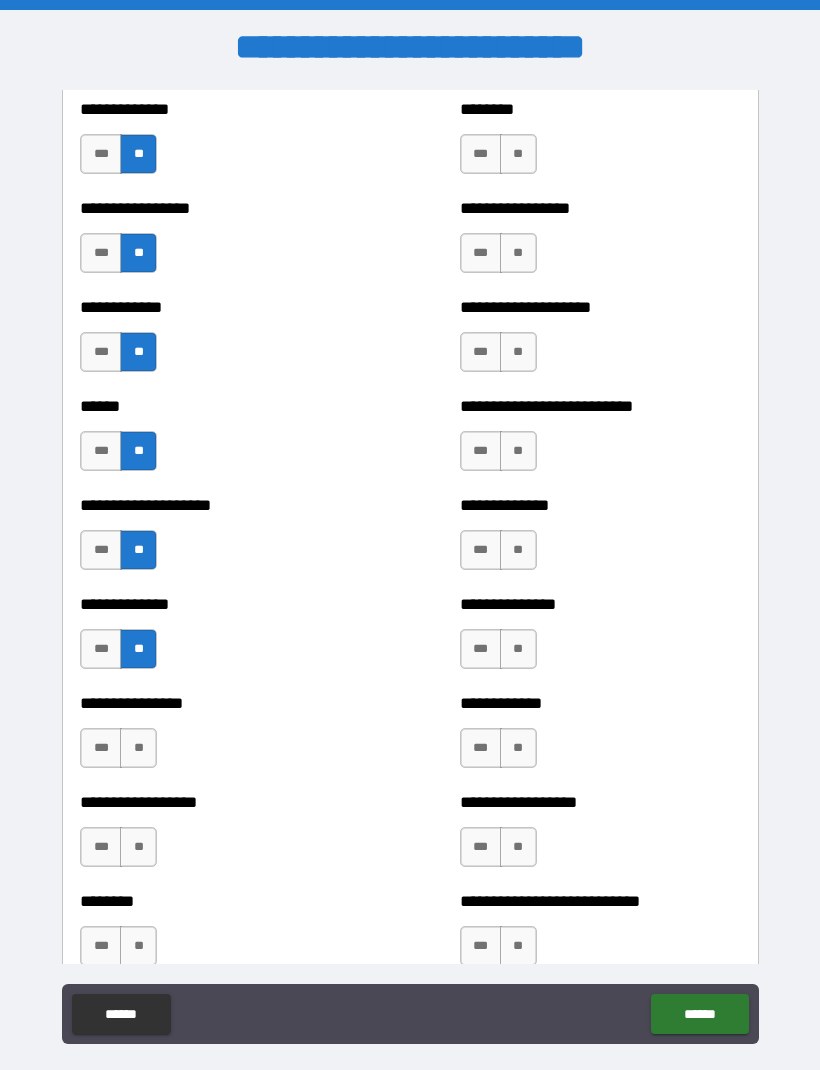 click on "**" at bounding box center (138, 748) 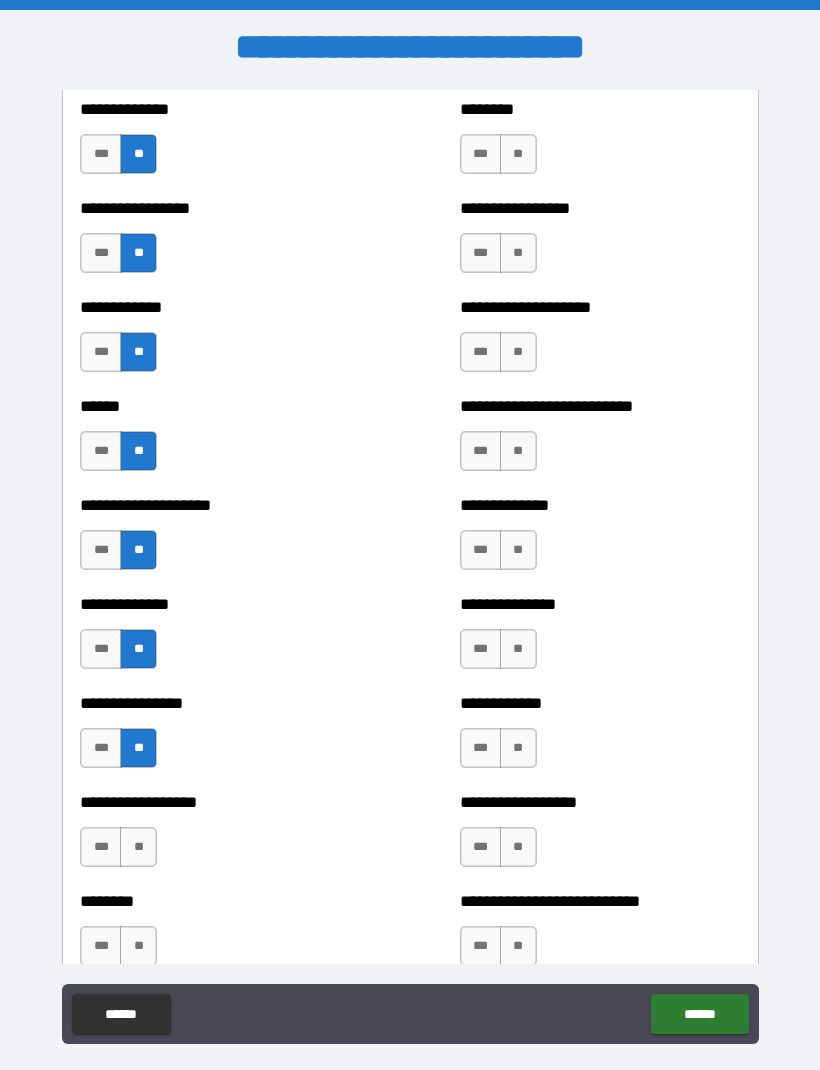 scroll, scrollTop: 3828, scrollLeft: 0, axis: vertical 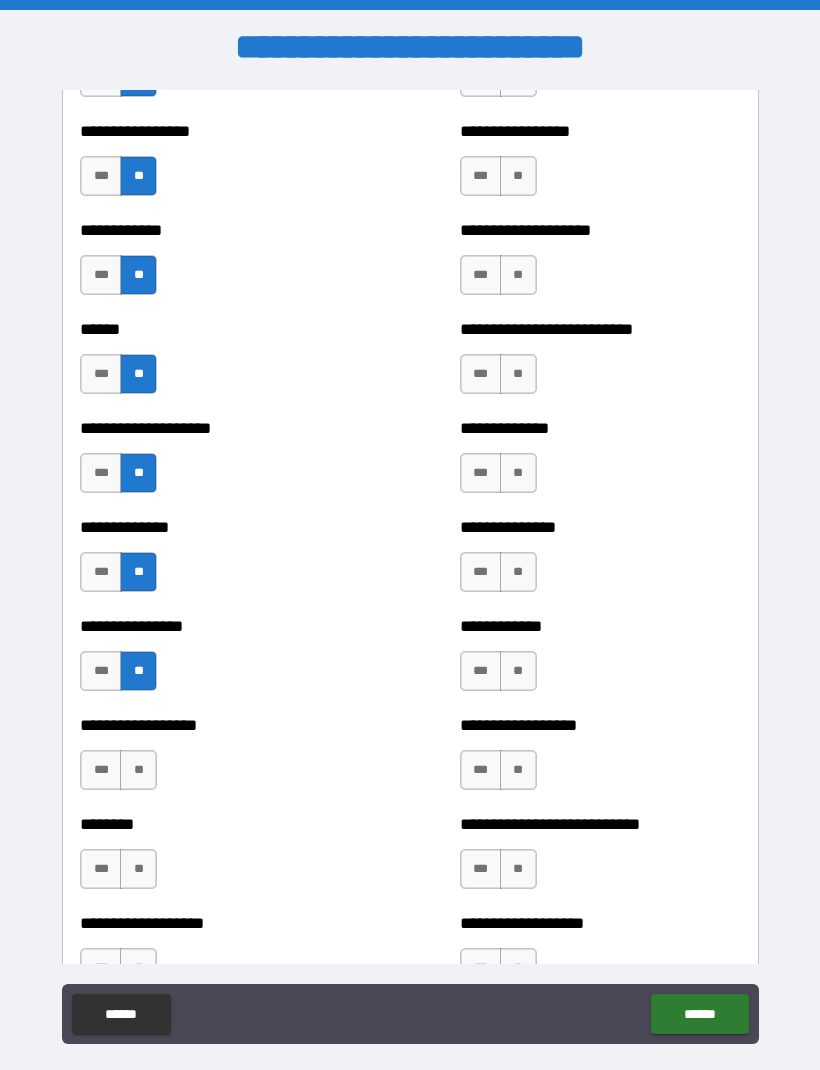 click on "**" at bounding box center [138, 770] 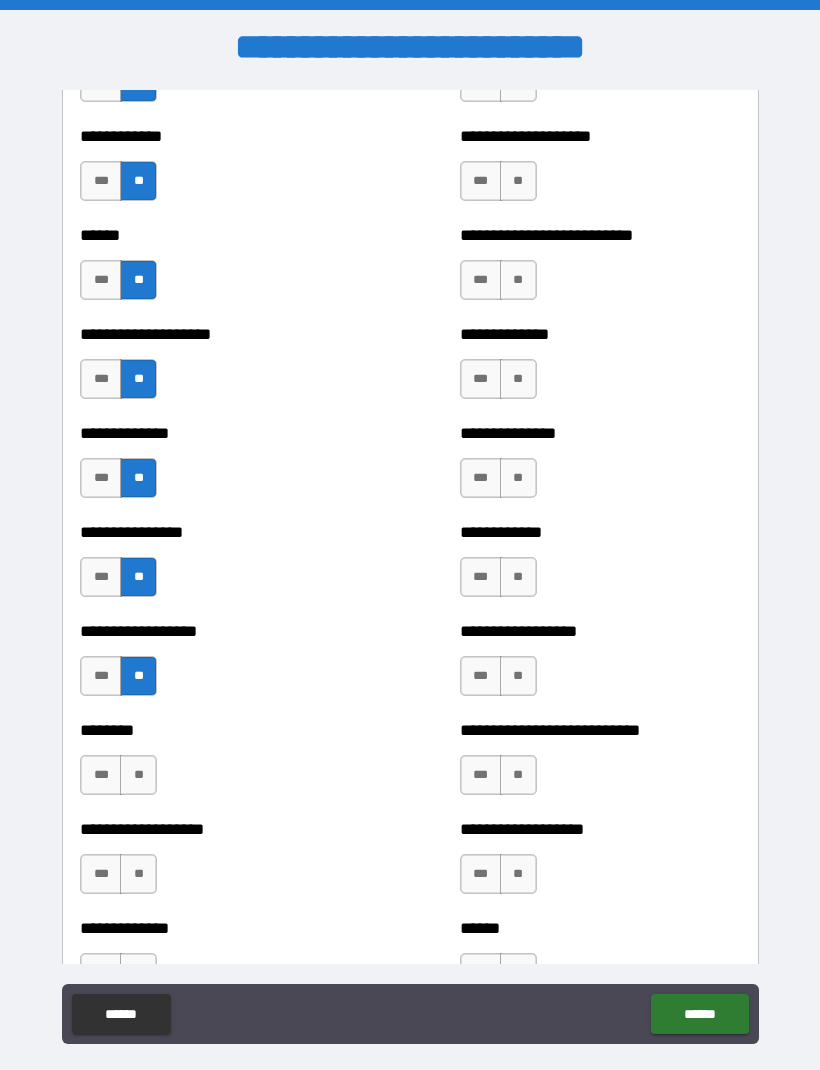 click on "**" at bounding box center [138, 775] 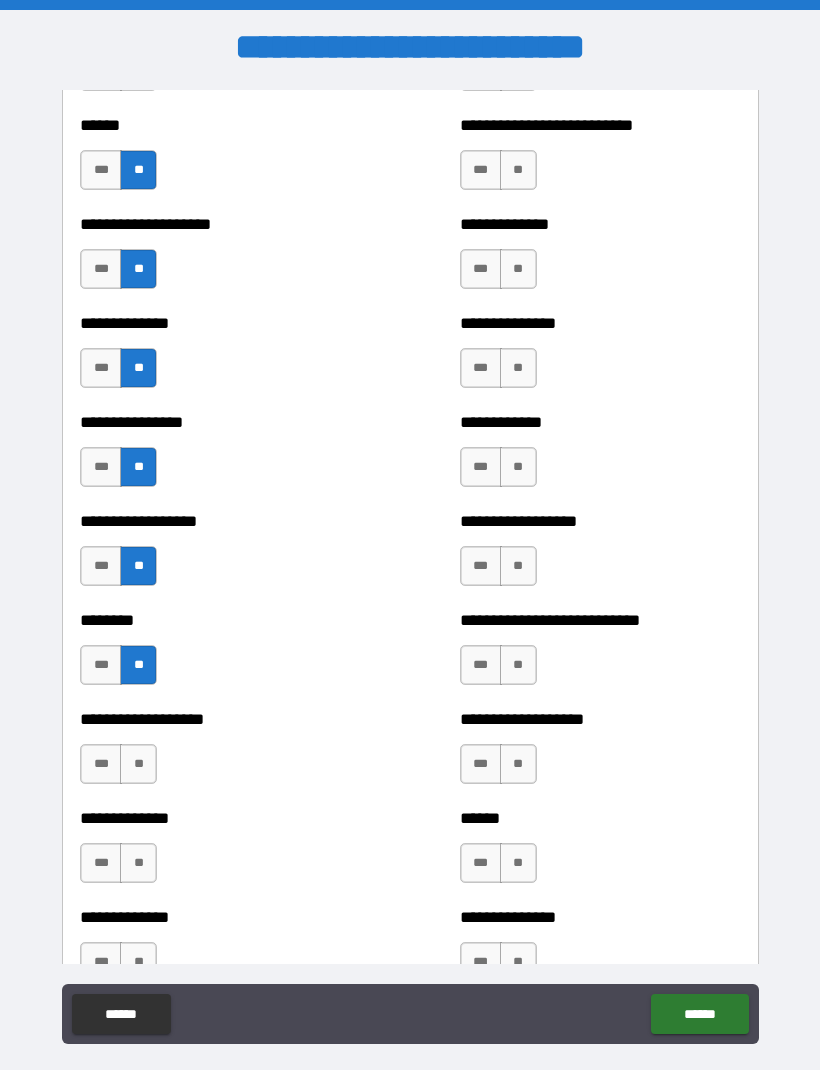 scroll, scrollTop: 4041, scrollLeft: 0, axis: vertical 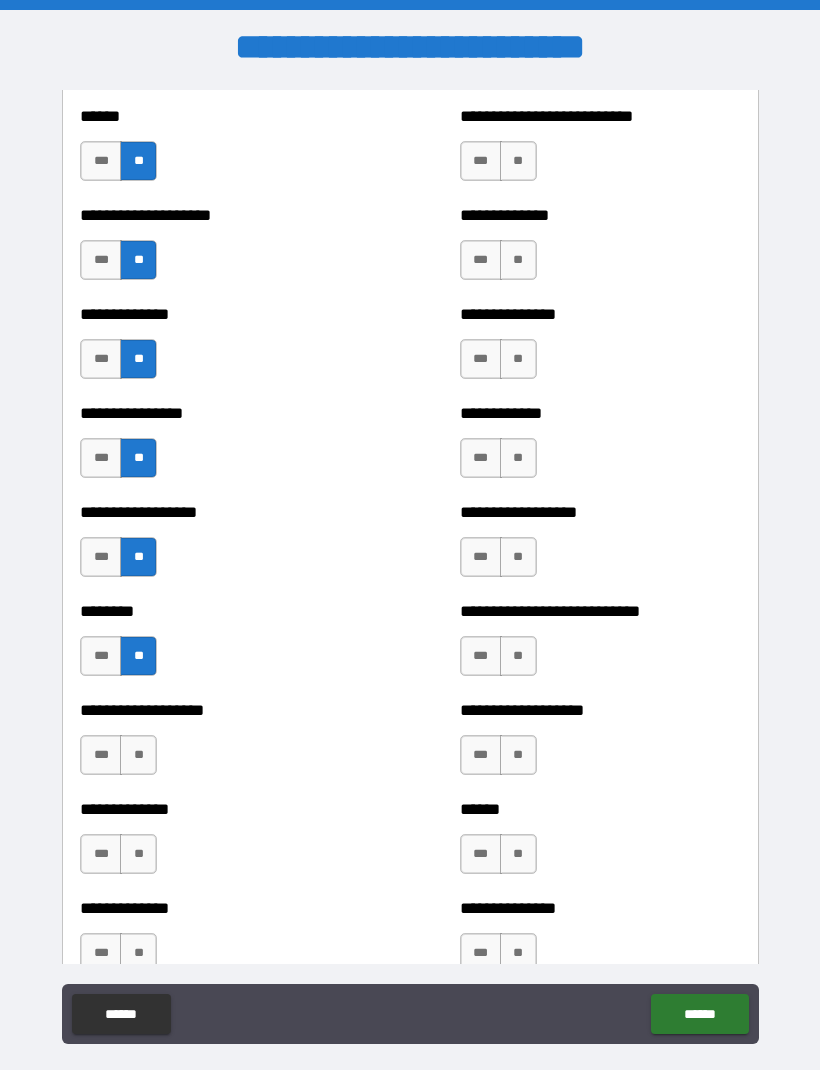 click on "**" at bounding box center [138, 755] 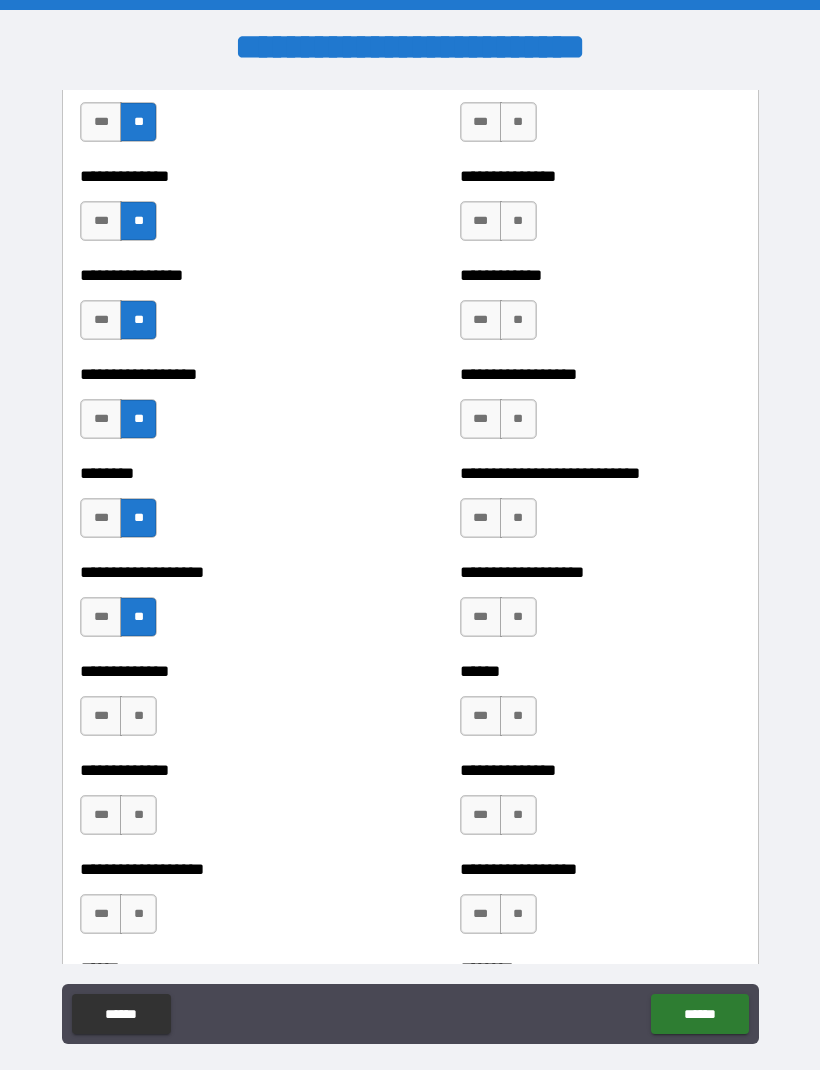 scroll, scrollTop: 4185, scrollLeft: 0, axis: vertical 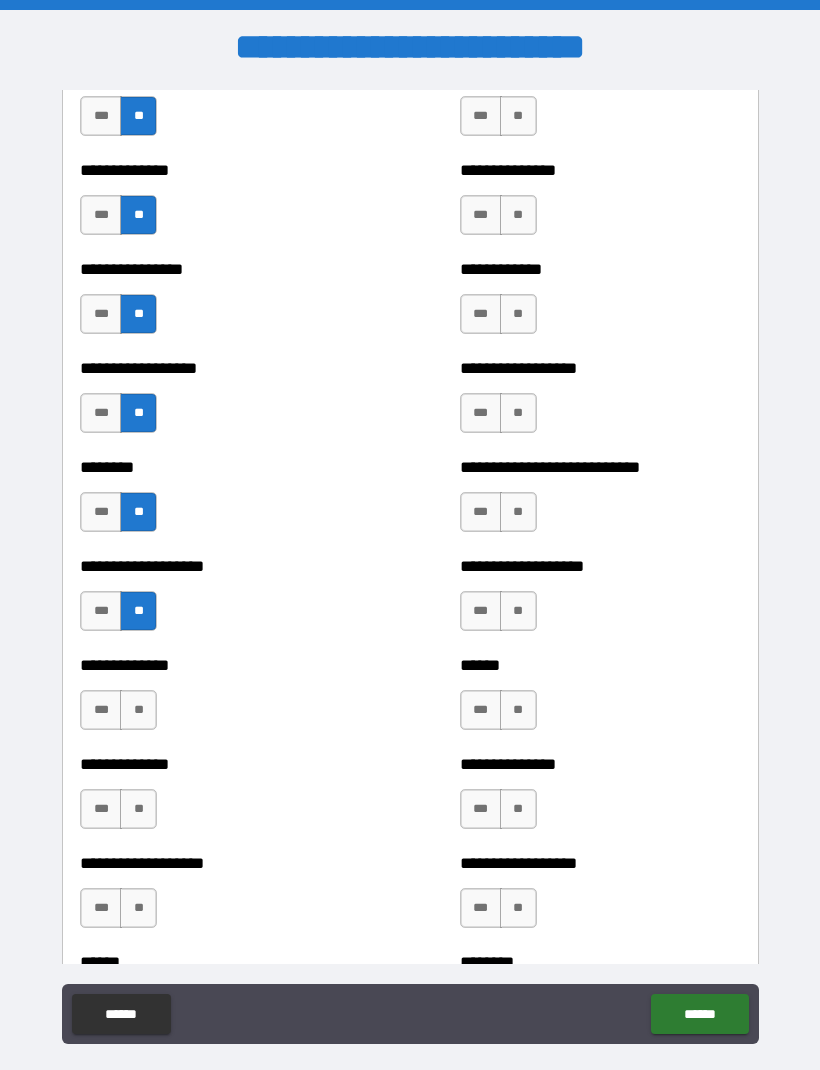 click on "**" at bounding box center [138, 710] 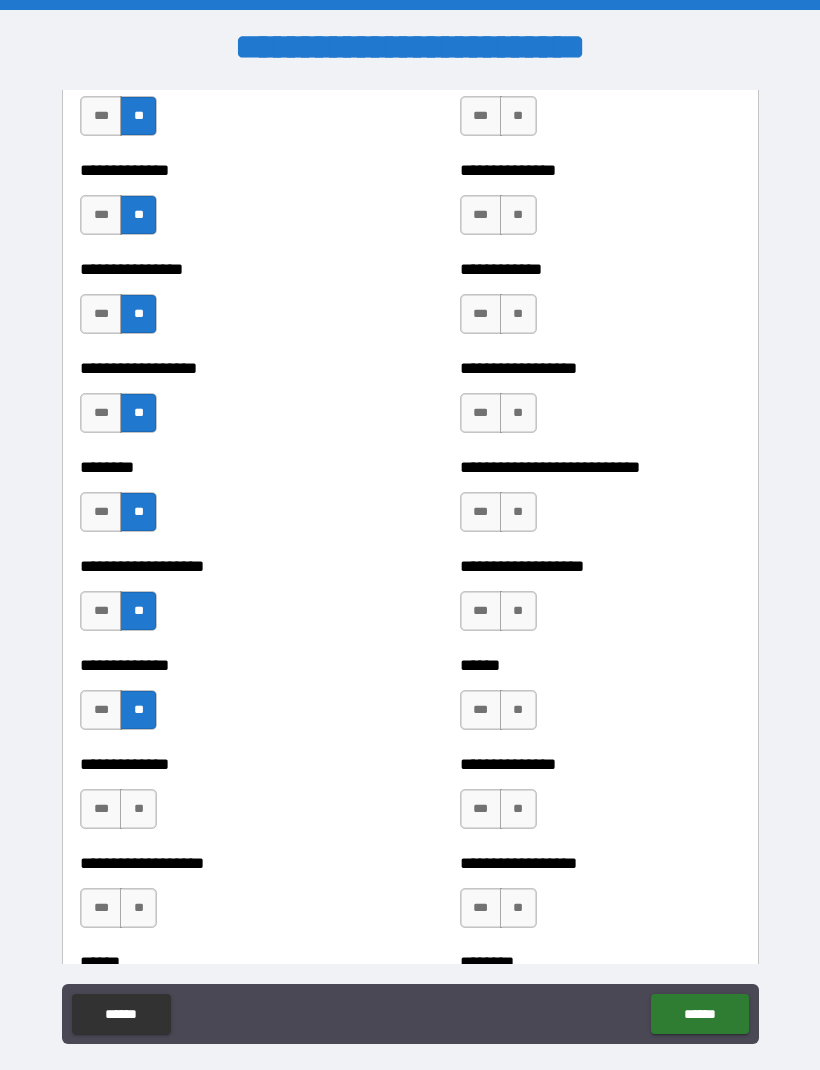 click on "**" at bounding box center [138, 809] 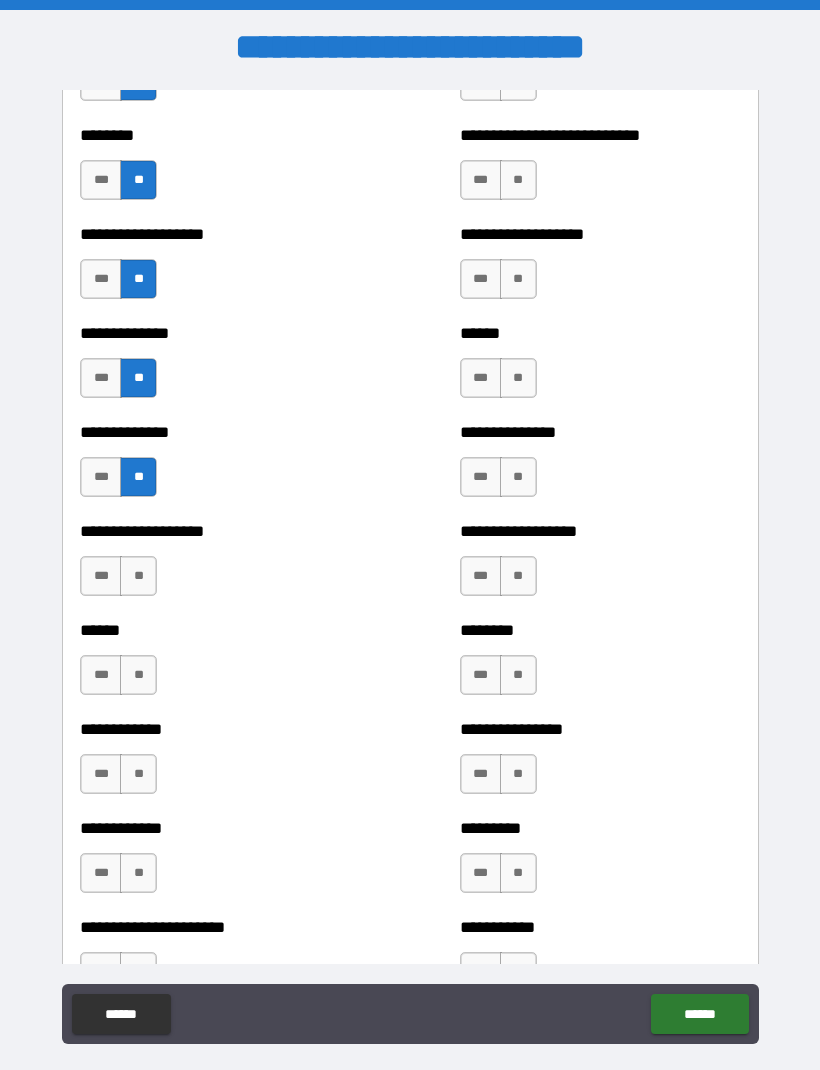 scroll, scrollTop: 4520, scrollLeft: 0, axis: vertical 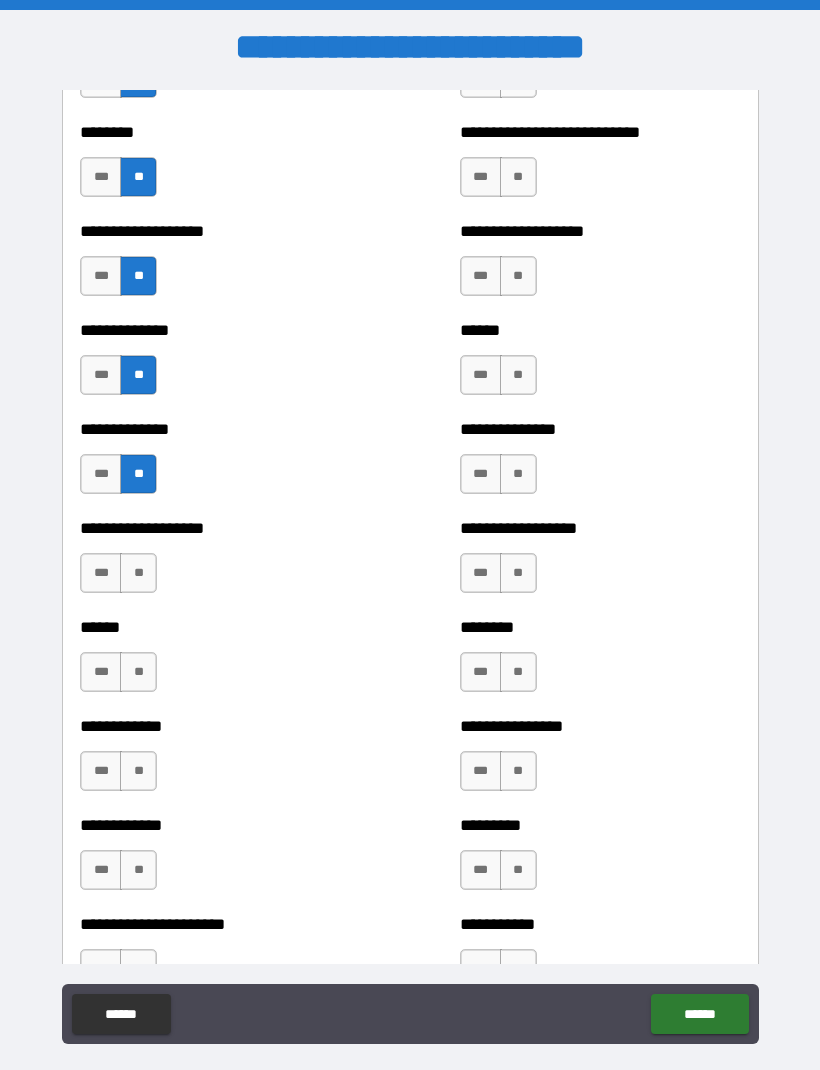 click on "**" at bounding box center (138, 672) 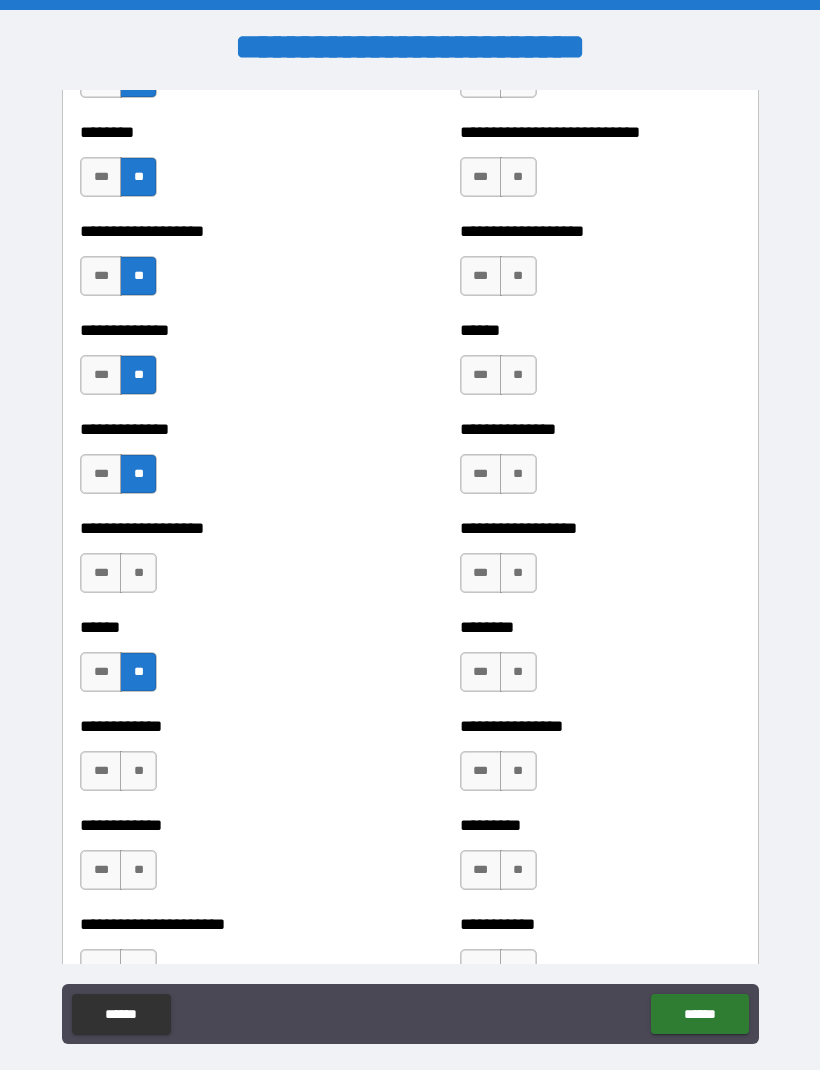 click on "**" at bounding box center (138, 771) 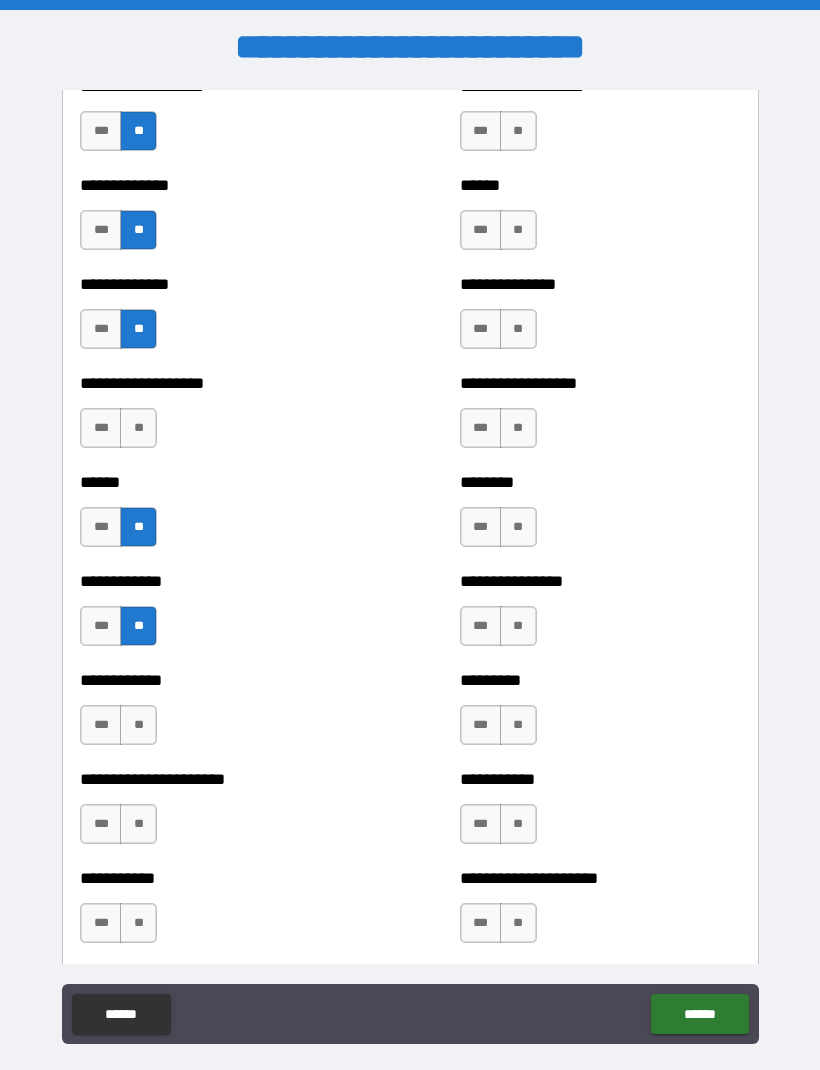 scroll, scrollTop: 4671, scrollLeft: 0, axis: vertical 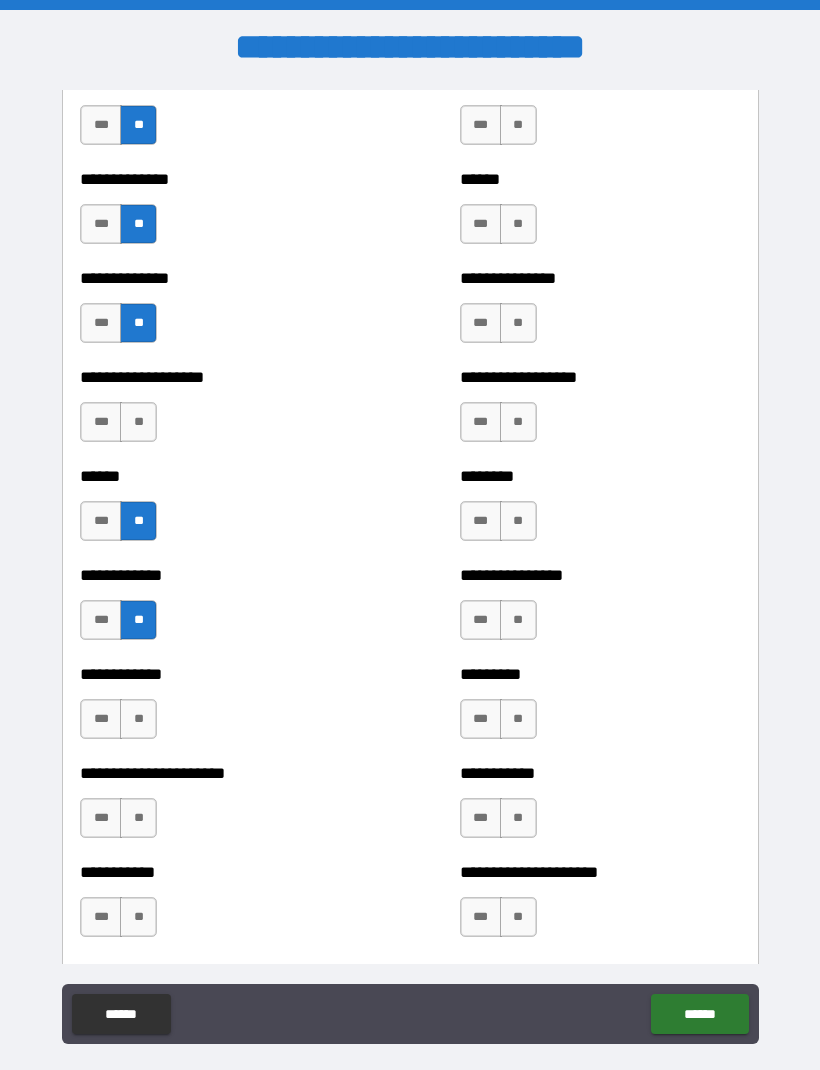 click on "**" at bounding box center [138, 719] 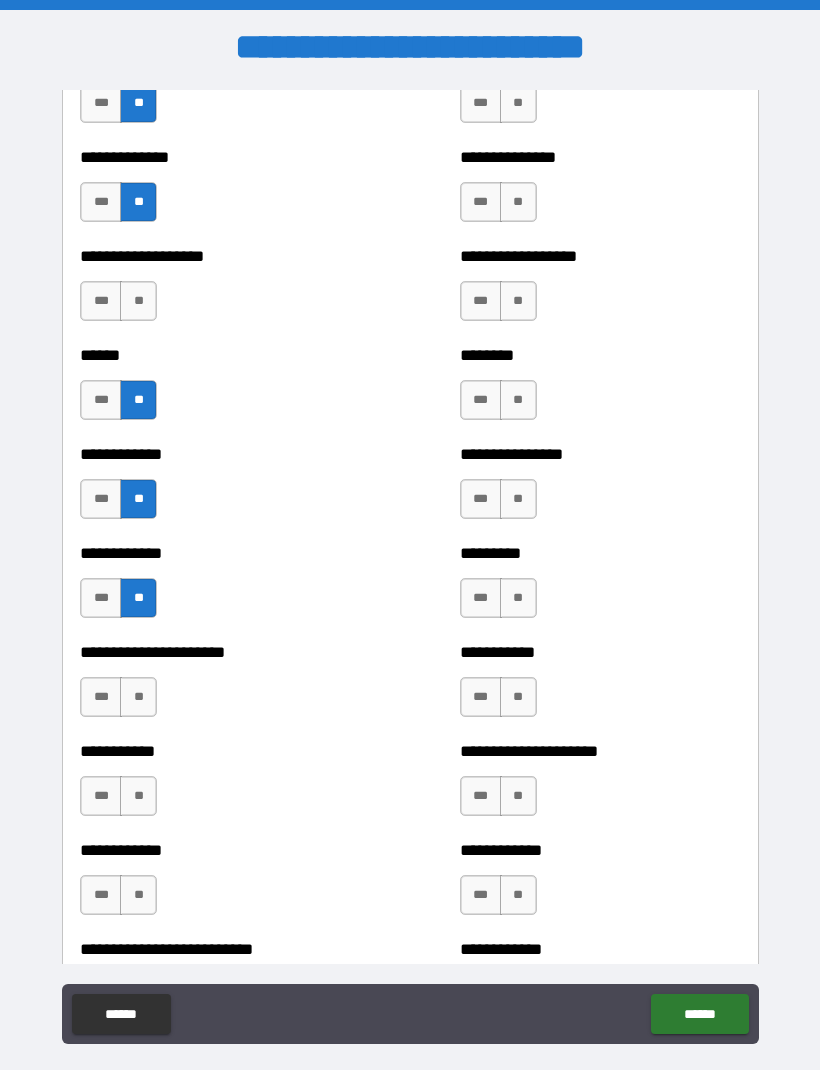 scroll, scrollTop: 4796, scrollLeft: 0, axis: vertical 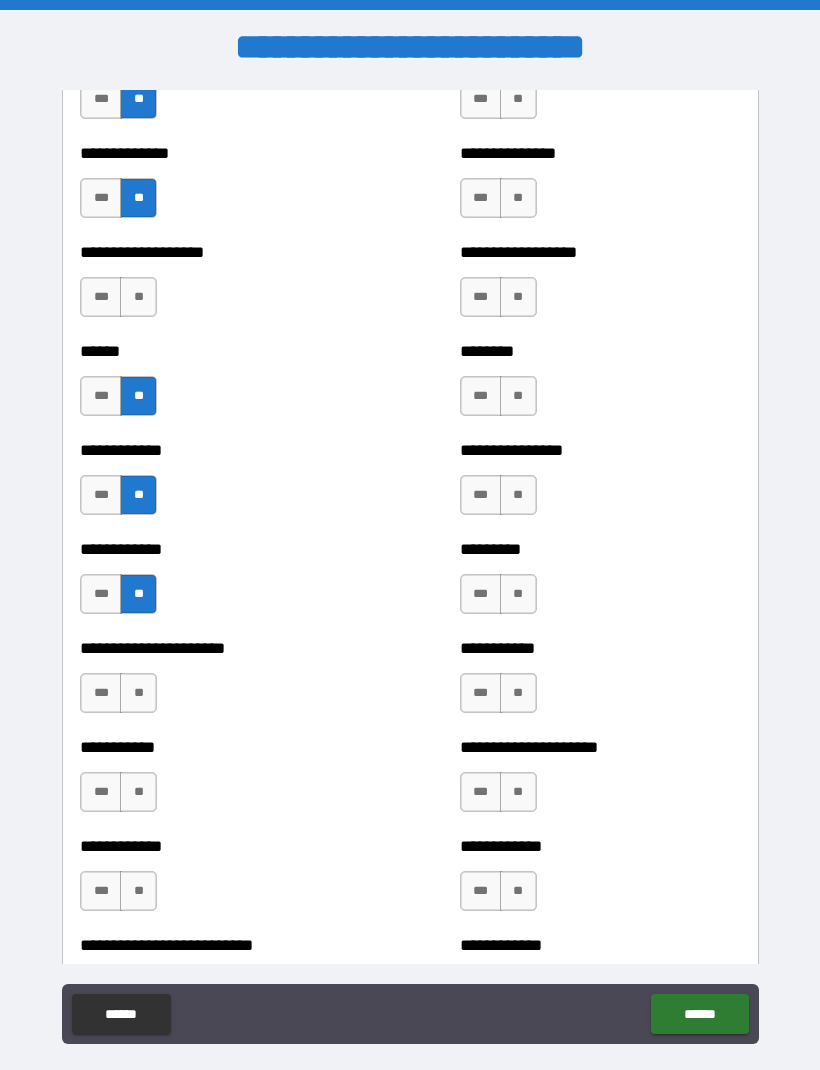 click on "**" at bounding box center [138, 693] 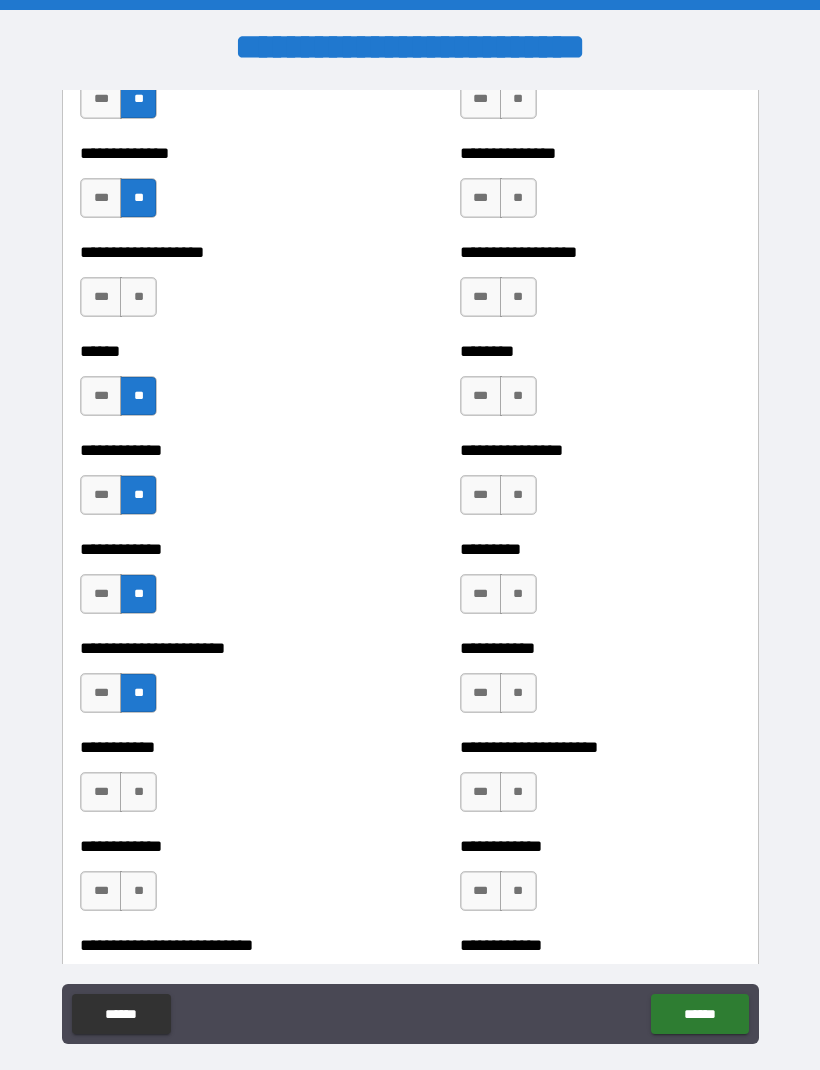 click on "**" at bounding box center [138, 792] 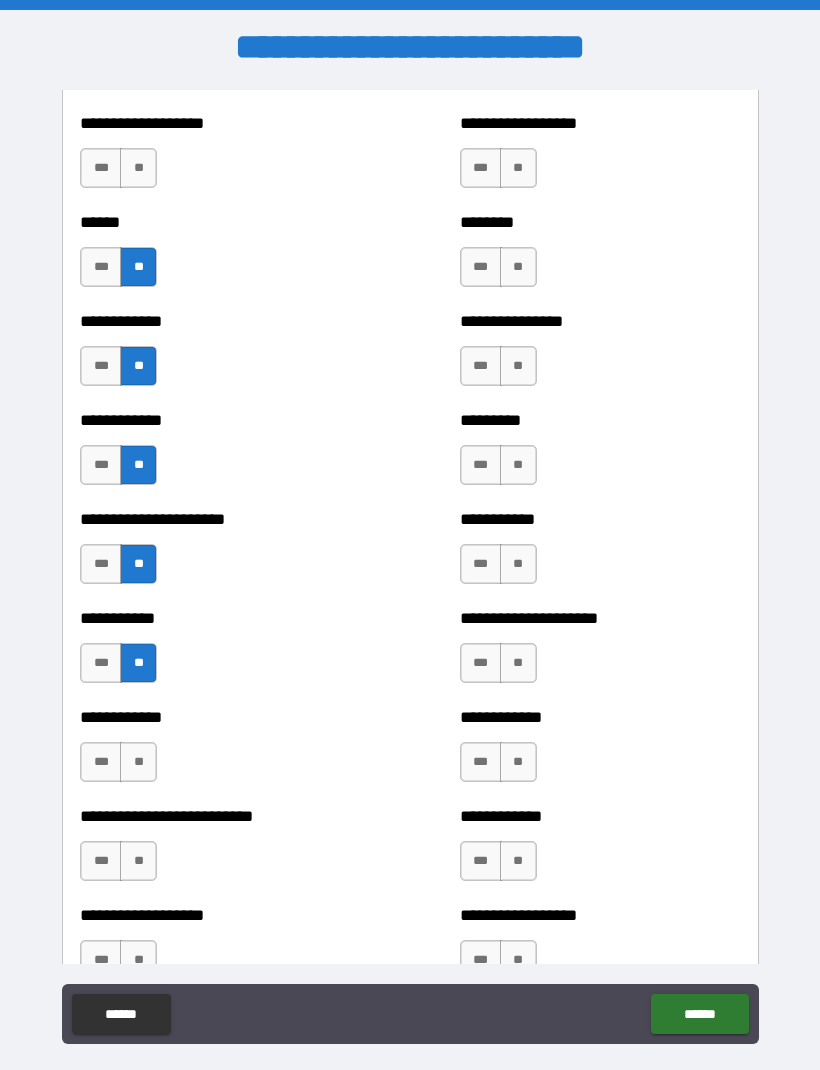 scroll, scrollTop: 4928, scrollLeft: 0, axis: vertical 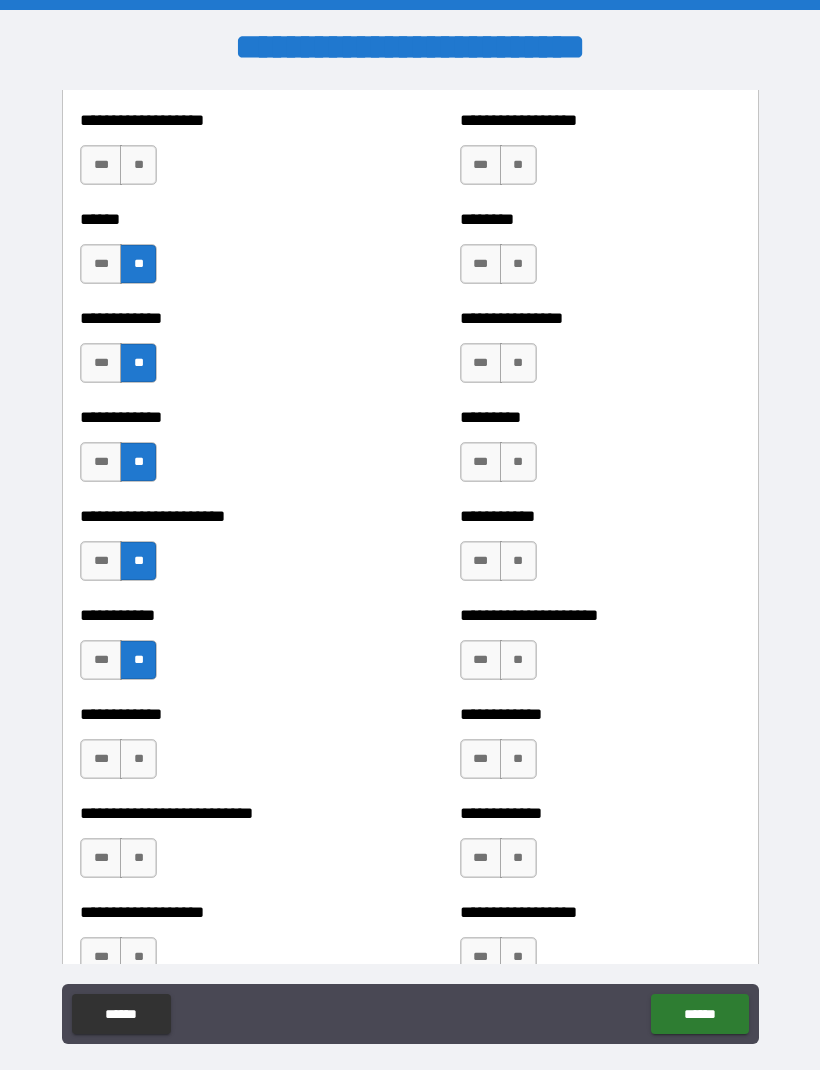 click on "**" at bounding box center [138, 759] 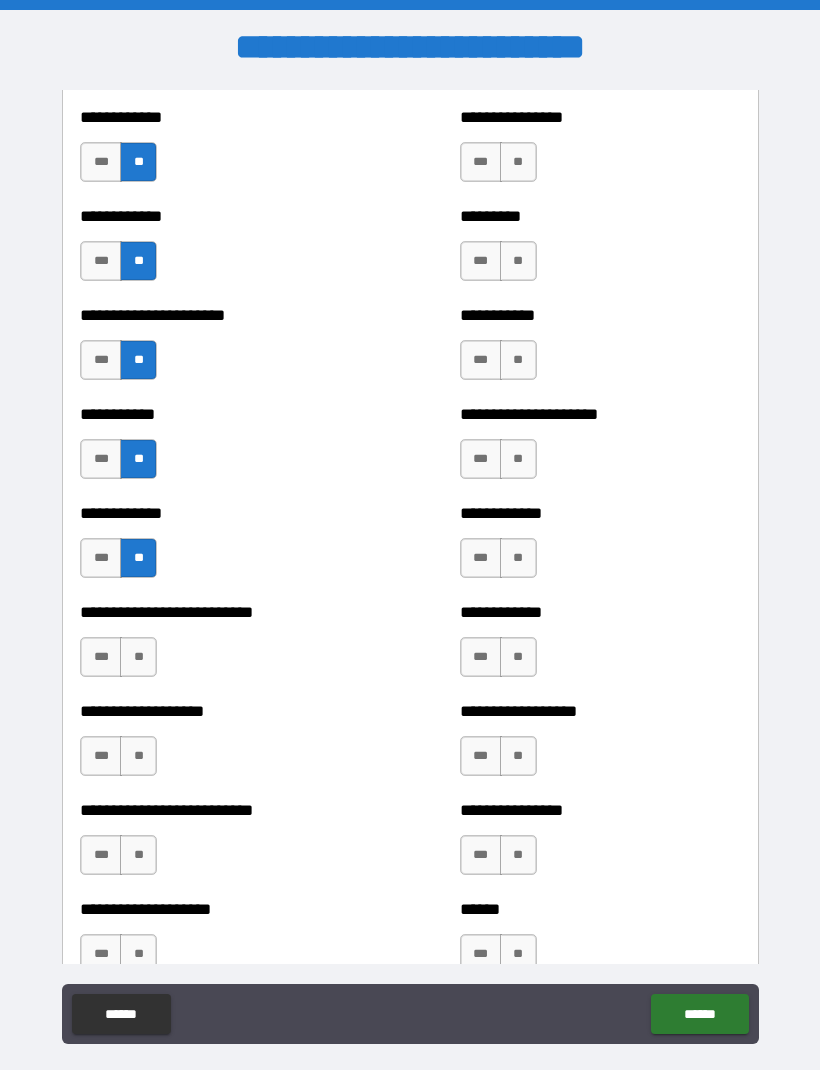 scroll, scrollTop: 5140, scrollLeft: 0, axis: vertical 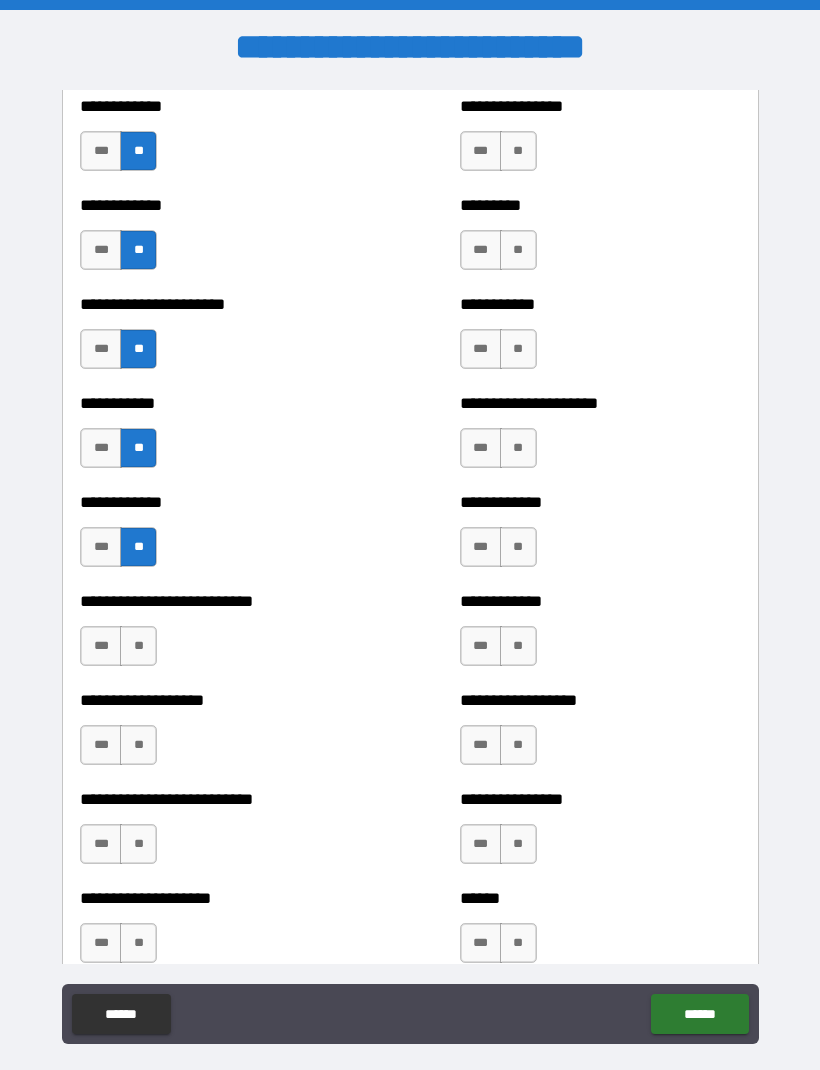 click on "***" at bounding box center (101, 646) 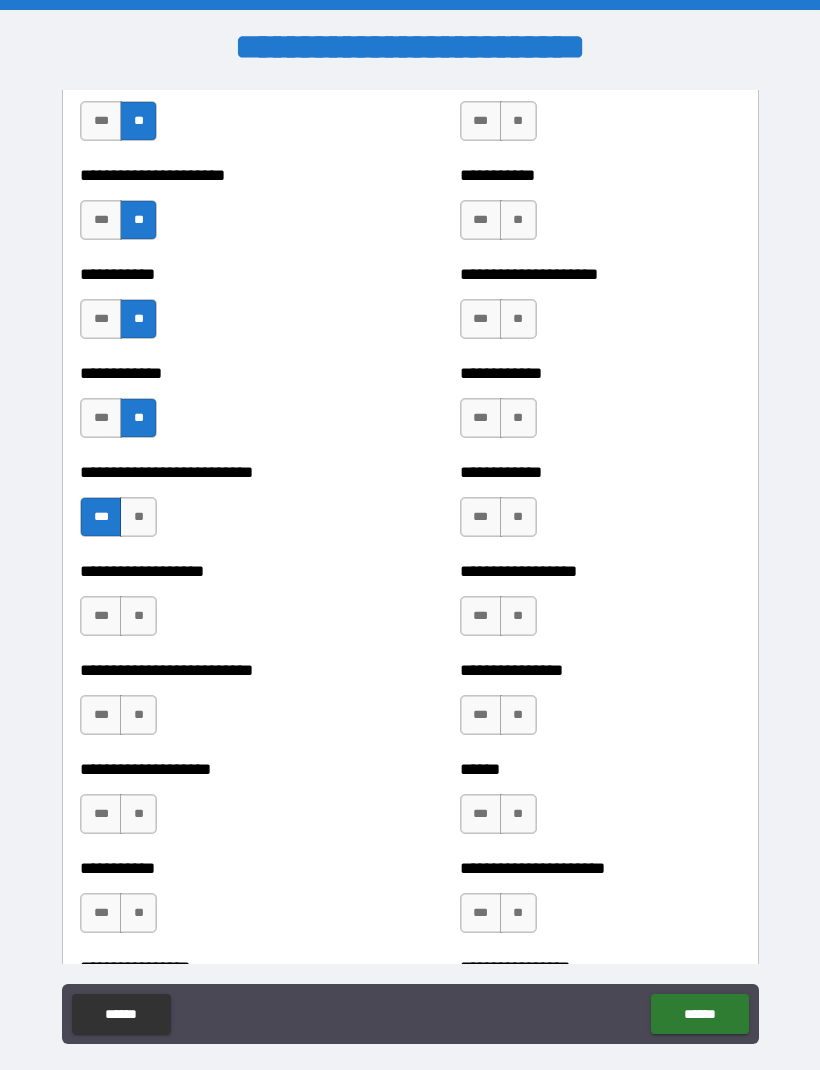 scroll, scrollTop: 5276, scrollLeft: 0, axis: vertical 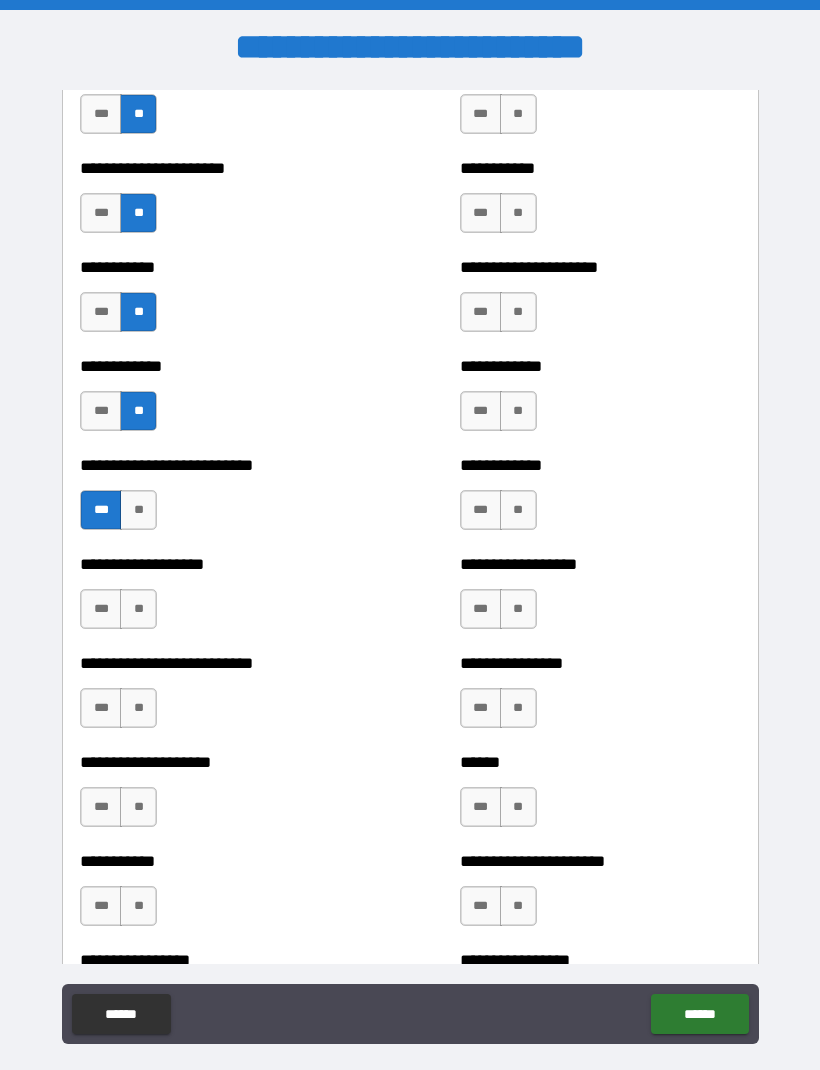 click on "**" at bounding box center [138, 609] 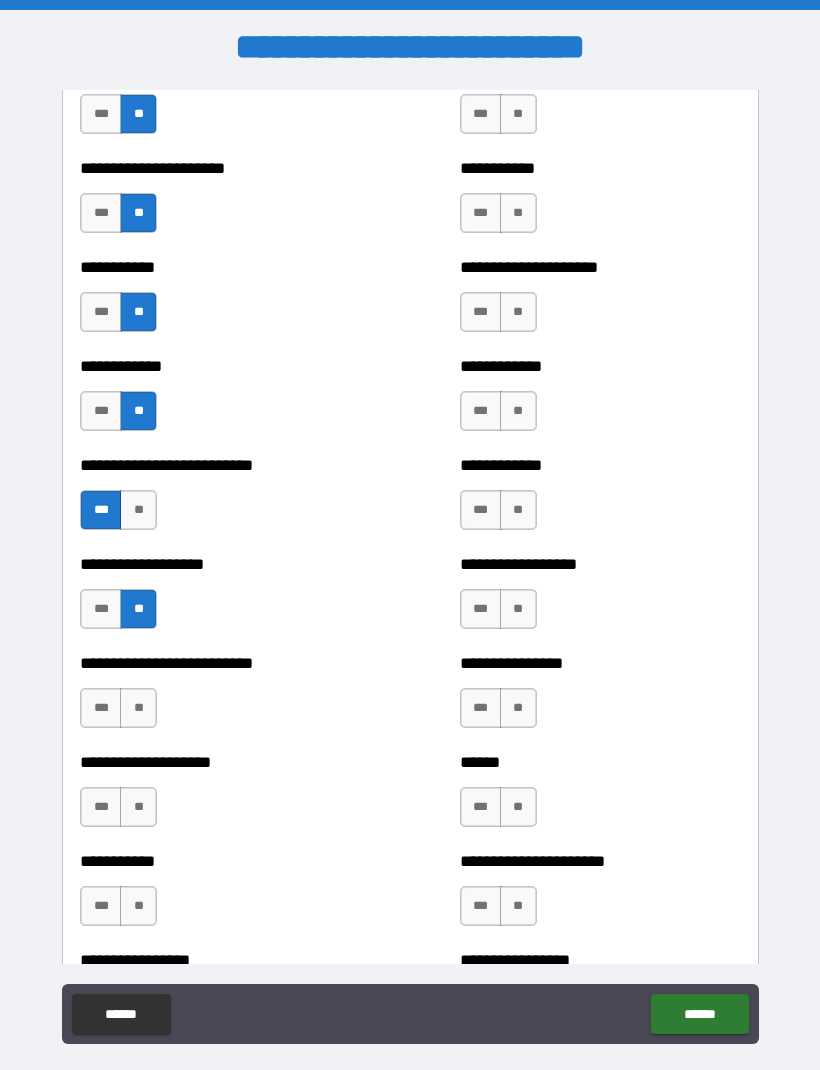 click on "**" at bounding box center (138, 708) 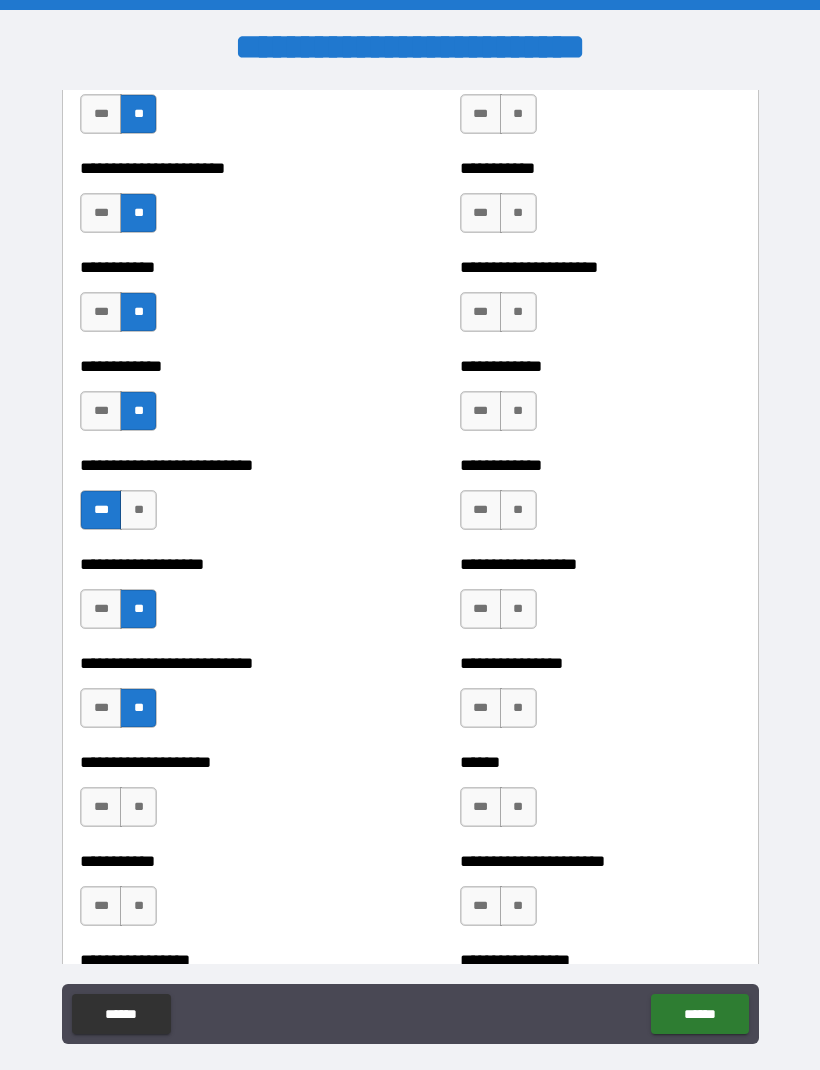 click on "**" at bounding box center [138, 807] 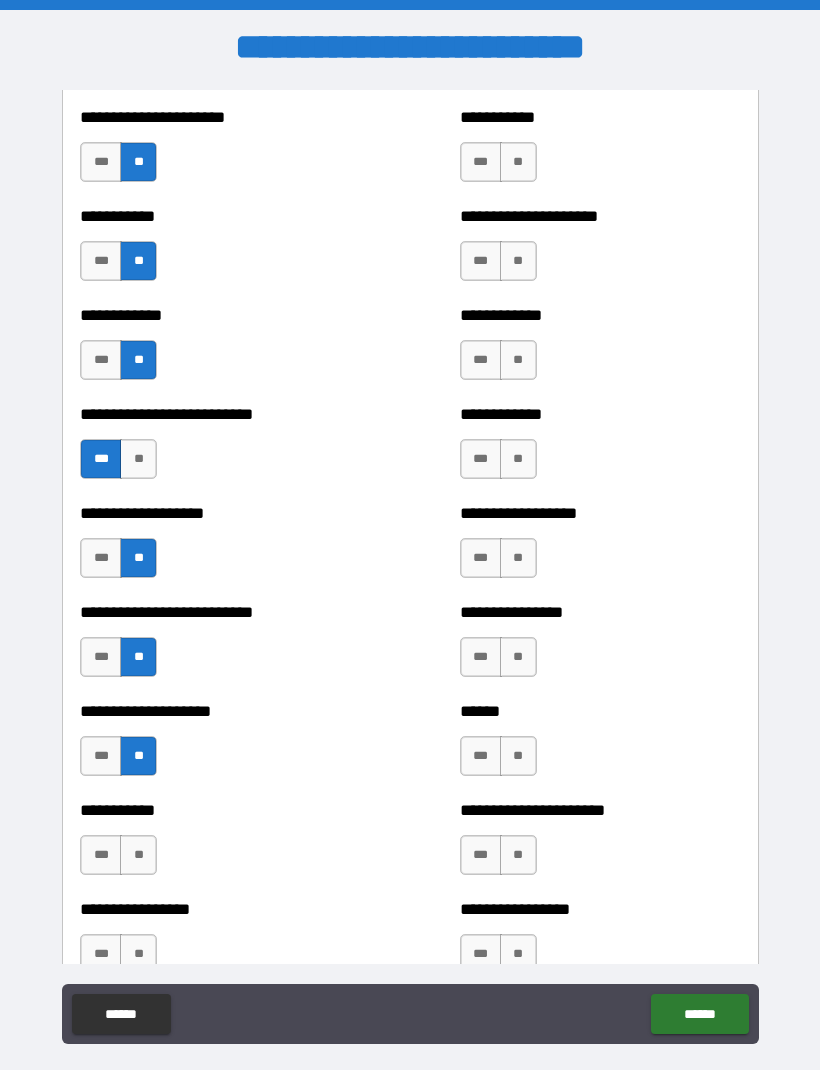 scroll, scrollTop: 5357, scrollLeft: 0, axis: vertical 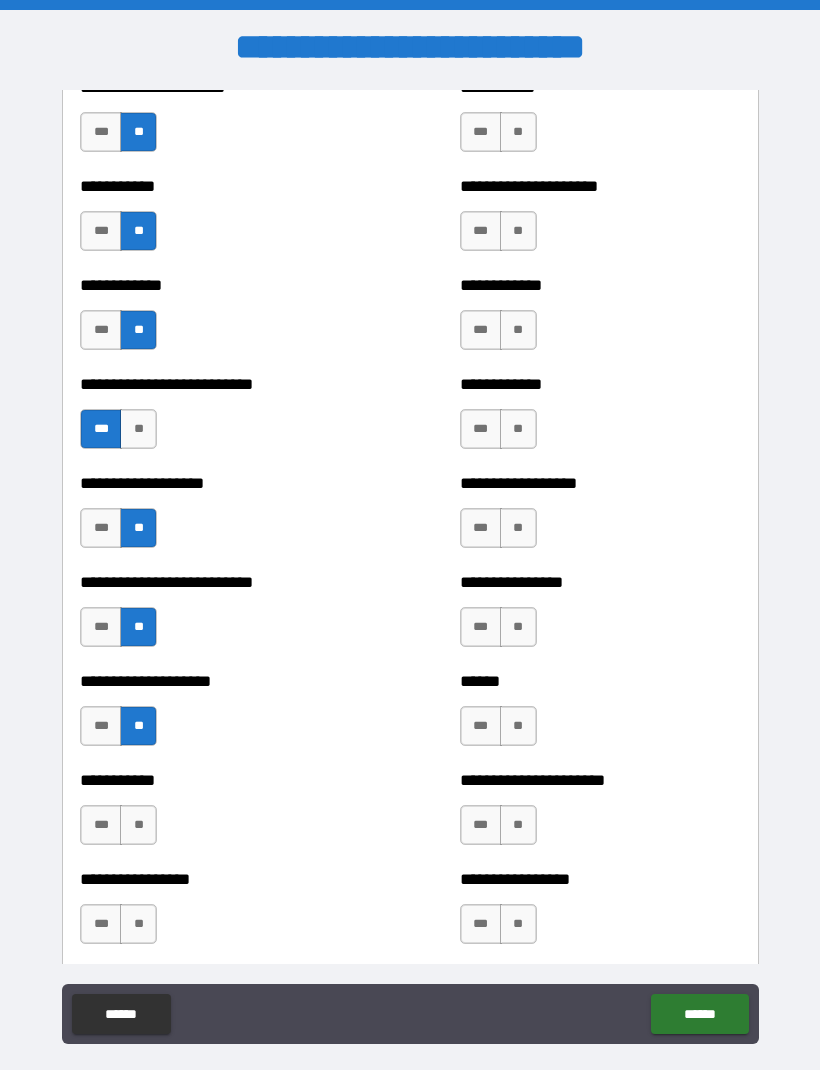 click on "**" at bounding box center [138, 825] 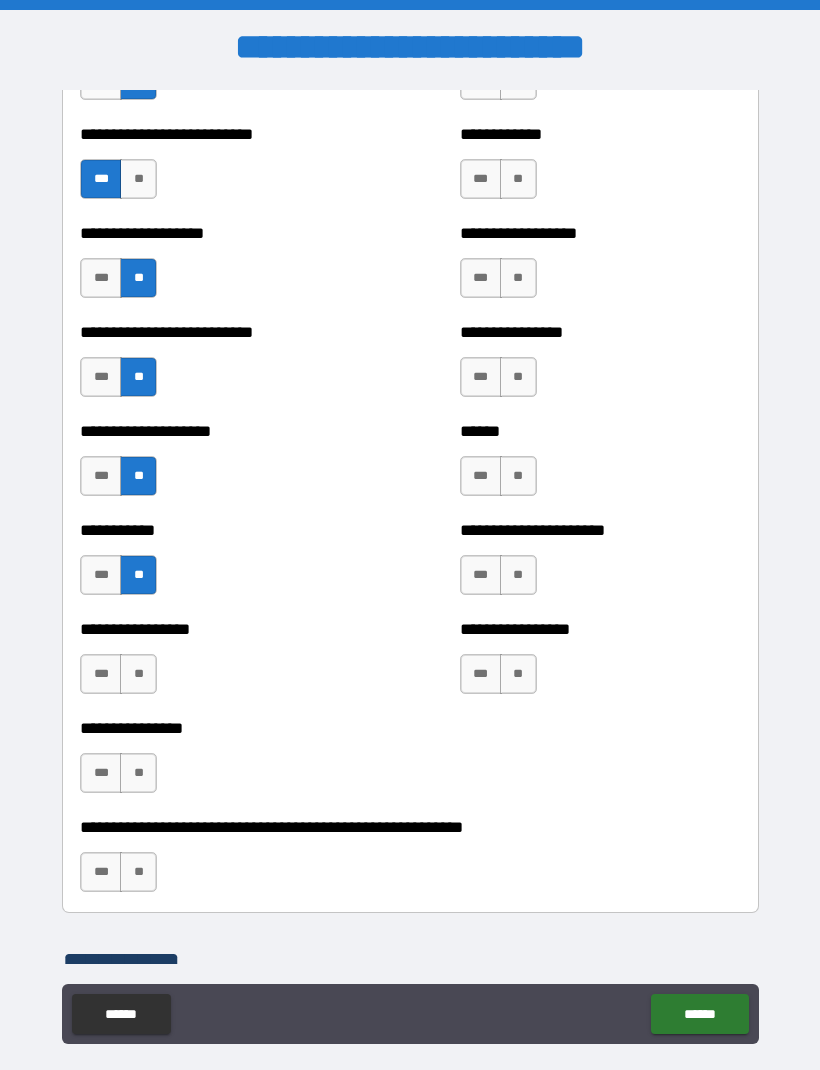 scroll, scrollTop: 5610, scrollLeft: 0, axis: vertical 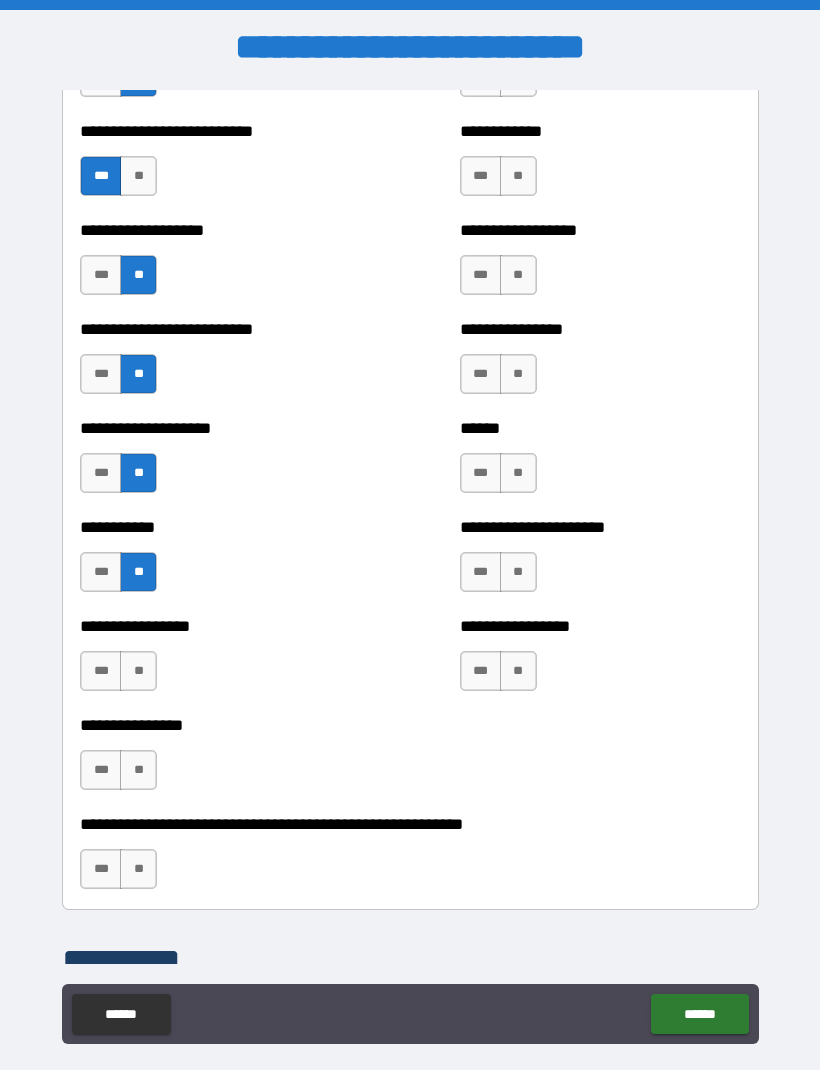 click on "**" at bounding box center [138, 671] 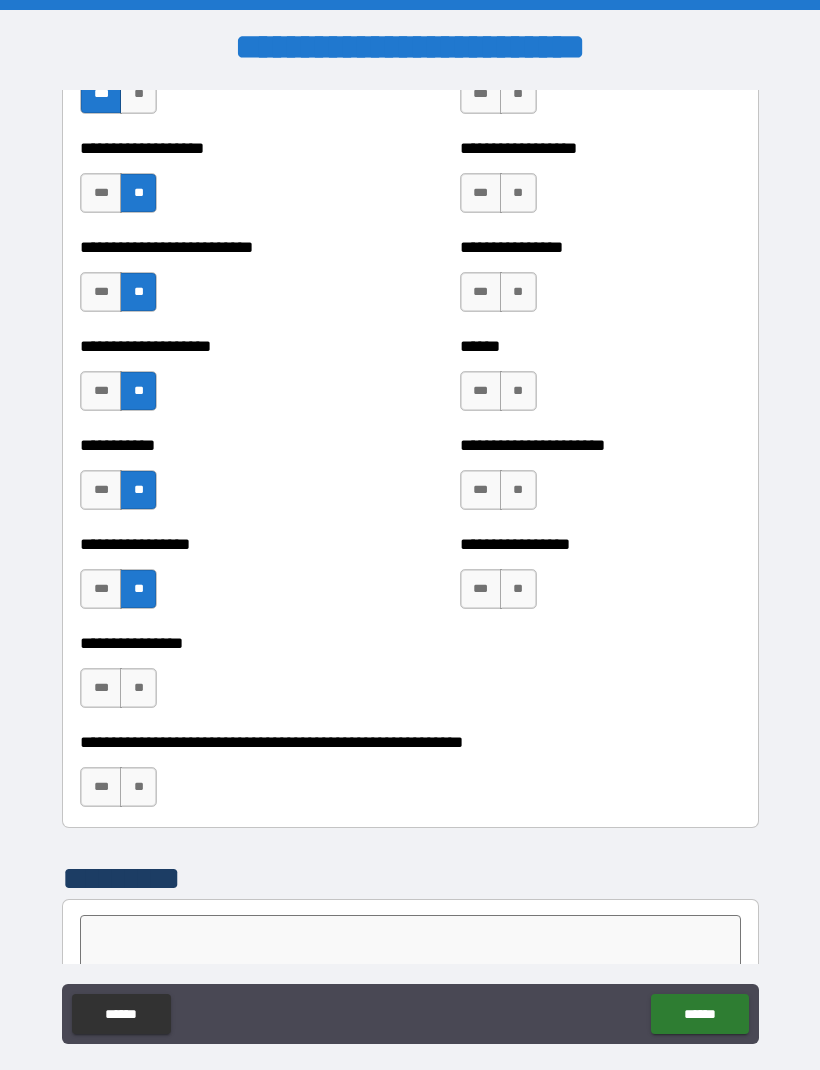 scroll, scrollTop: 5693, scrollLeft: 0, axis: vertical 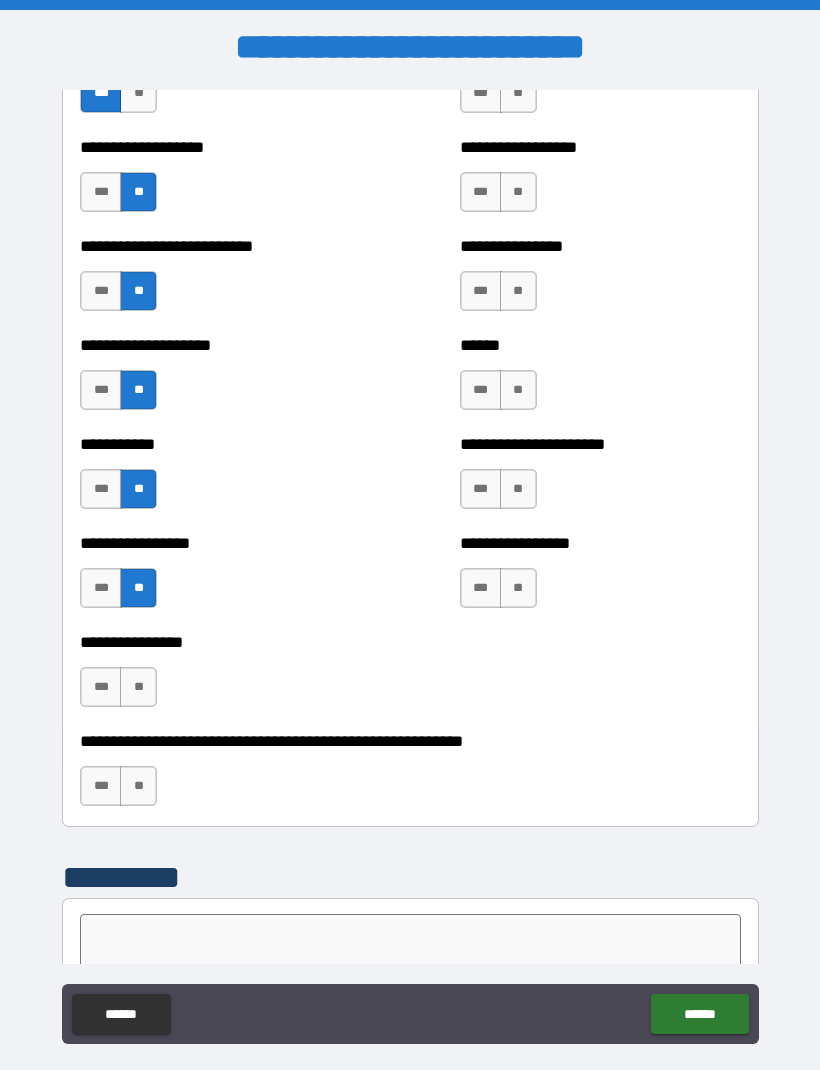 click on "**" at bounding box center [138, 687] 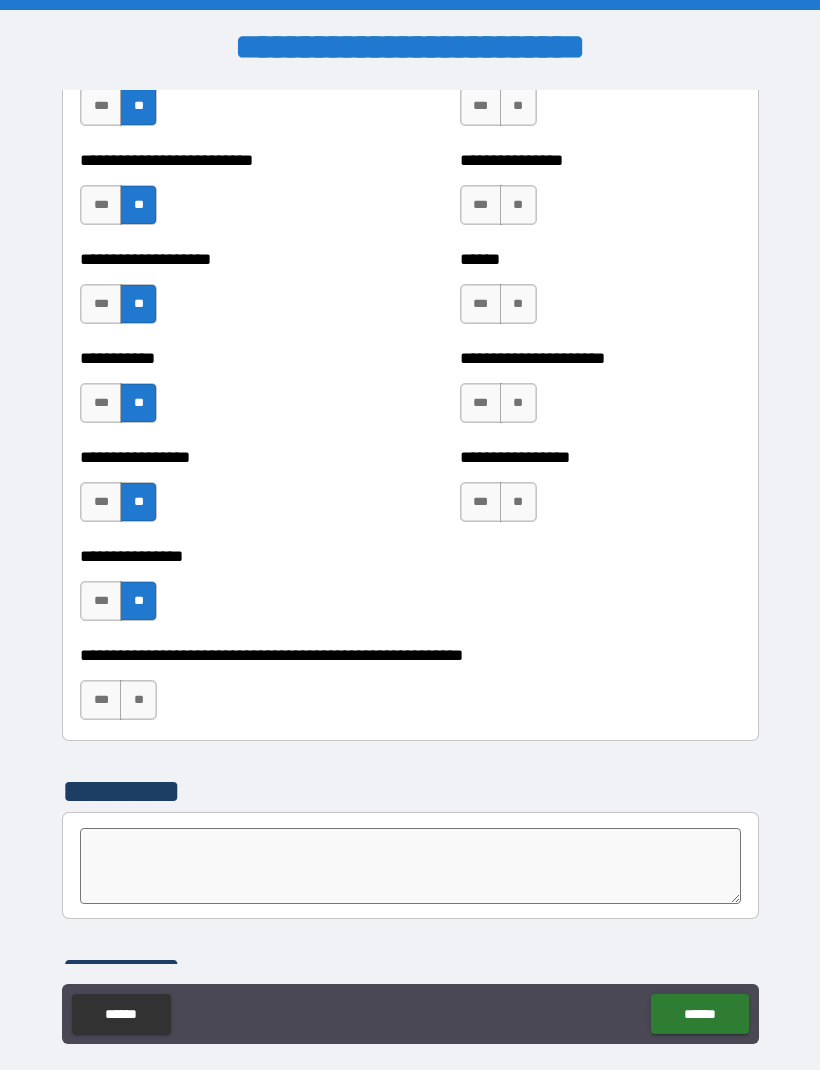 scroll, scrollTop: 5820, scrollLeft: 0, axis: vertical 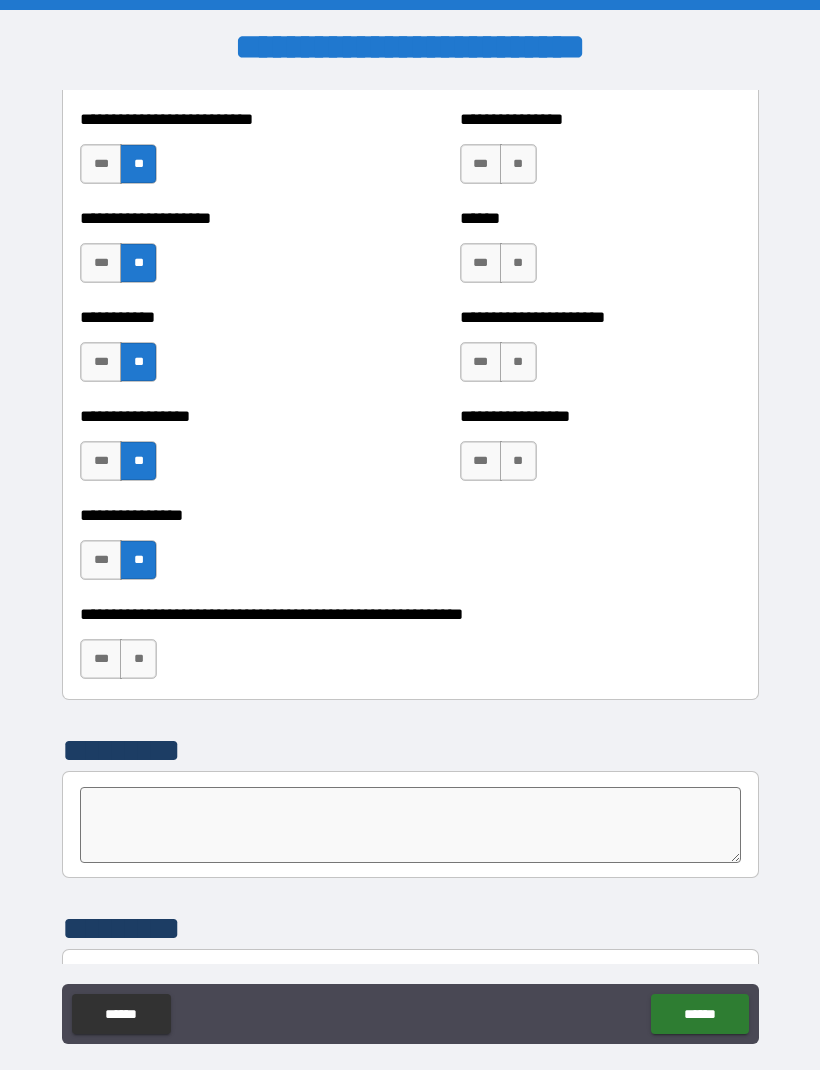click on "**" at bounding box center [138, 659] 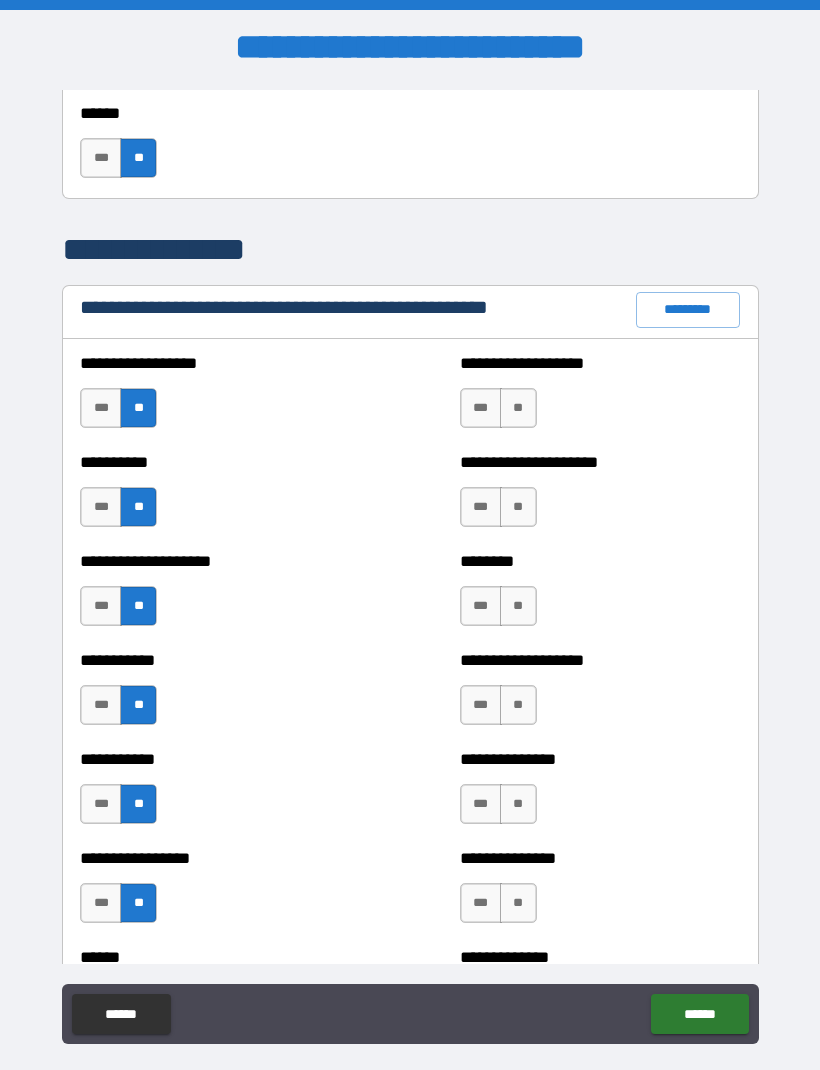 scroll, scrollTop: 2209, scrollLeft: 0, axis: vertical 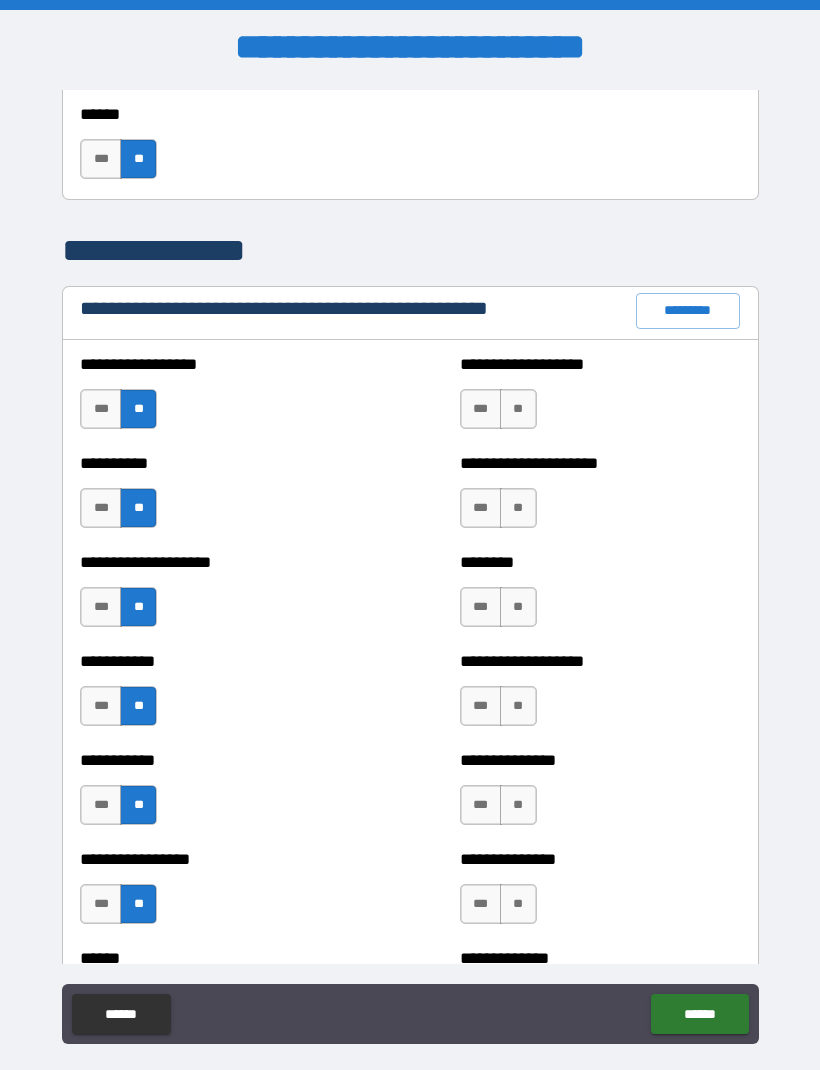 click on "***" at bounding box center (481, 409) 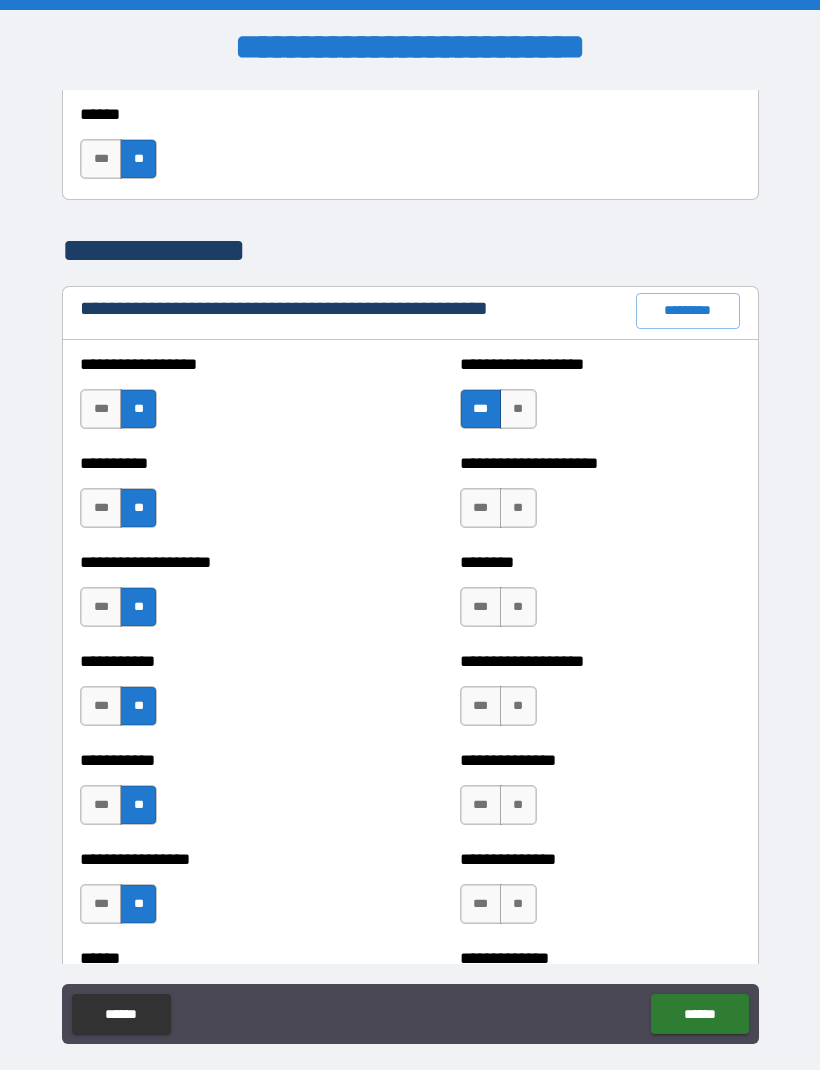 click on "**" at bounding box center (518, 508) 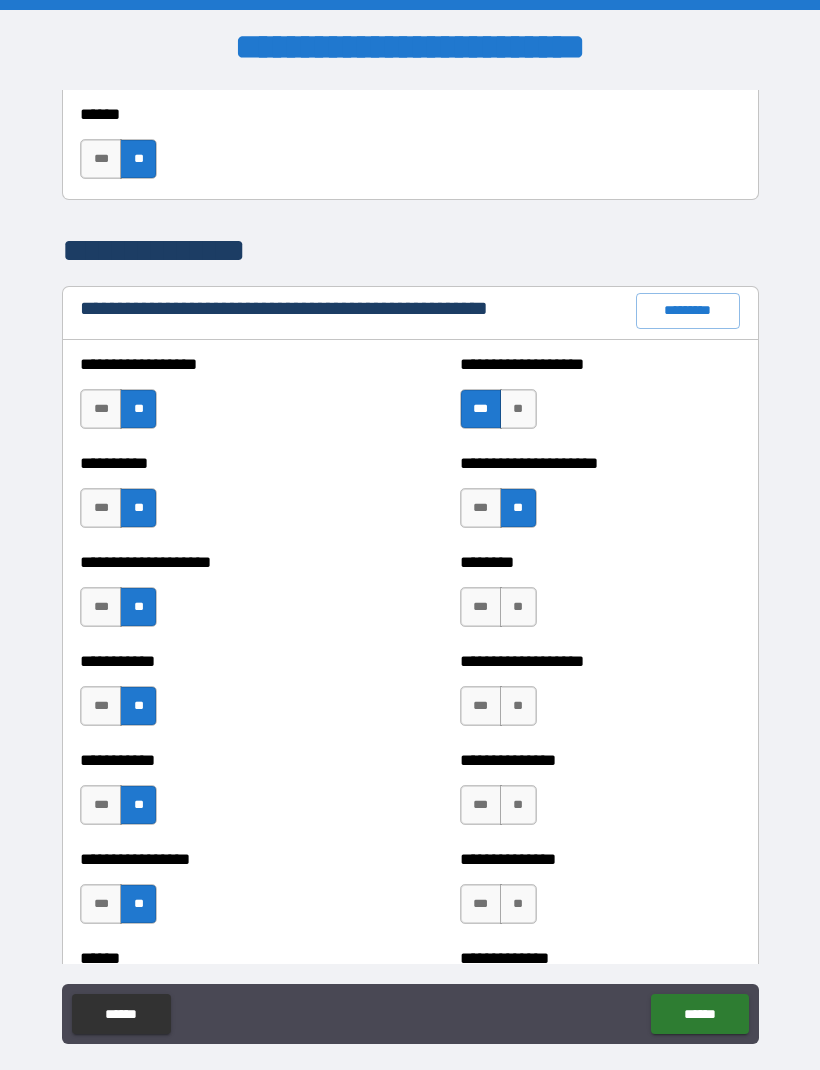 click on "**" at bounding box center (518, 607) 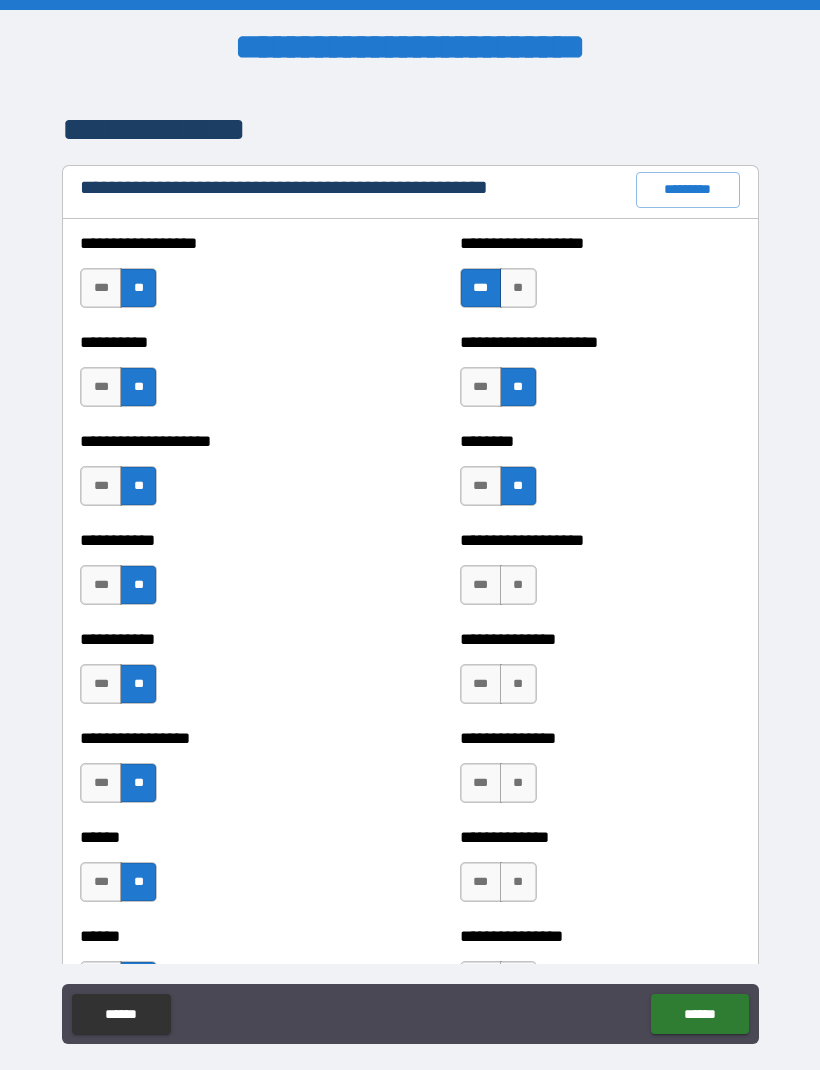 scroll, scrollTop: 2347, scrollLeft: 0, axis: vertical 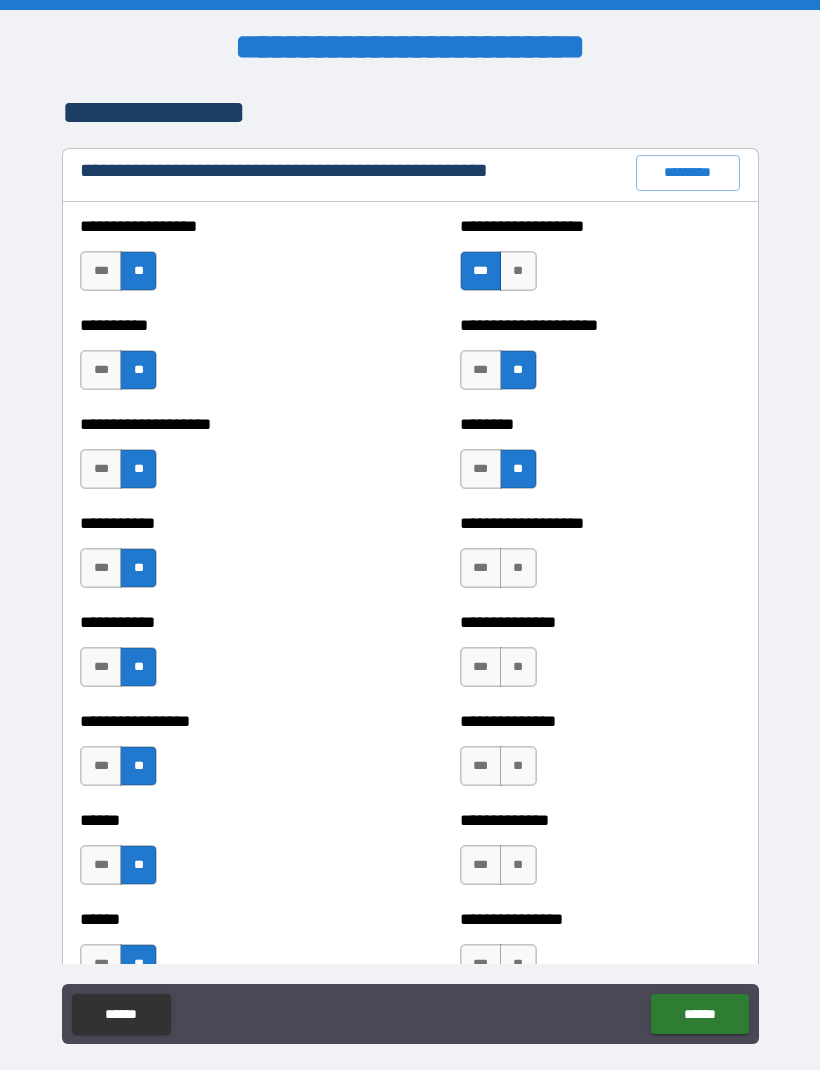 click on "**" at bounding box center (518, 568) 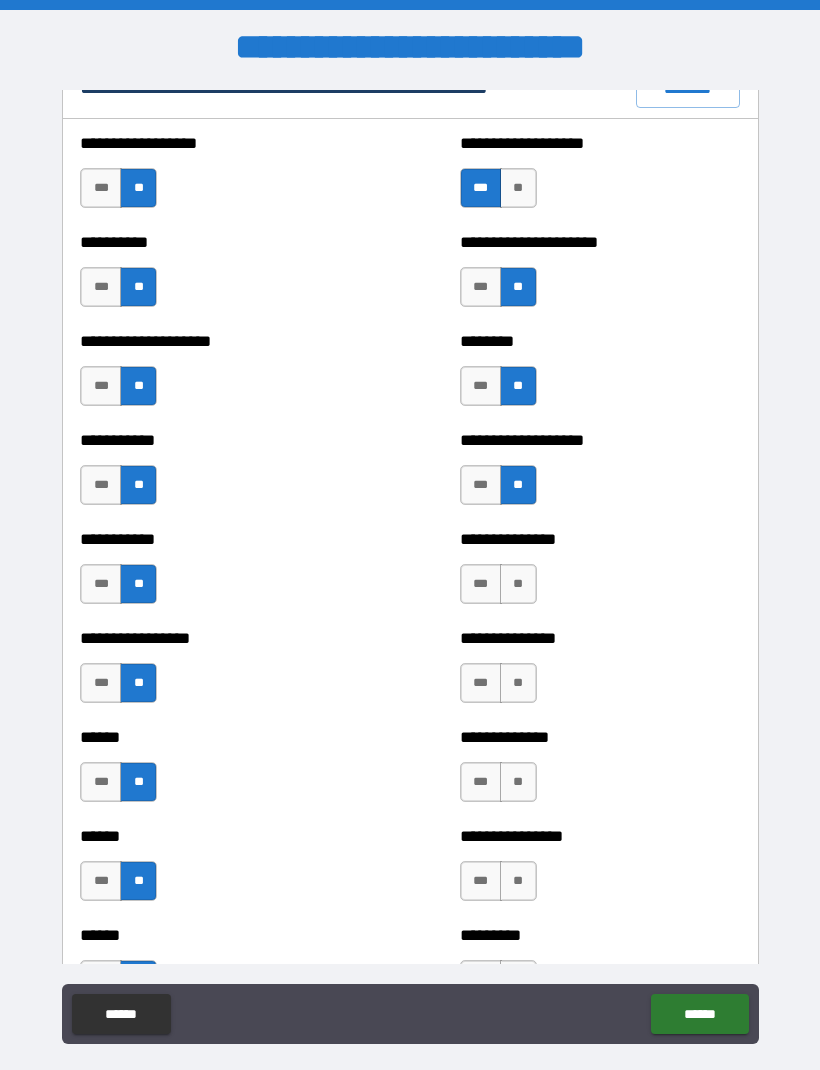 scroll, scrollTop: 2431, scrollLeft: 0, axis: vertical 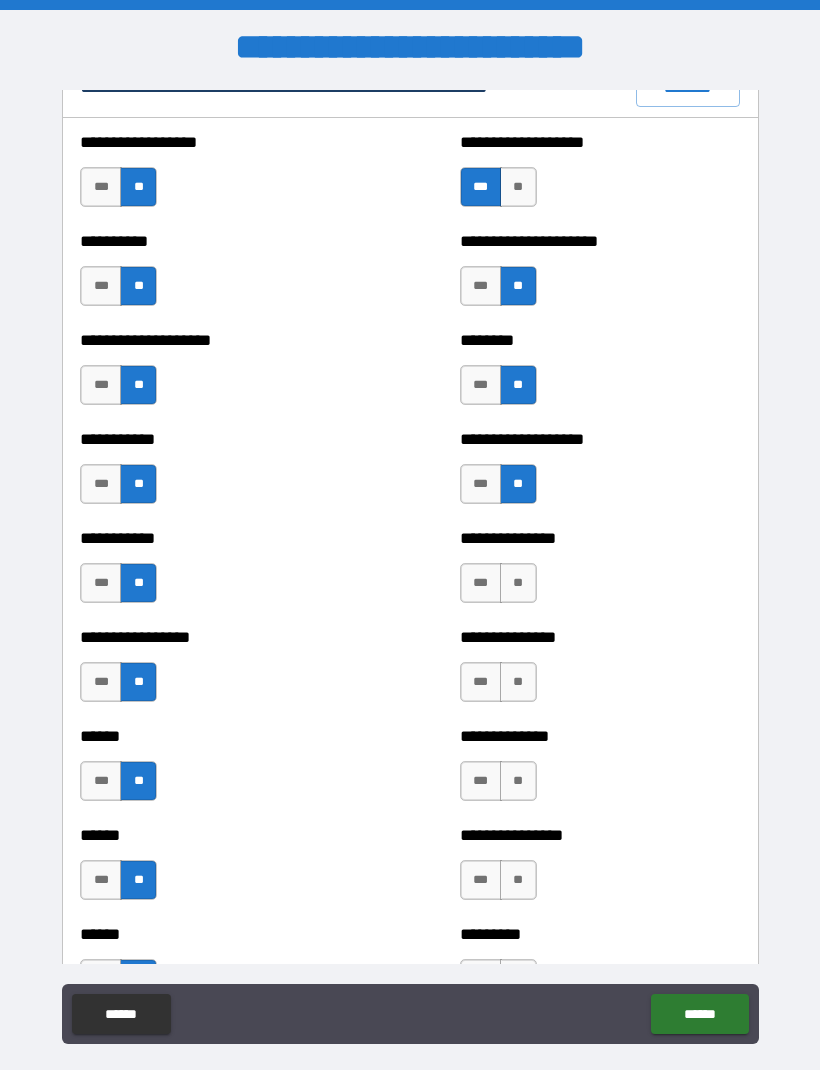 click on "**" at bounding box center (518, 583) 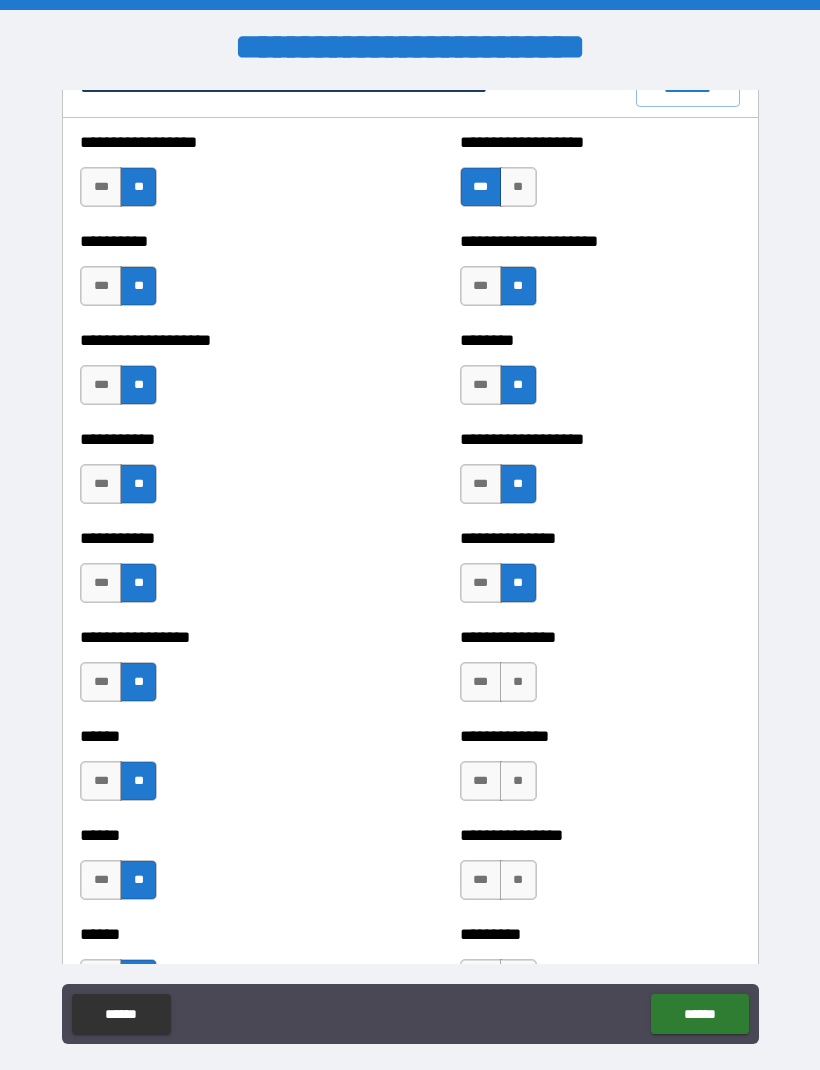 click on "**" at bounding box center (518, 682) 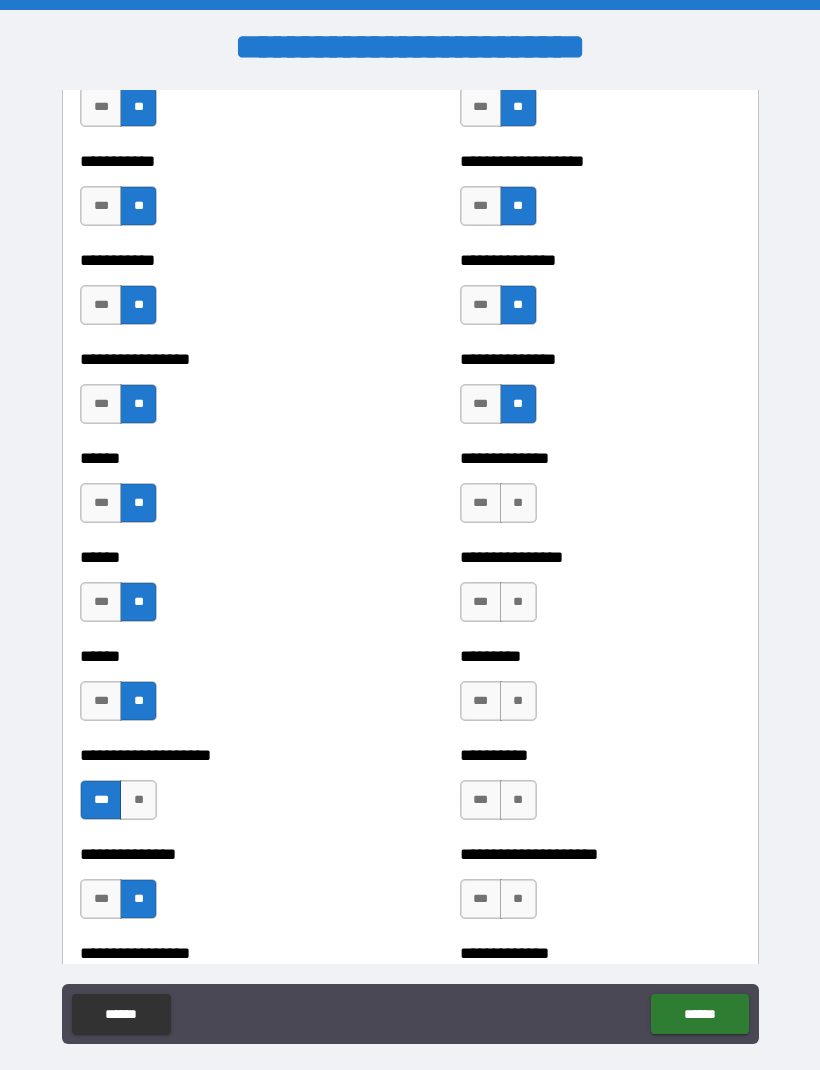 scroll, scrollTop: 2711, scrollLeft: 0, axis: vertical 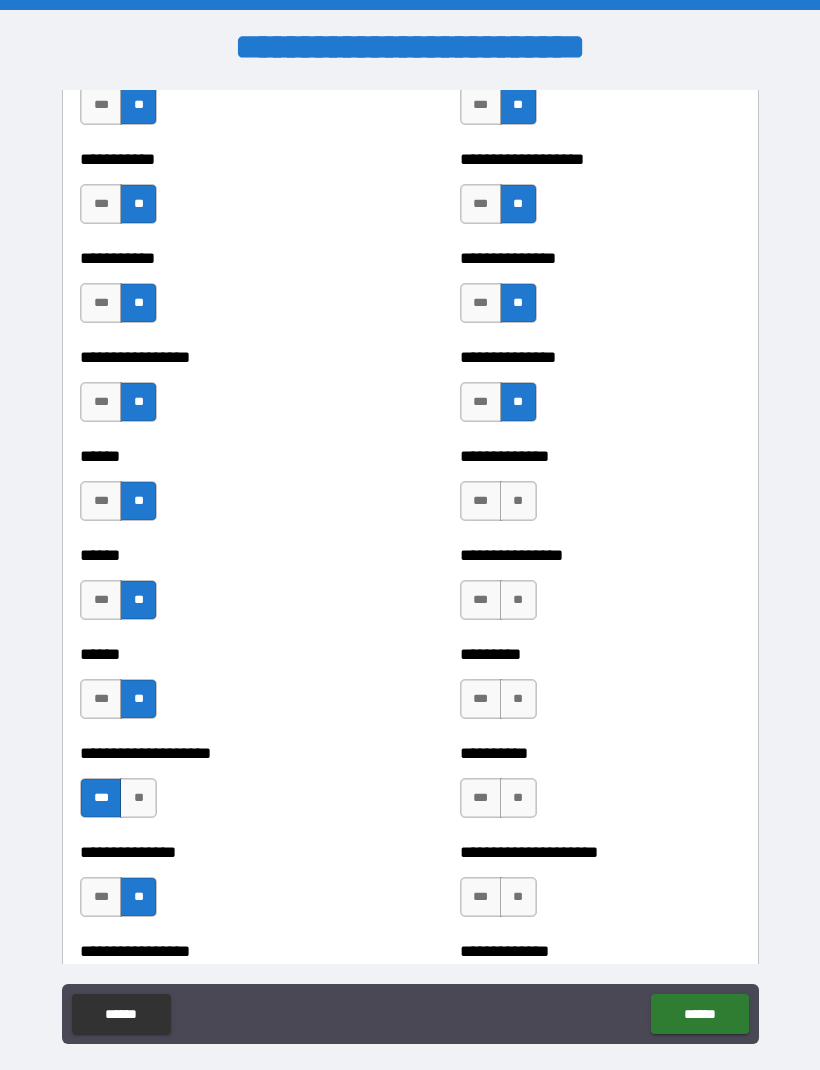 click on "**" at bounding box center [518, 501] 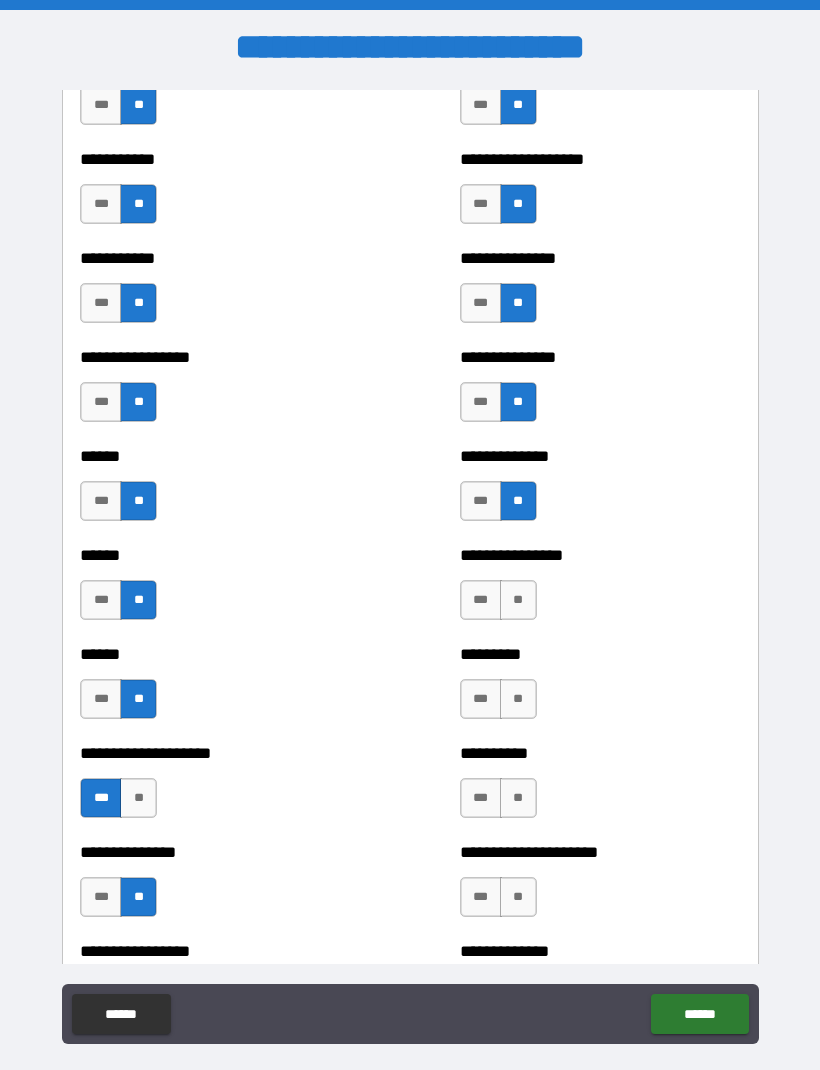 click on "**" at bounding box center (518, 600) 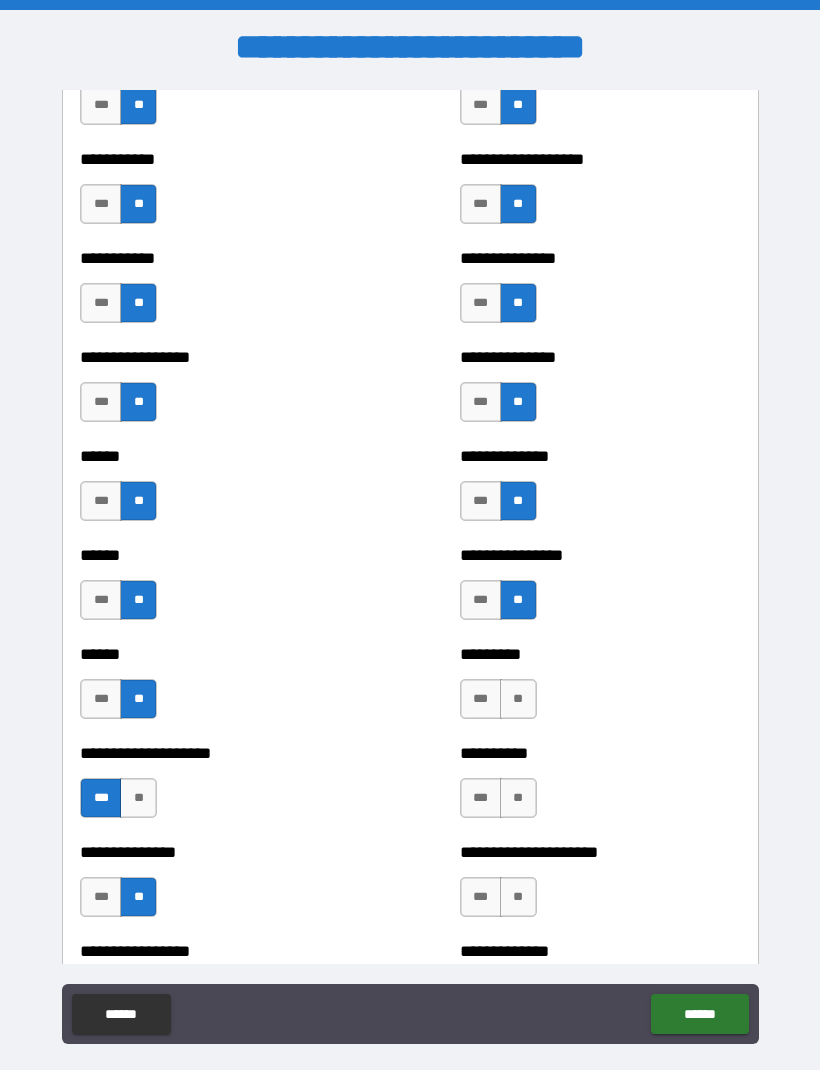 click on "**" at bounding box center (518, 699) 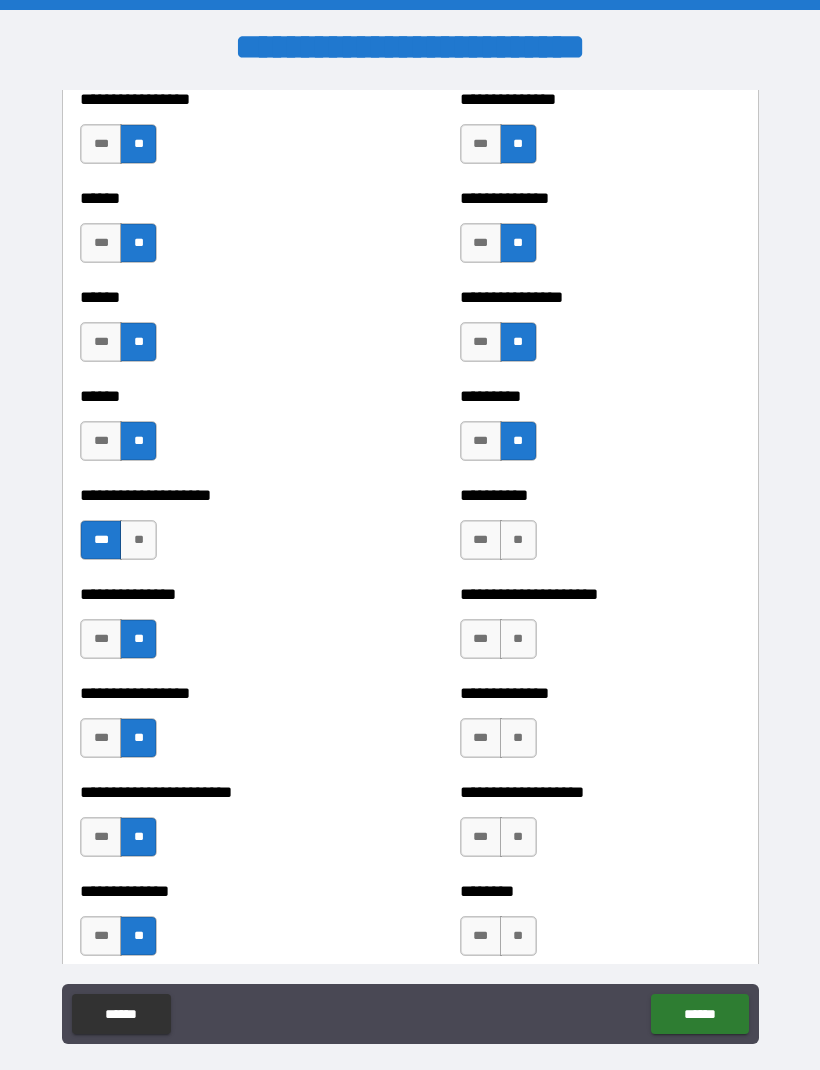 scroll, scrollTop: 2970, scrollLeft: 0, axis: vertical 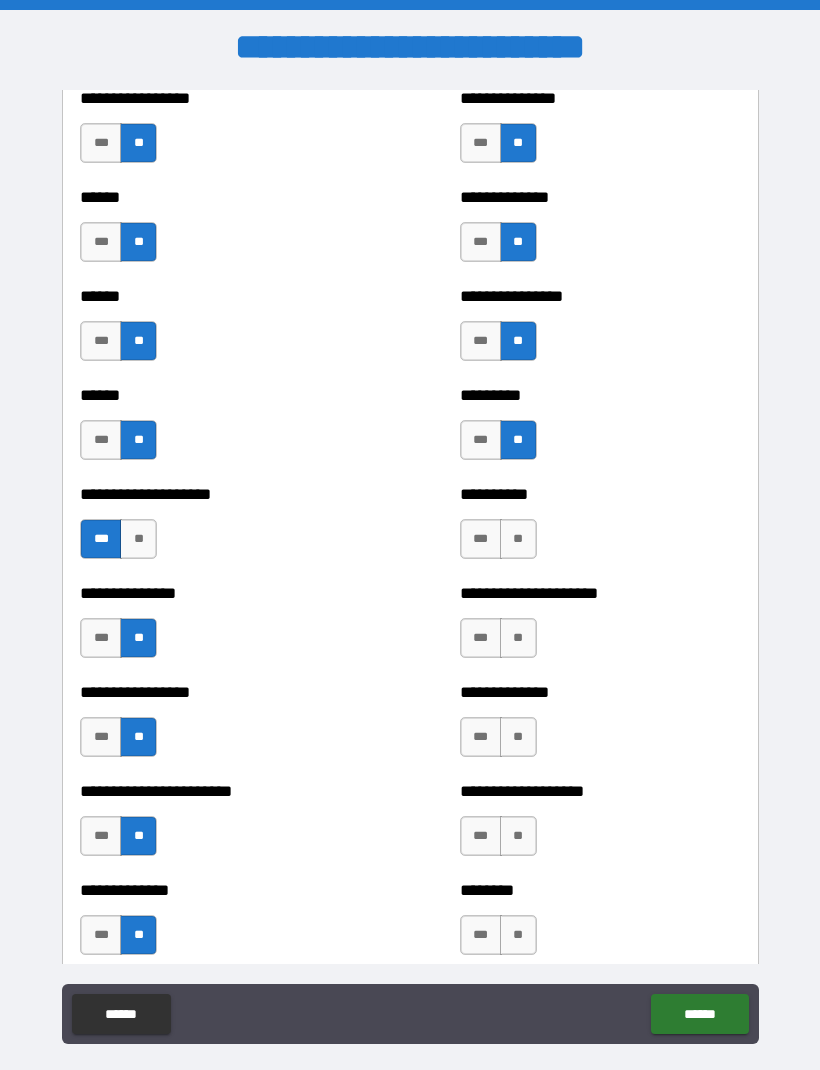 click on "**" at bounding box center [518, 539] 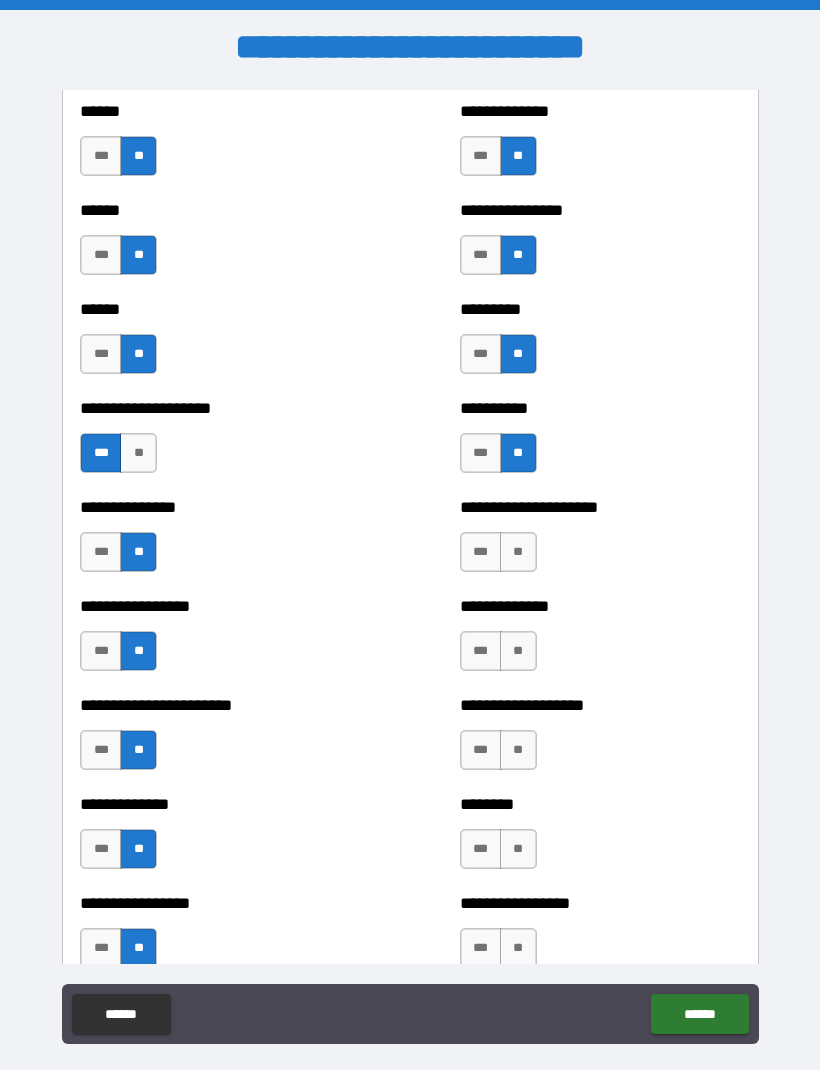 scroll, scrollTop: 3065, scrollLeft: 0, axis: vertical 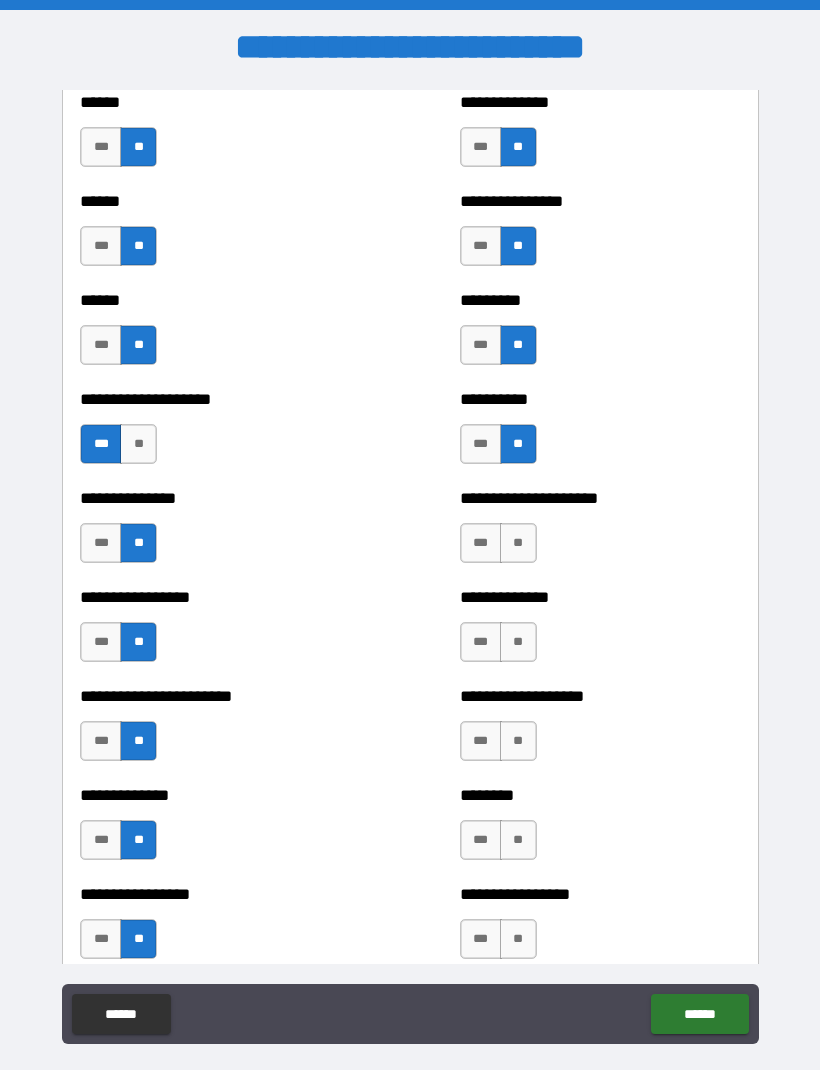 click on "**" at bounding box center [518, 543] 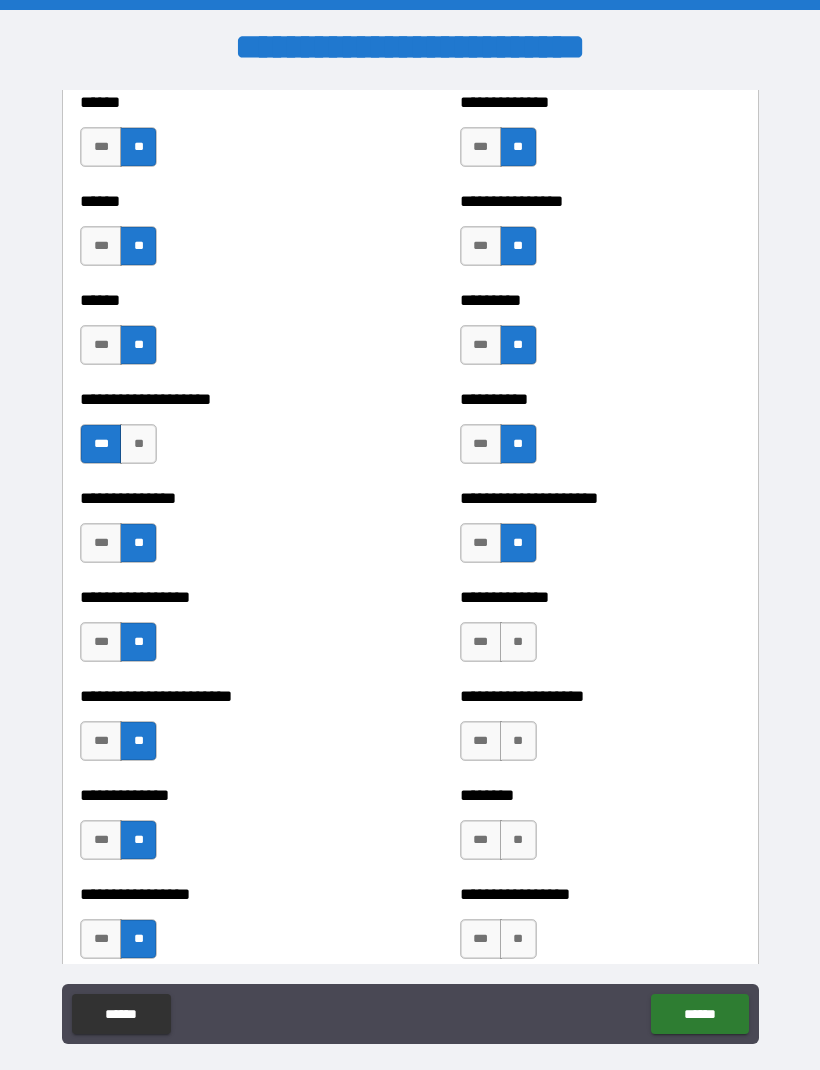 click on "**" at bounding box center [518, 642] 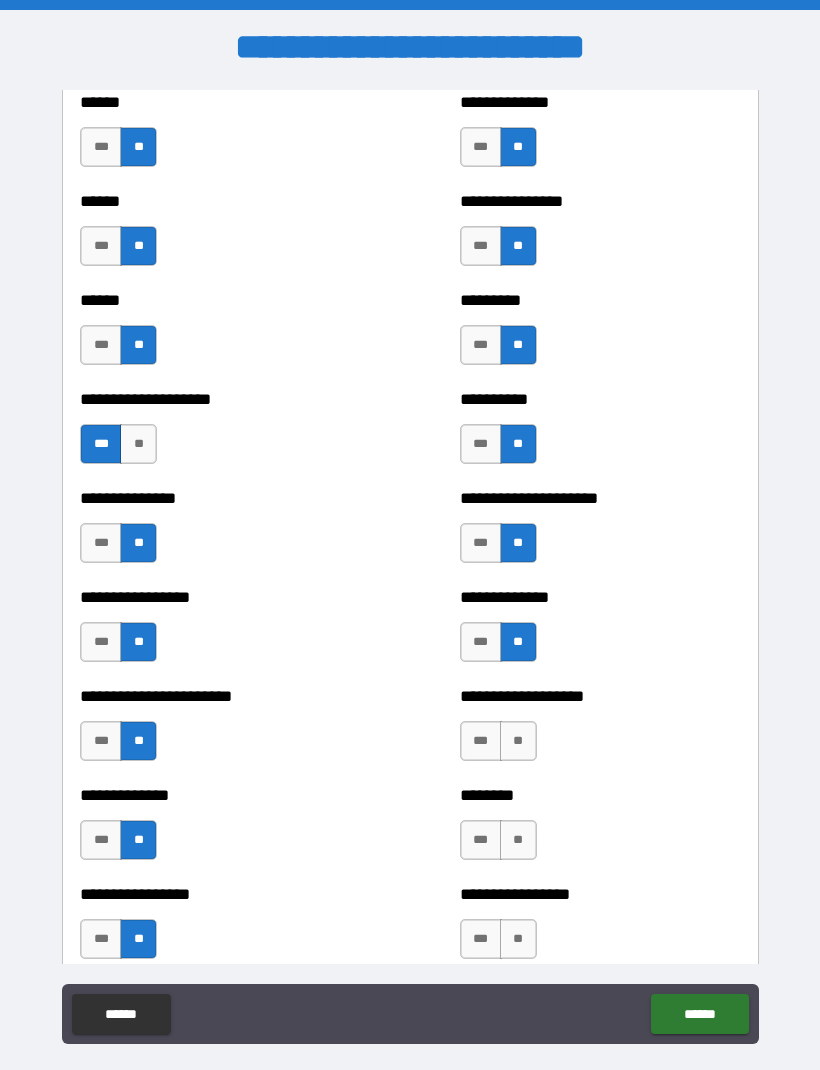 click on "**" at bounding box center [518, 741] 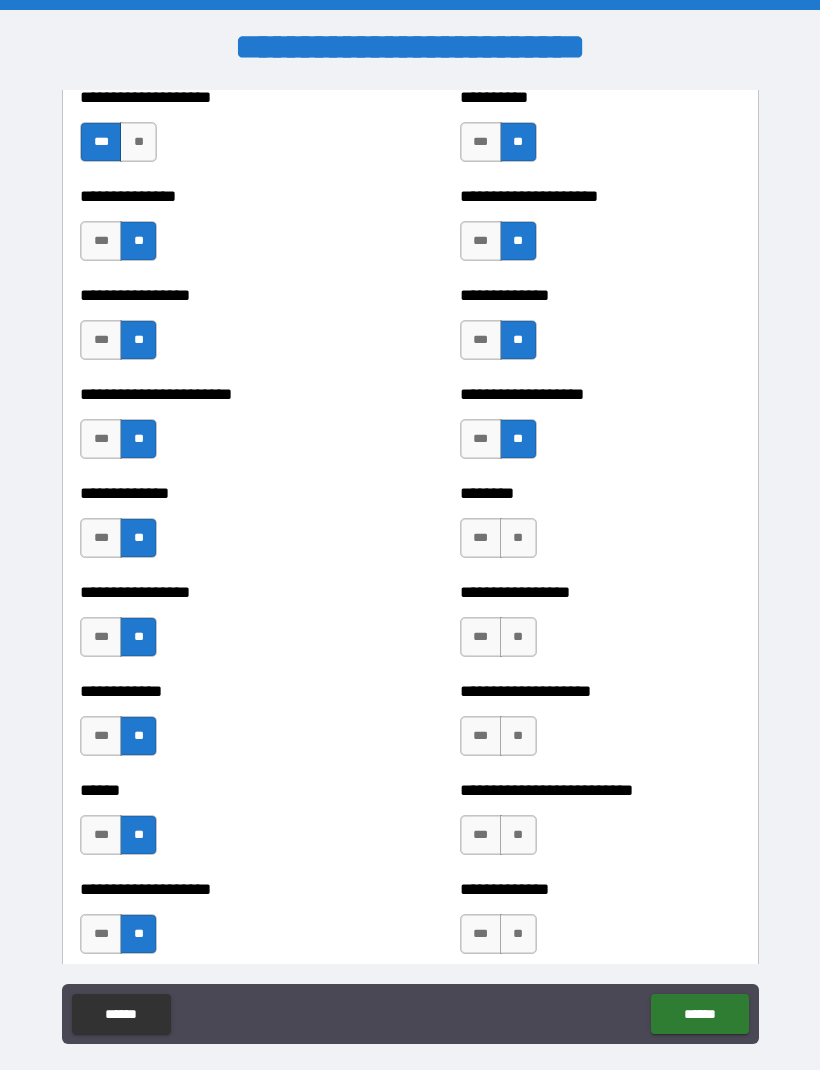 scroll, scrollTop: 3378, scrollLeft: 0, axis: vertical 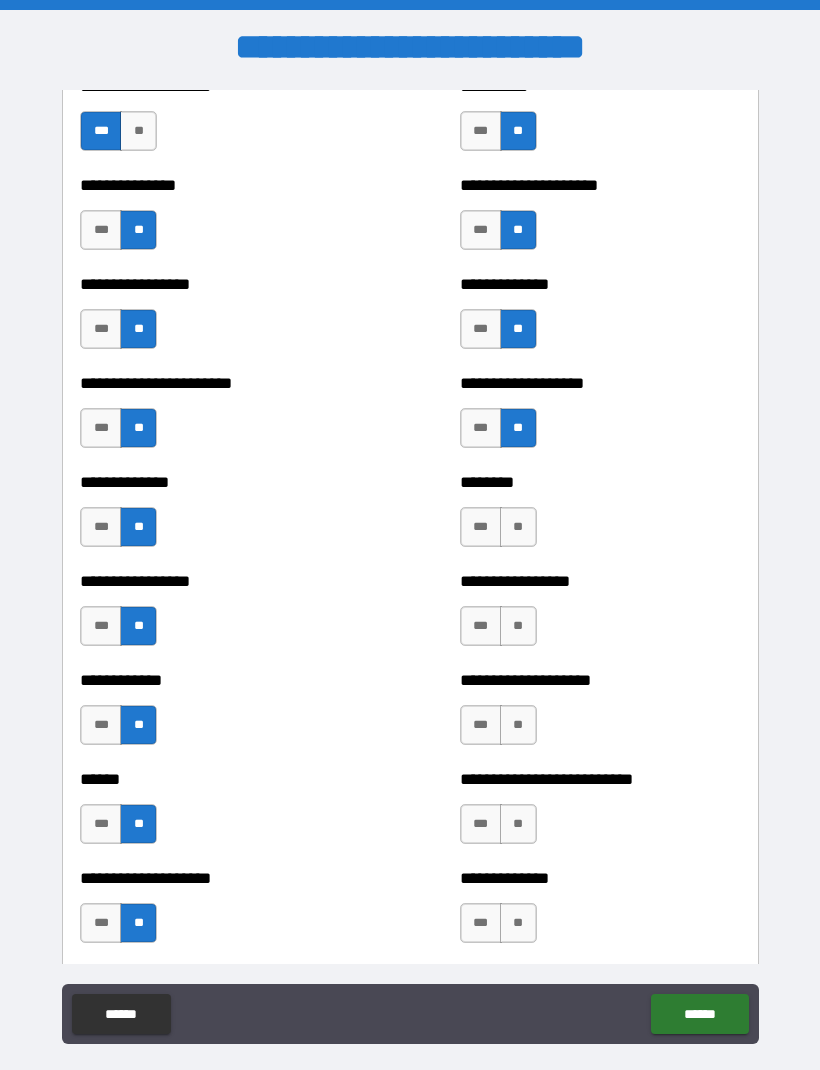 click on "**" at bounding box center (518, 527) 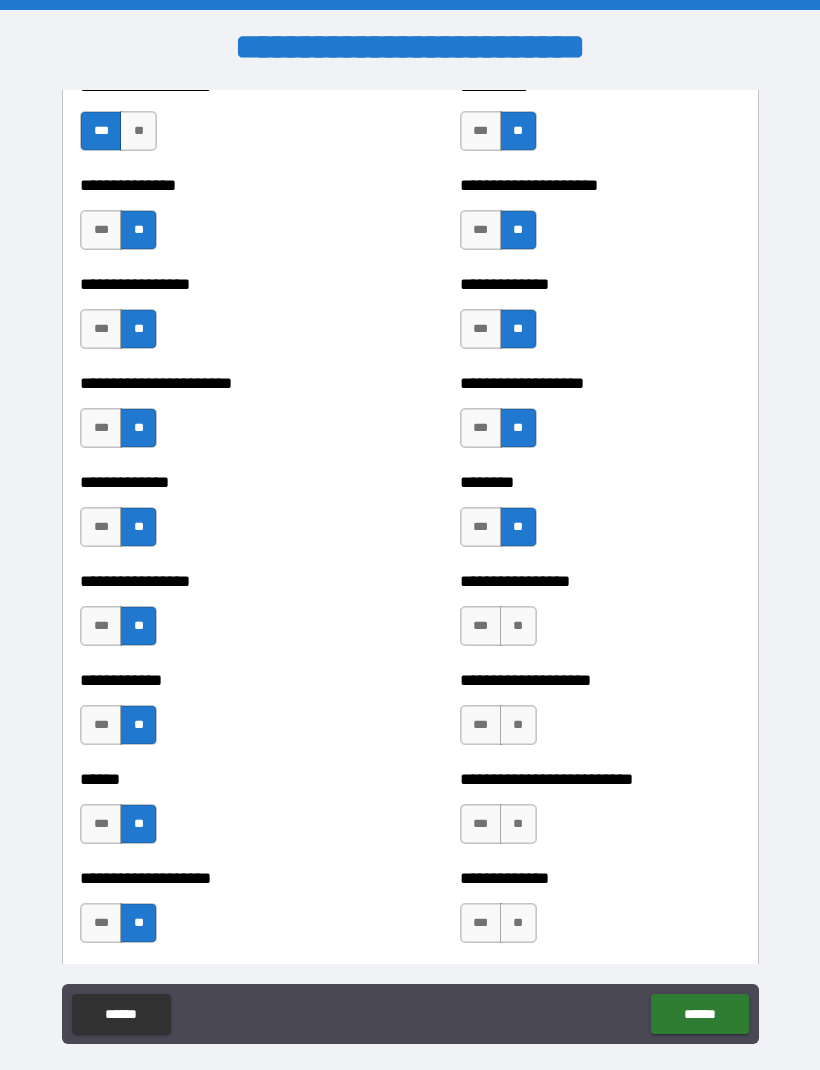 click on "**" at bounding box center [518, 626] 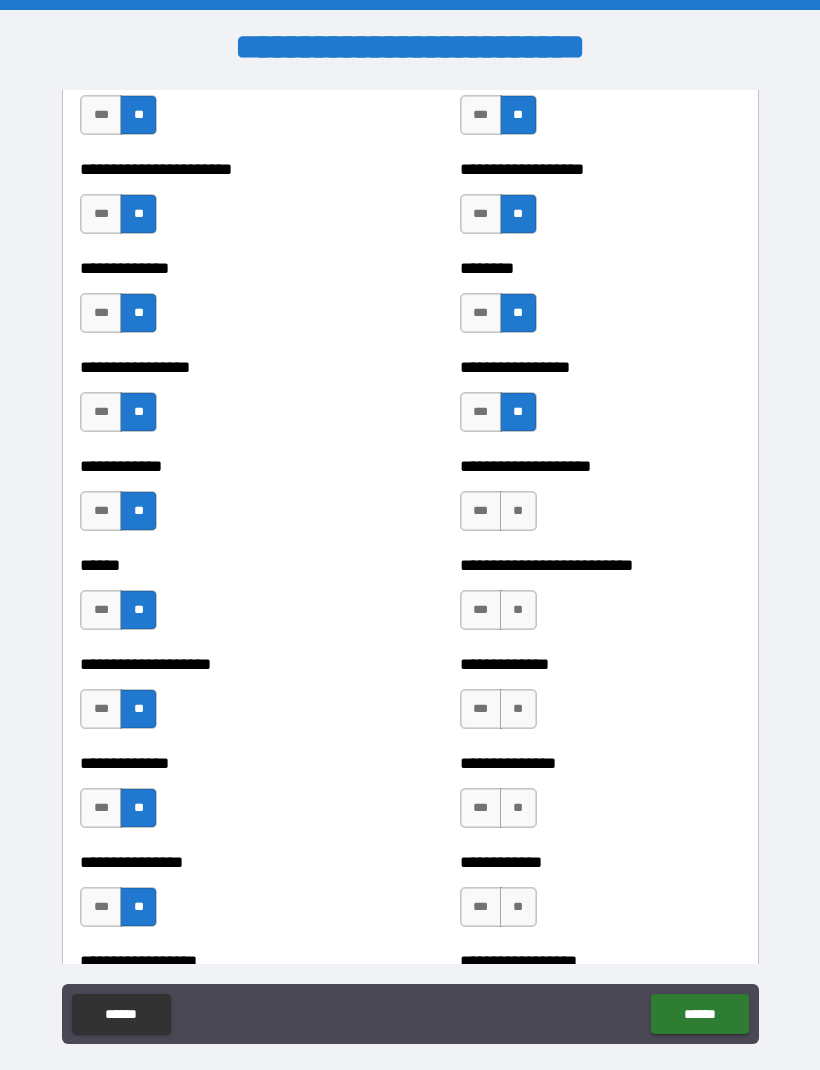 scroll, scrollTop: 3594, scrollLeft: 0, axis: vertical 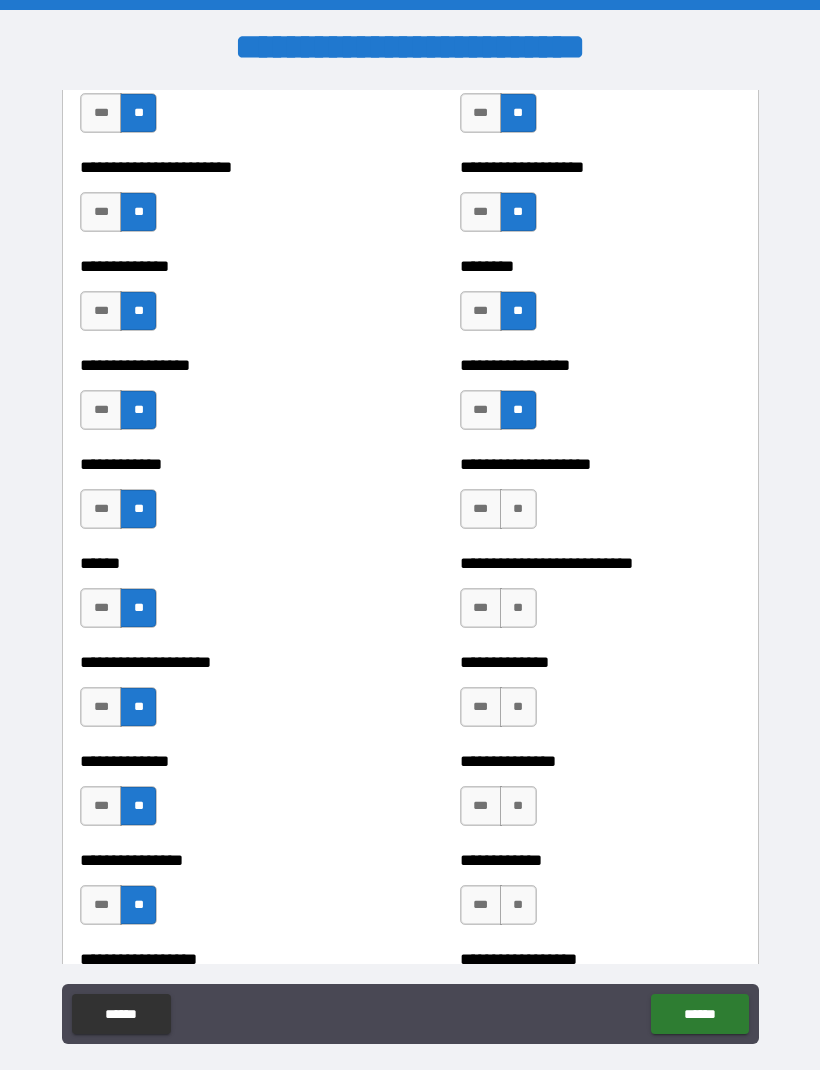 click on "**" at bounding box center [518, 509] 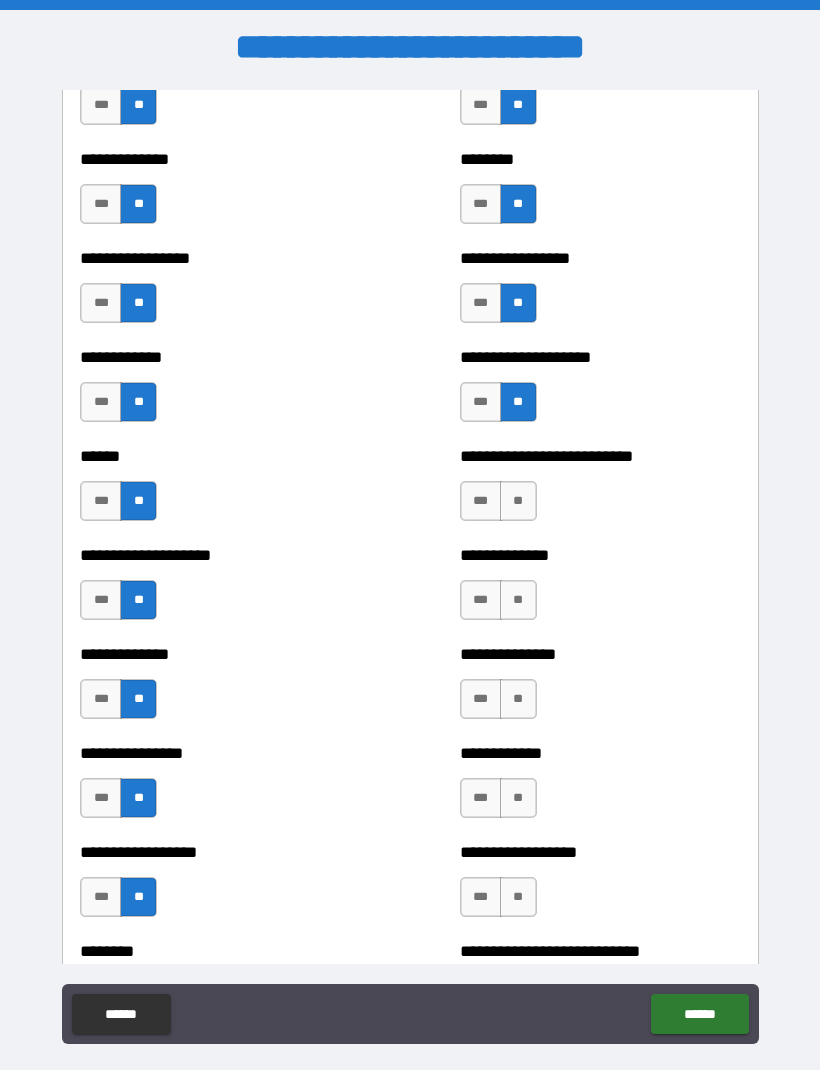 scroll, scrollTop: 3702, scrollLeft: 0, axis: vertical 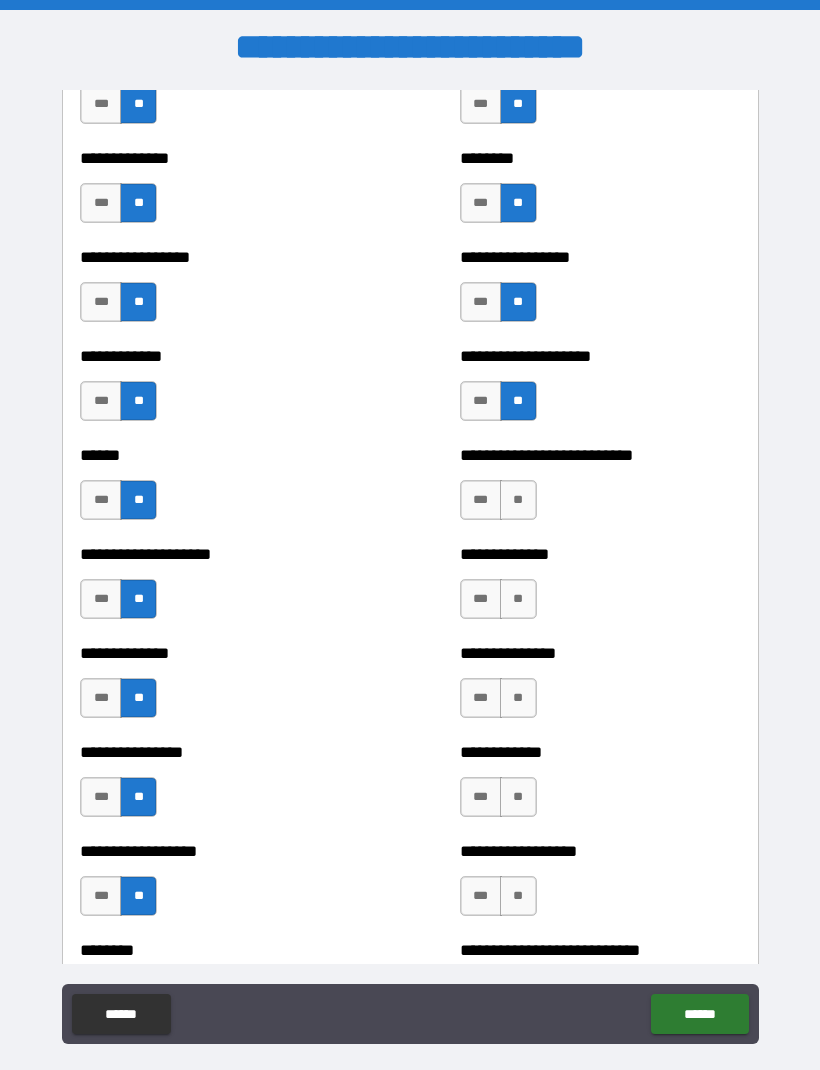 click on "**" at bounding box center [518, 500] 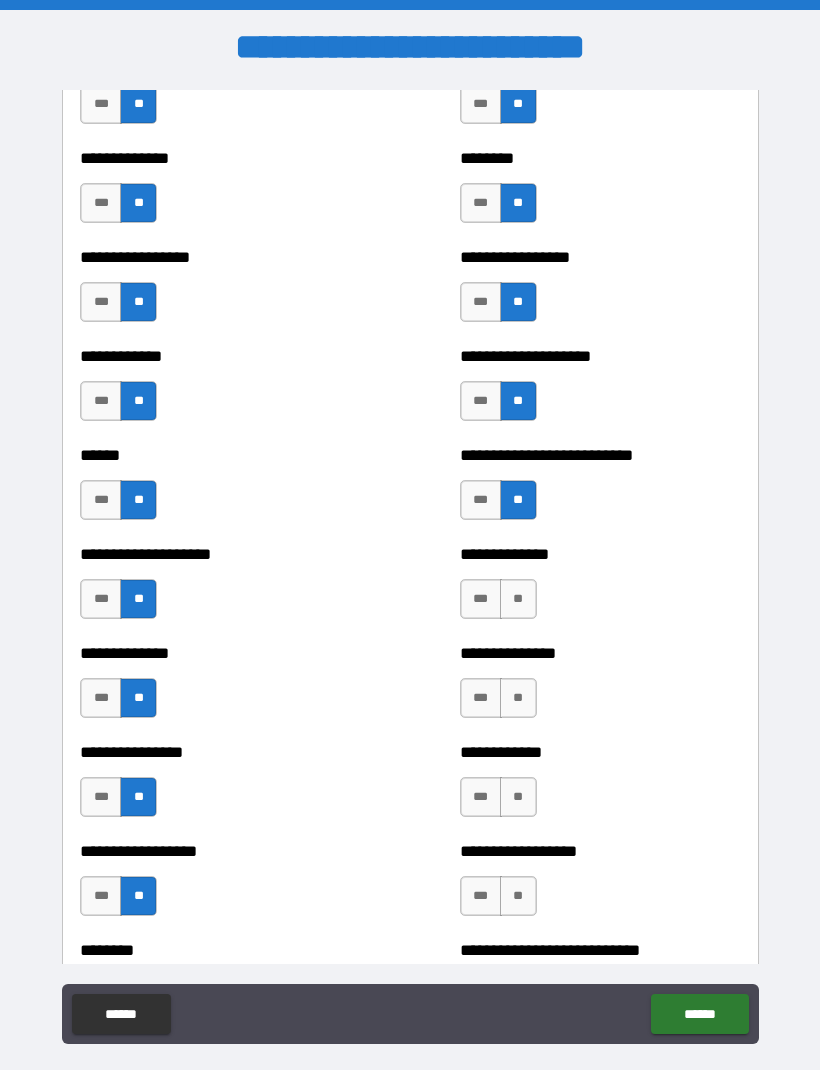 click on "**" at bounding box center [518, 599] 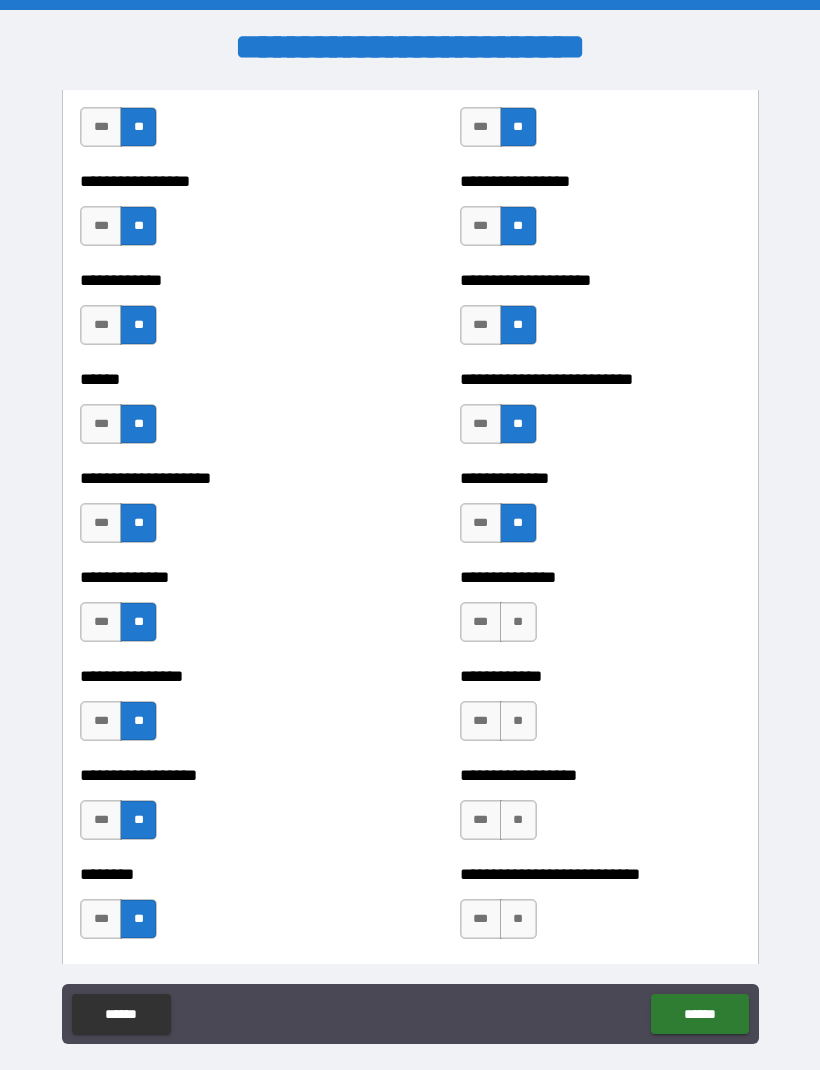 scroll, scrollTop: 3787, scrollLeft: 0, axis: vertical 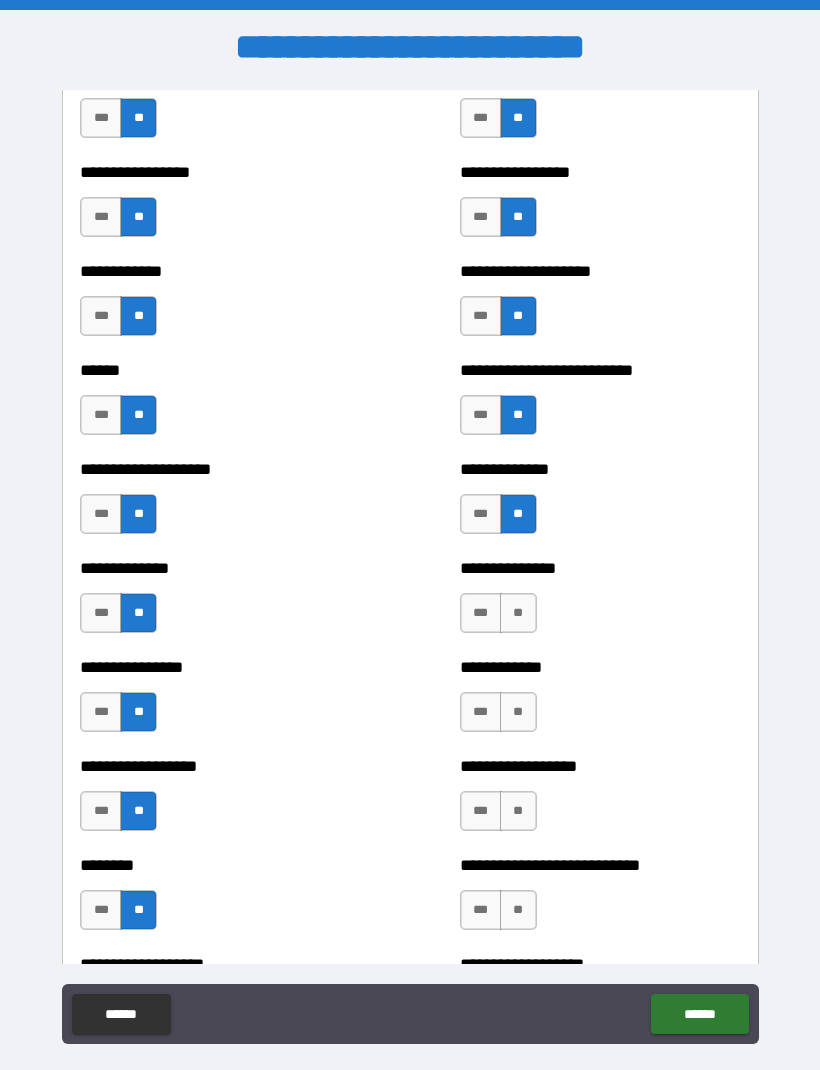 click on "**" at bounding box center (518, 613) 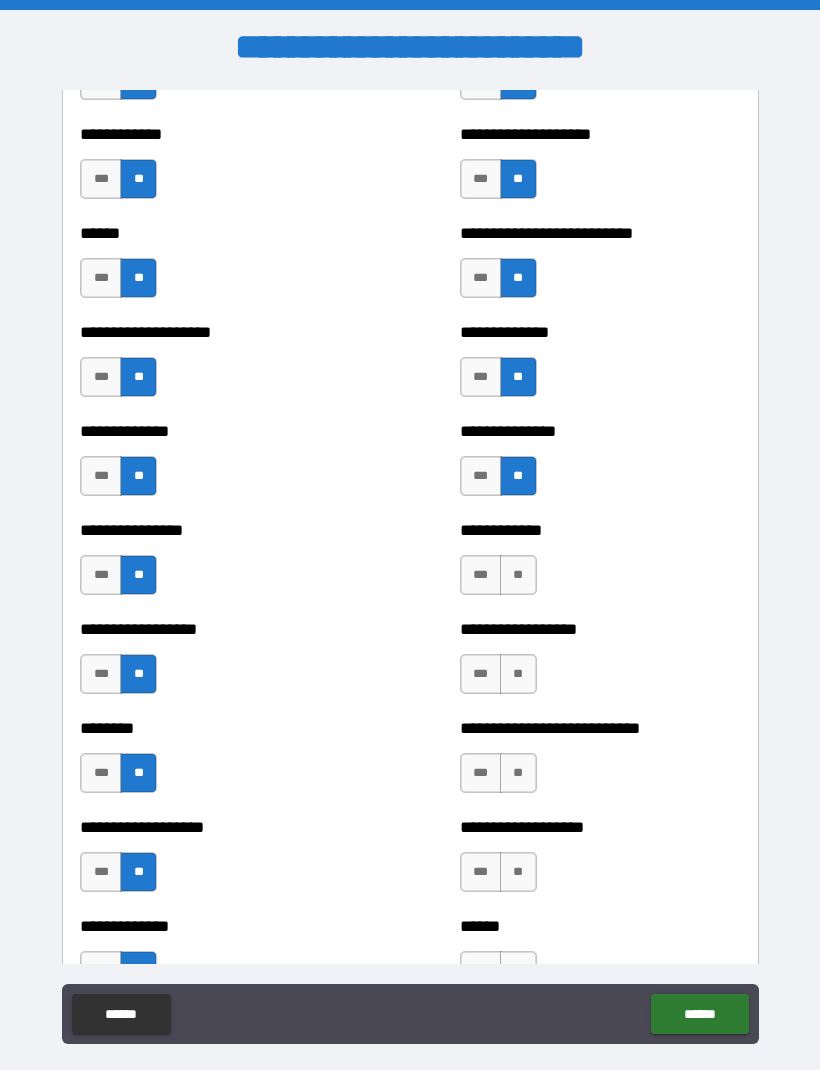 scroll, scrollTop: 3929, scrollLeft: 0, axis: vertical 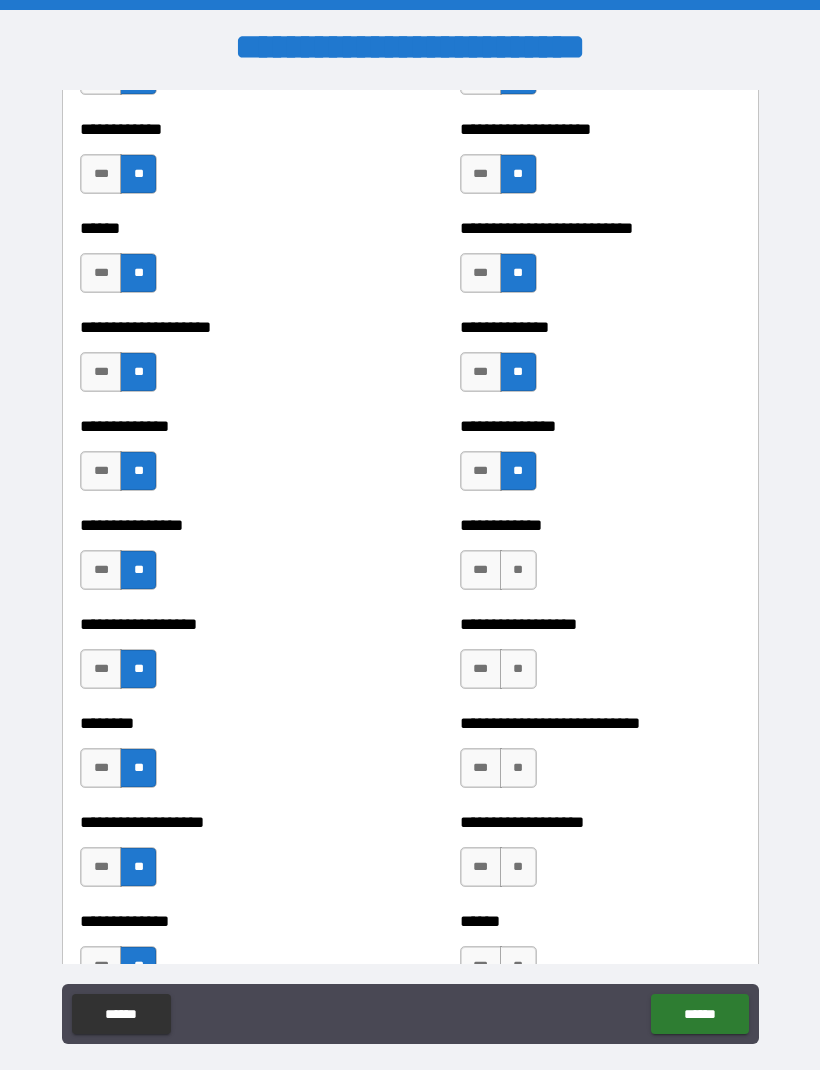 click on "**" at bounding box center [518, 570] 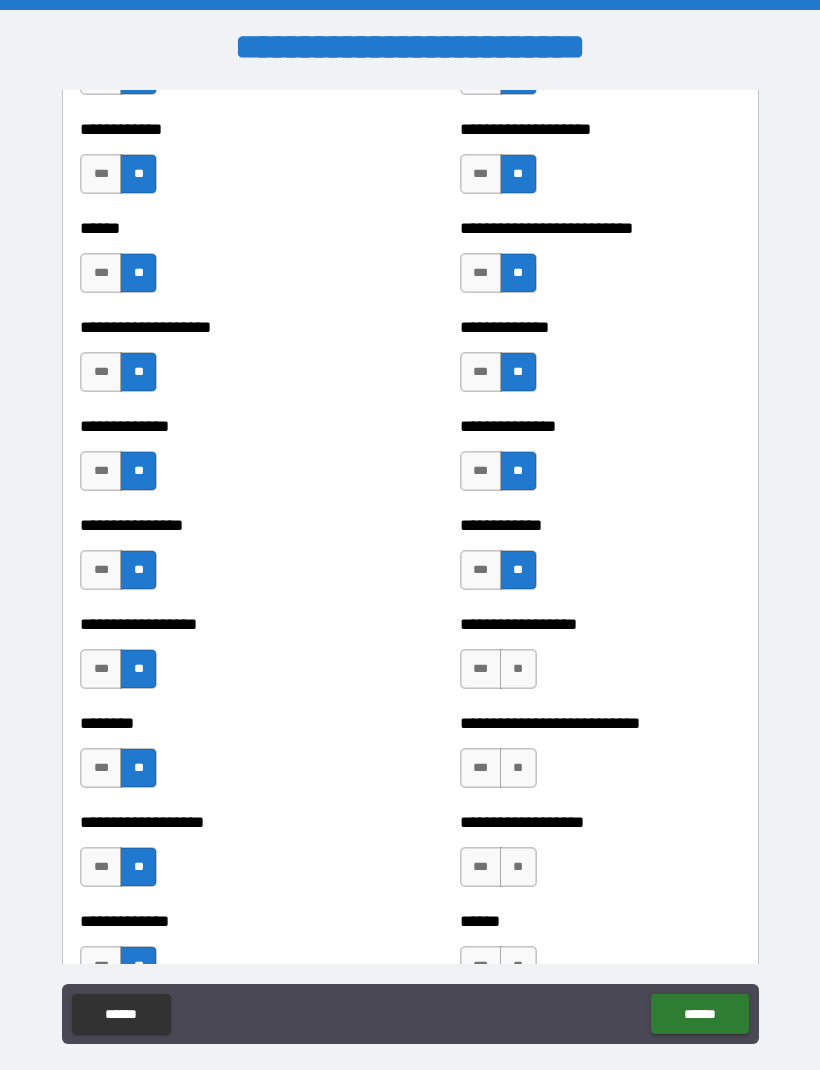 click on "**" at bounding box center [518, 669] 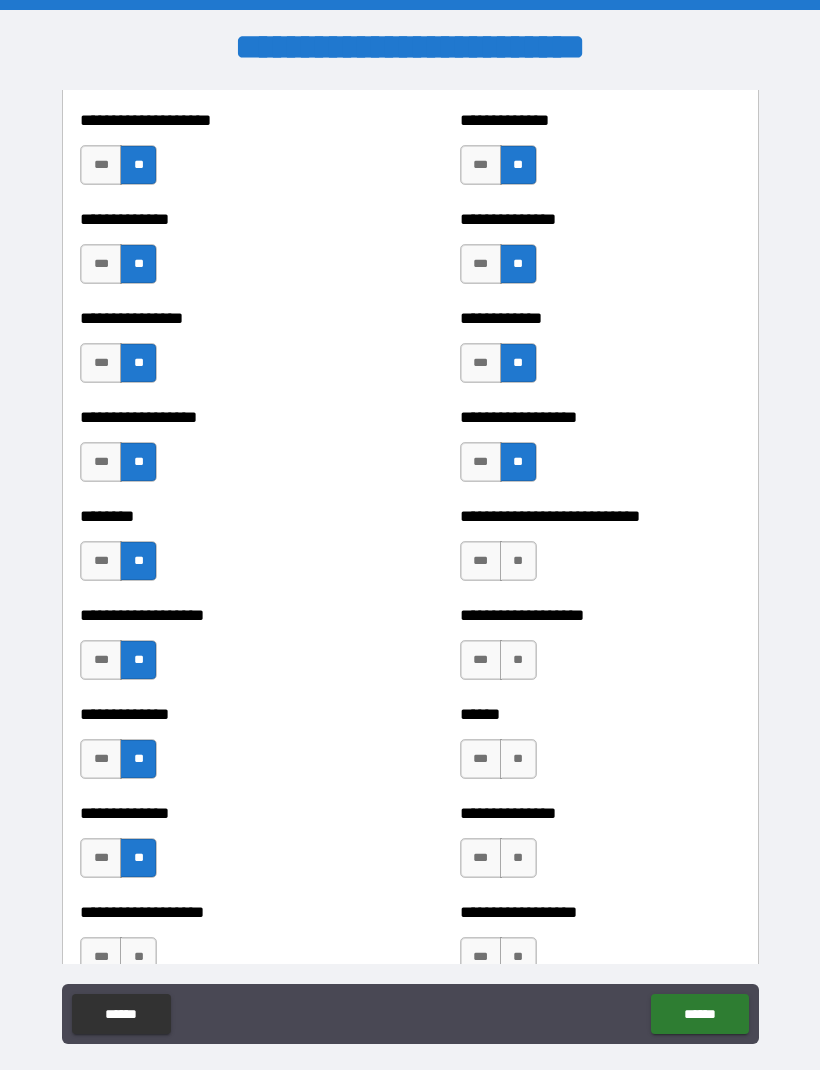 scroll, scrollTop: 4144, scrollLeft: 0, axis: vertical 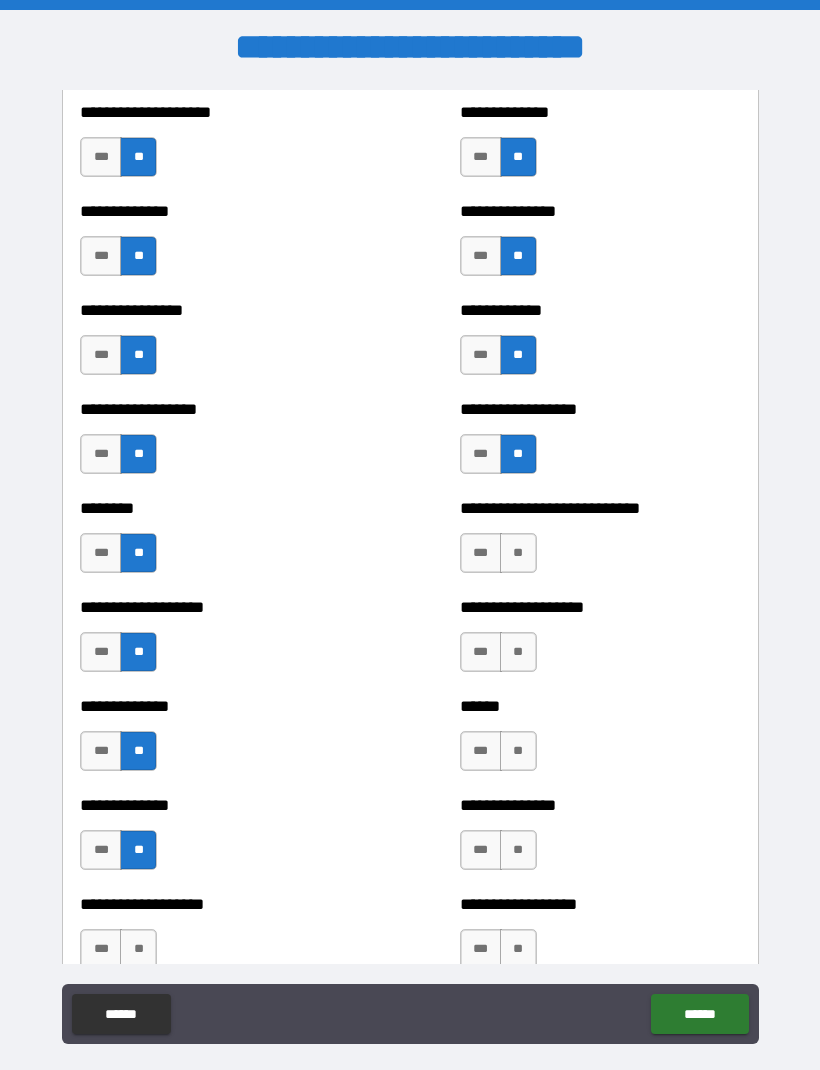 click on "**" at bounding box center (518, 553) 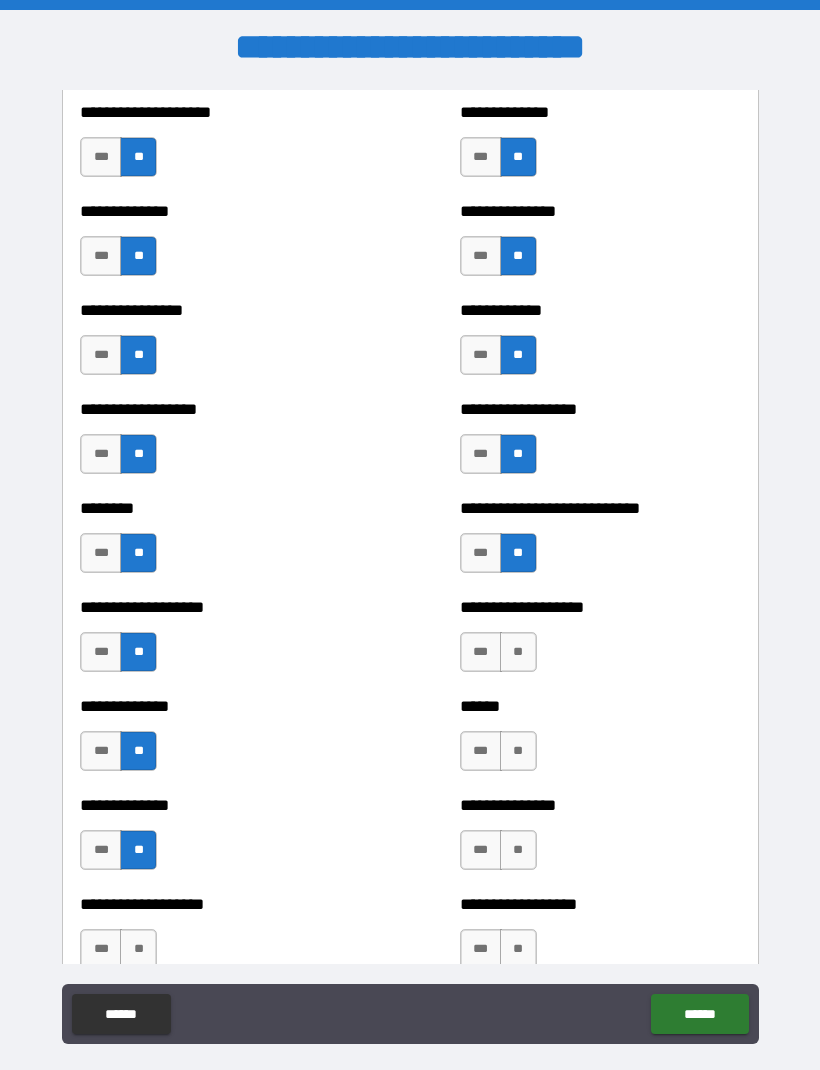 click on "**" at bounding box center (518, 652) 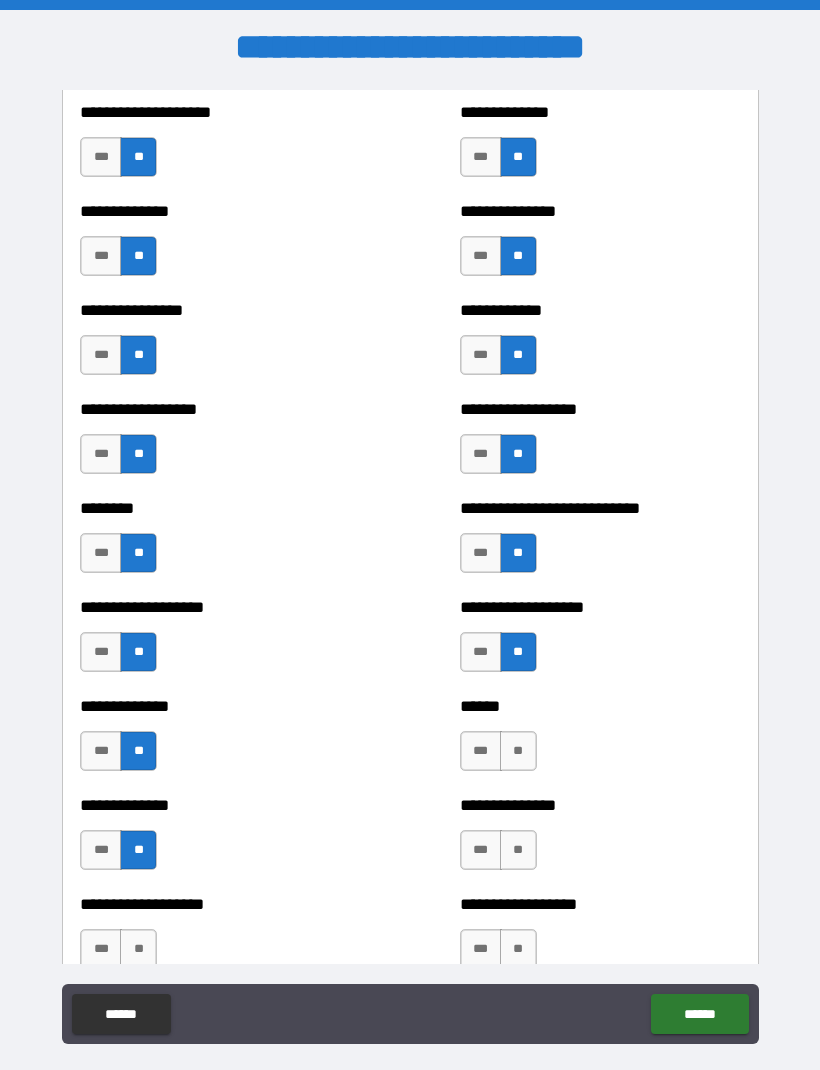 click on "**" at bounding box center [518, 751] 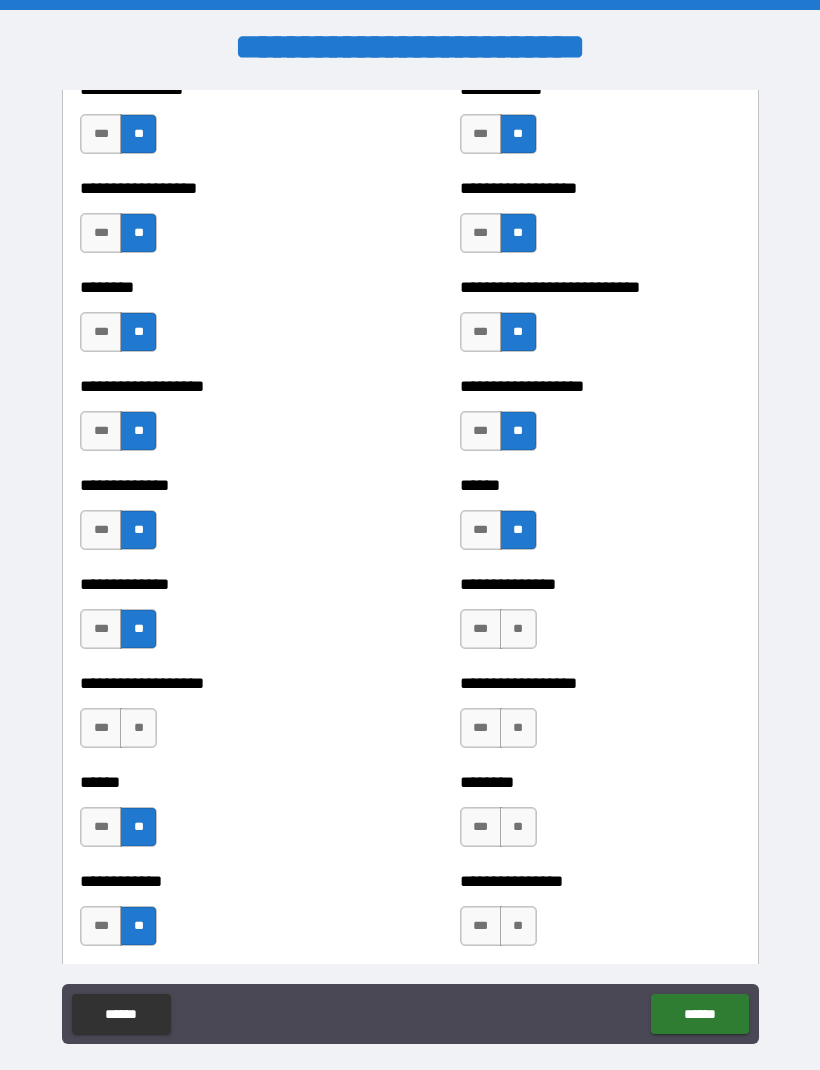 scroll, scrollTop: 4375, scrollLeft: 0, axis: vertical 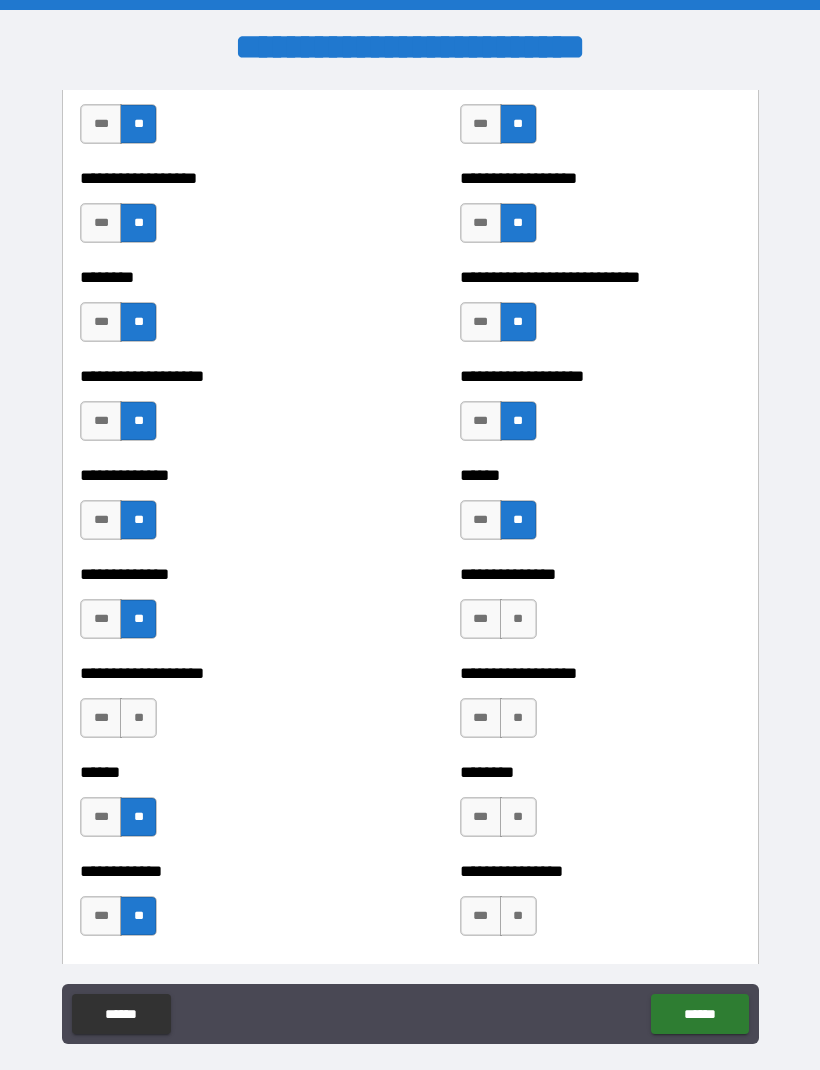 click on "**" at bounding box center (518, 619) 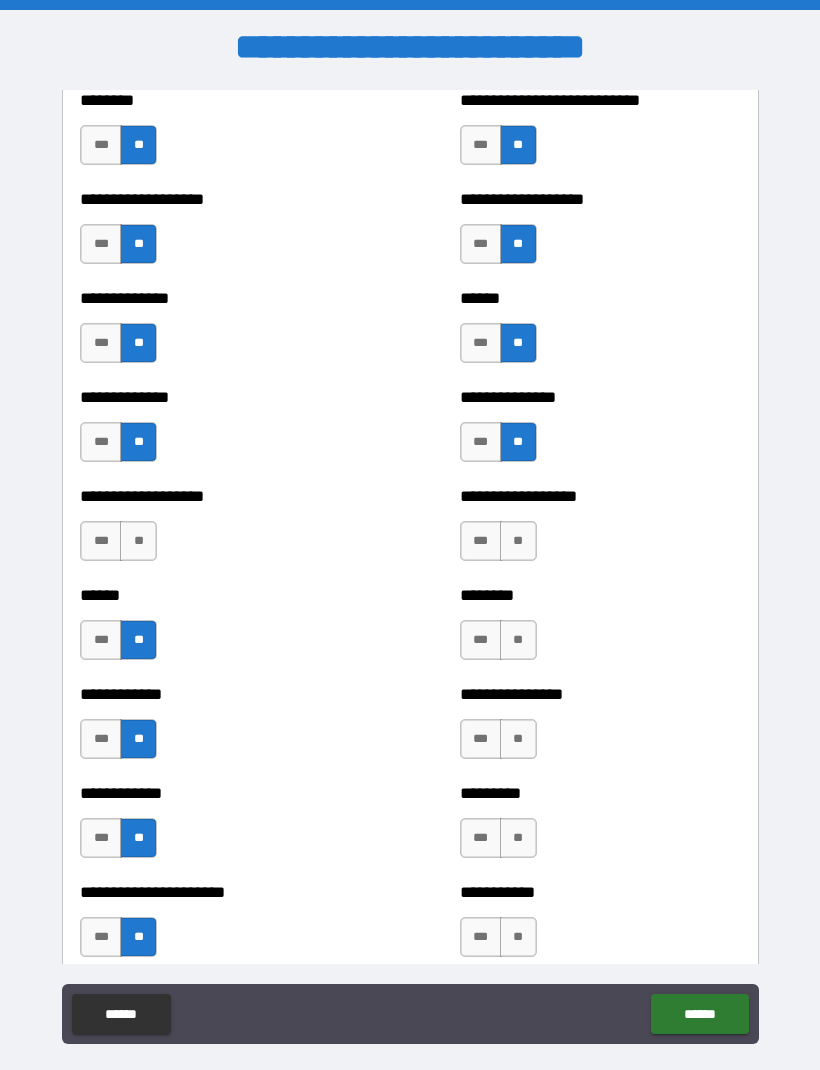 scroll, scrollTop: 4555, scrollLeft: 0, axis: vertical 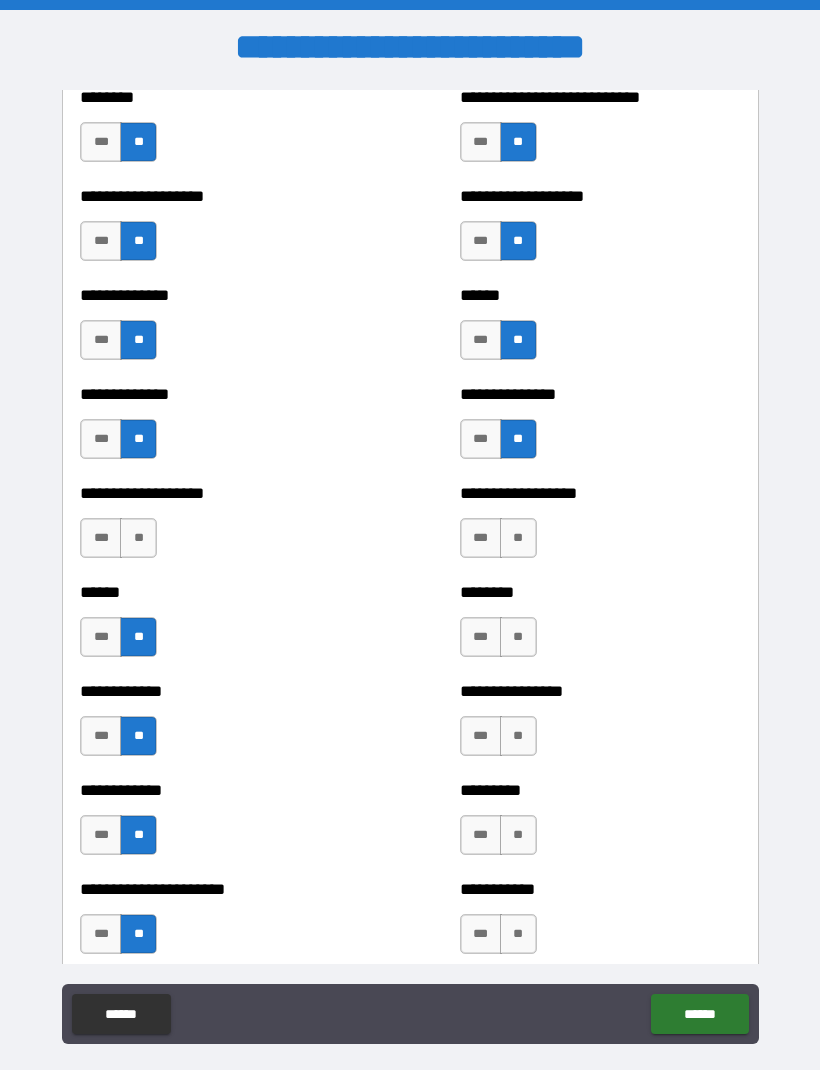 click on "**" at bounding box center (518, 538) 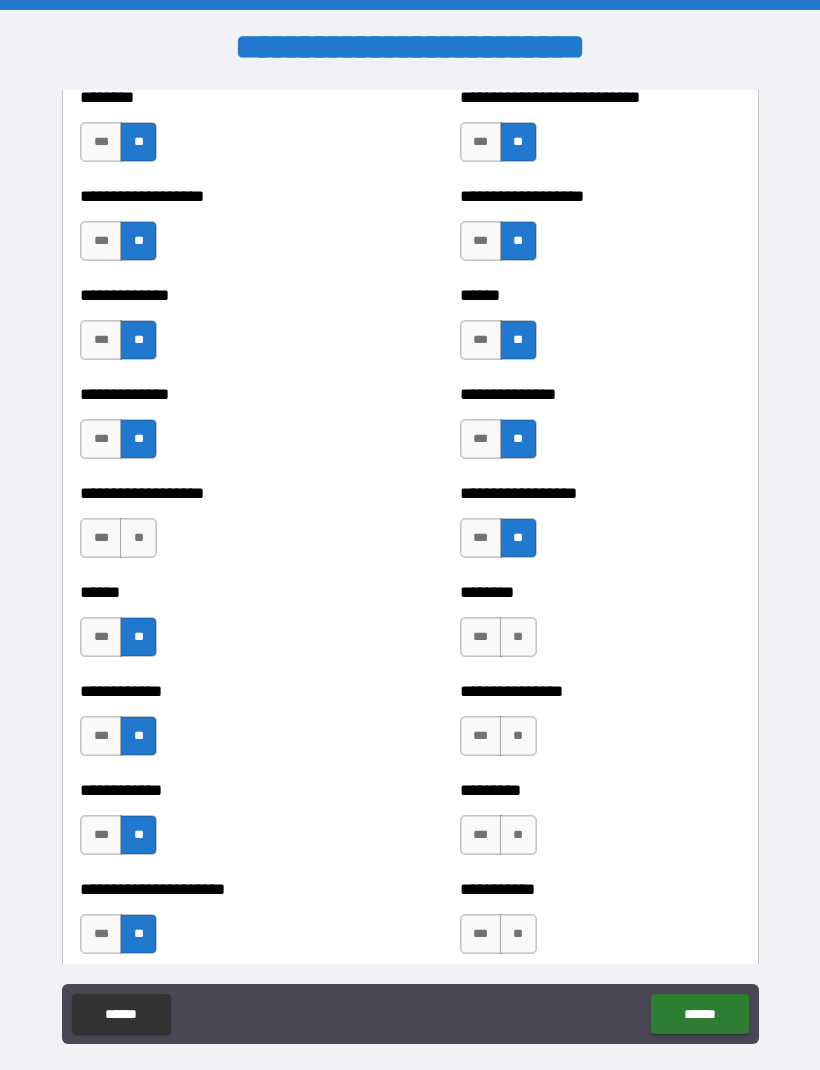 click on "**" at bounding box center (518, 637) 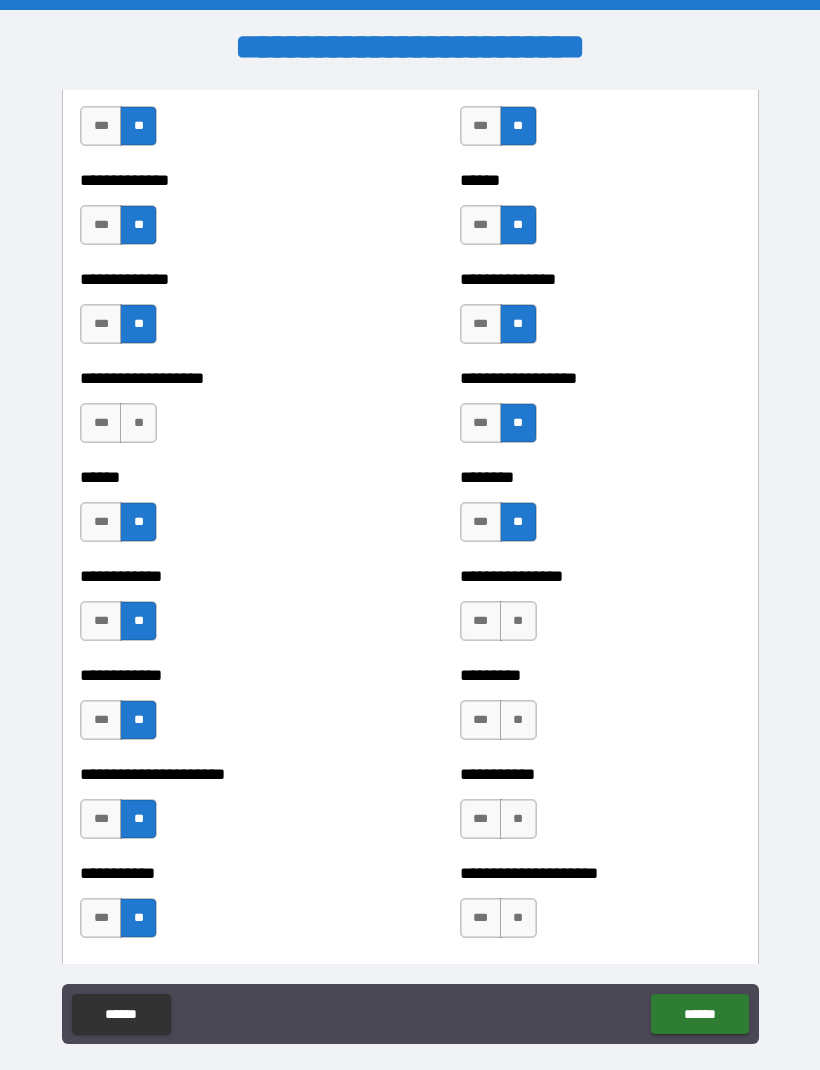 scroll, scrollTop: 4697, scrollLeft: 0, axis: vertical 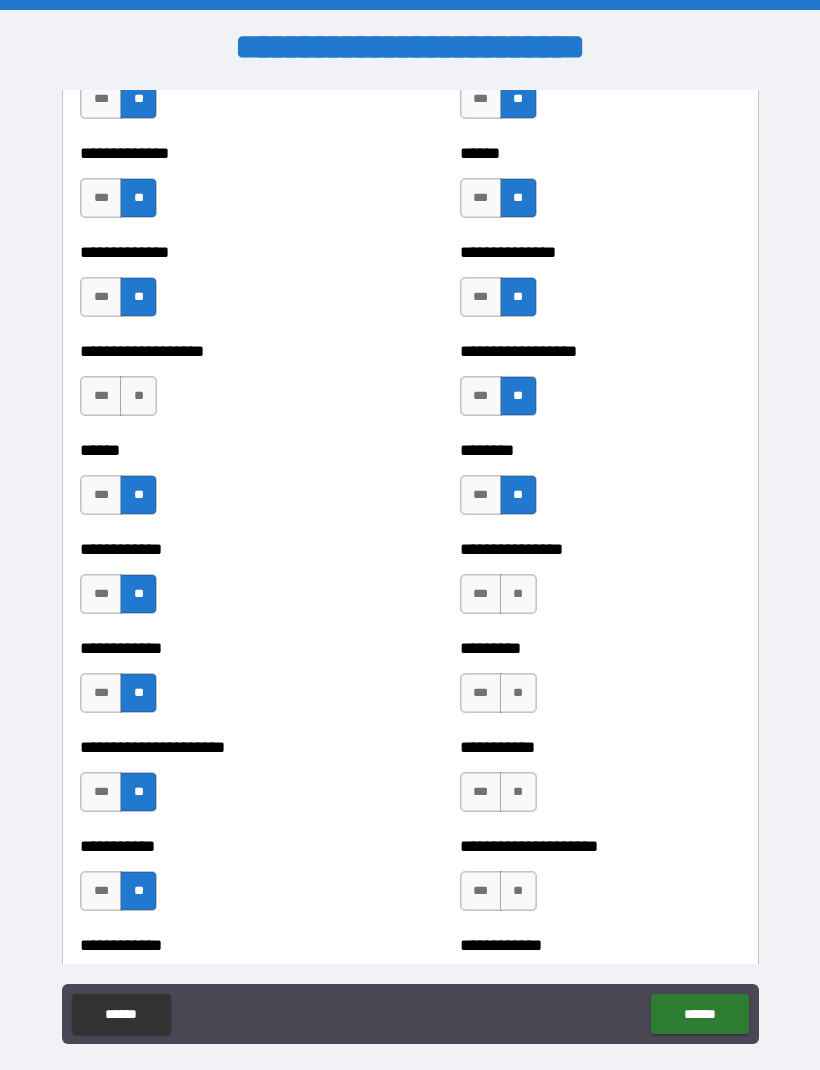 click on "**" at bounding box center [518, 594] 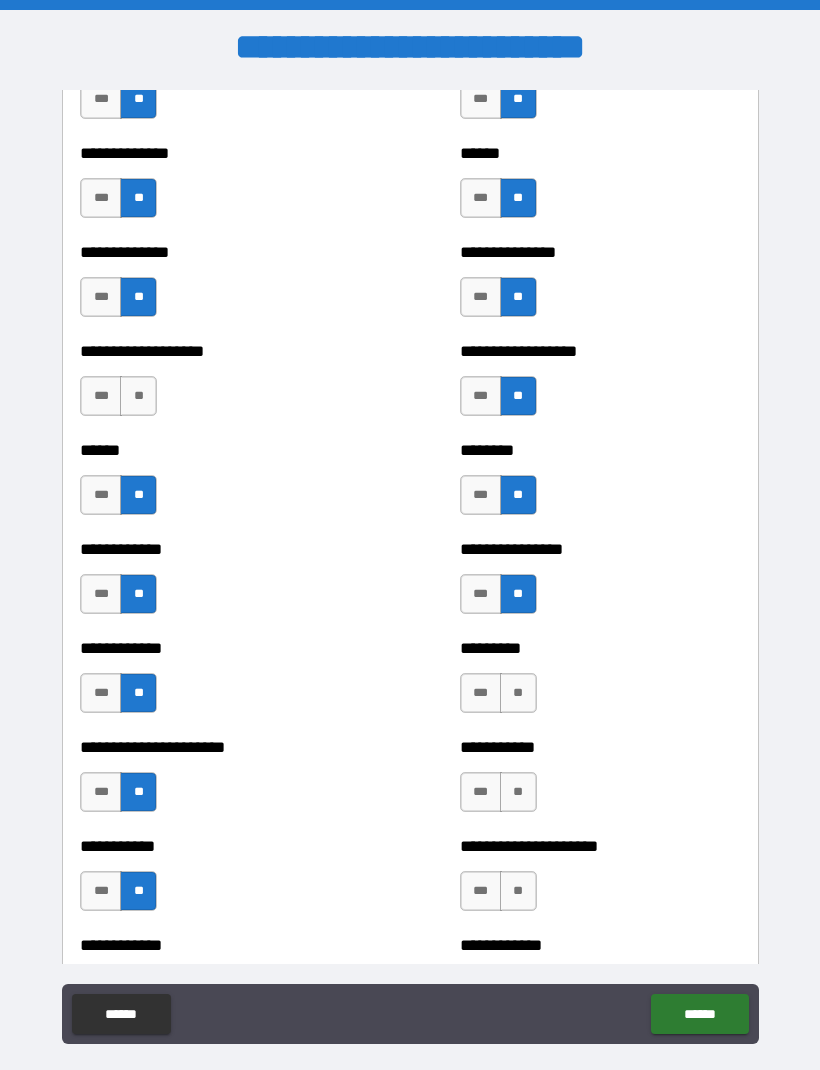 click on "**" at bounding box center (518, 693) 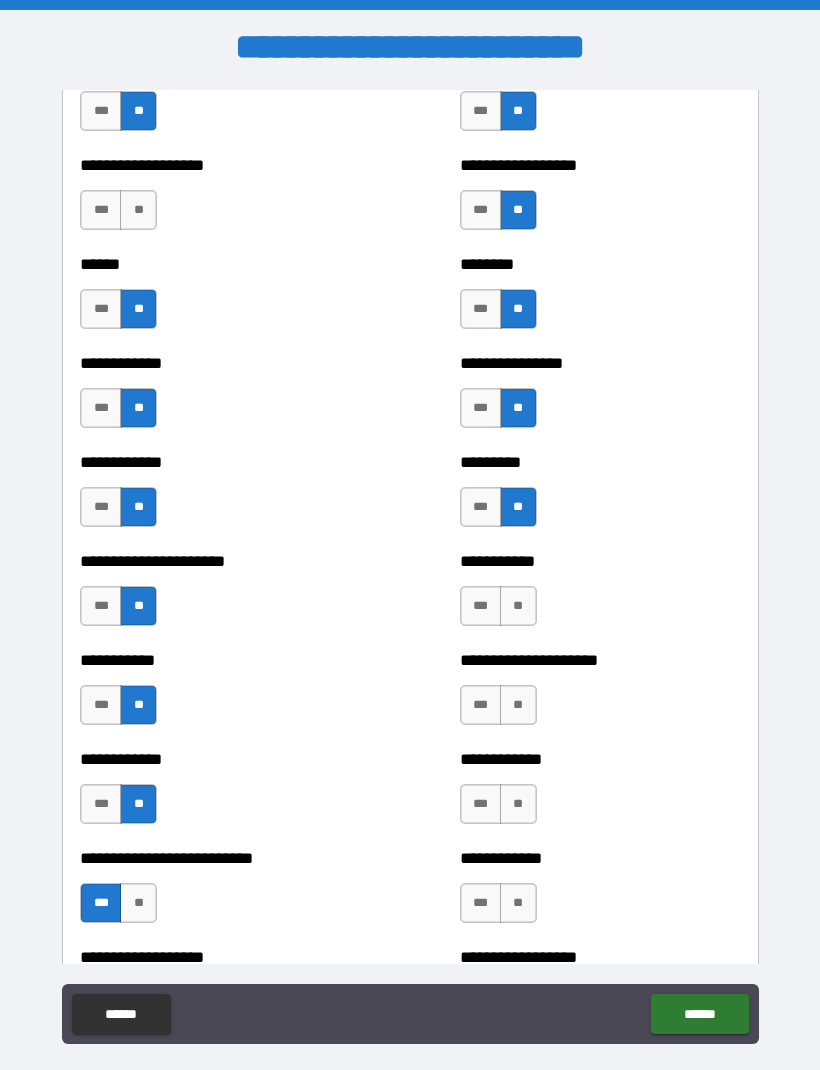 scroll, scrollTop: 4891, scrollLeft: 0, axis: vertical 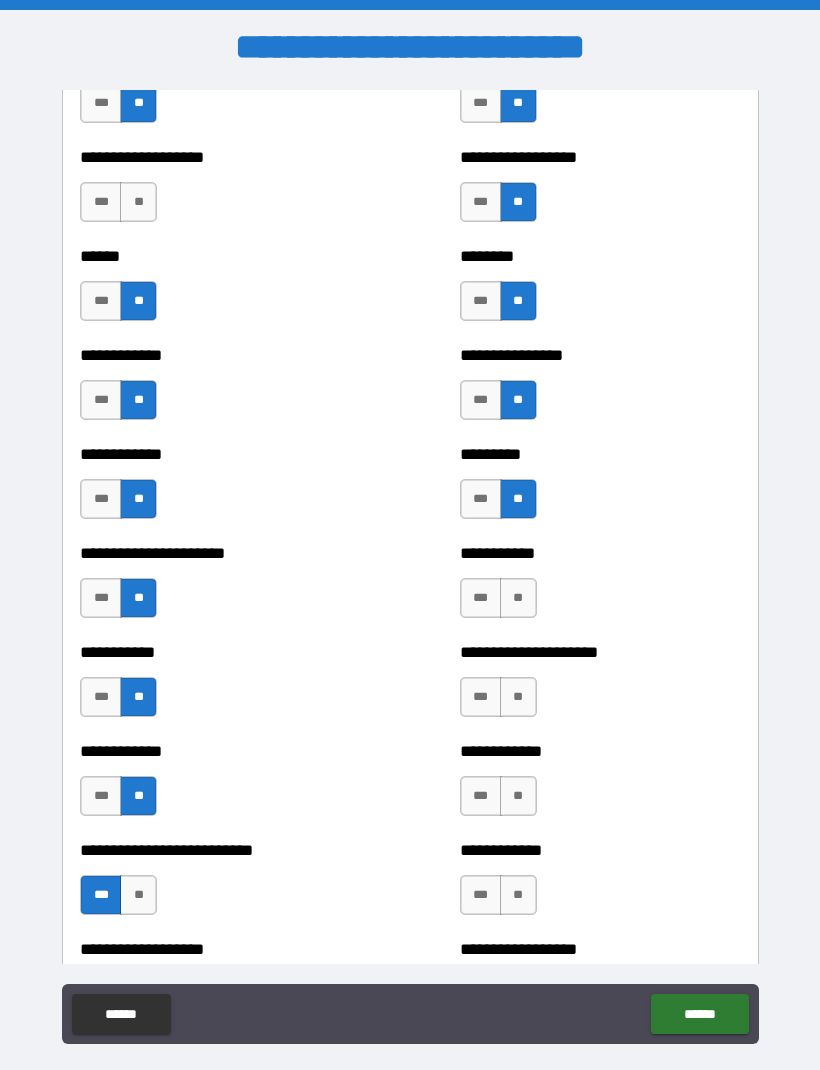 click on "**" at bounding box center [518, 598] 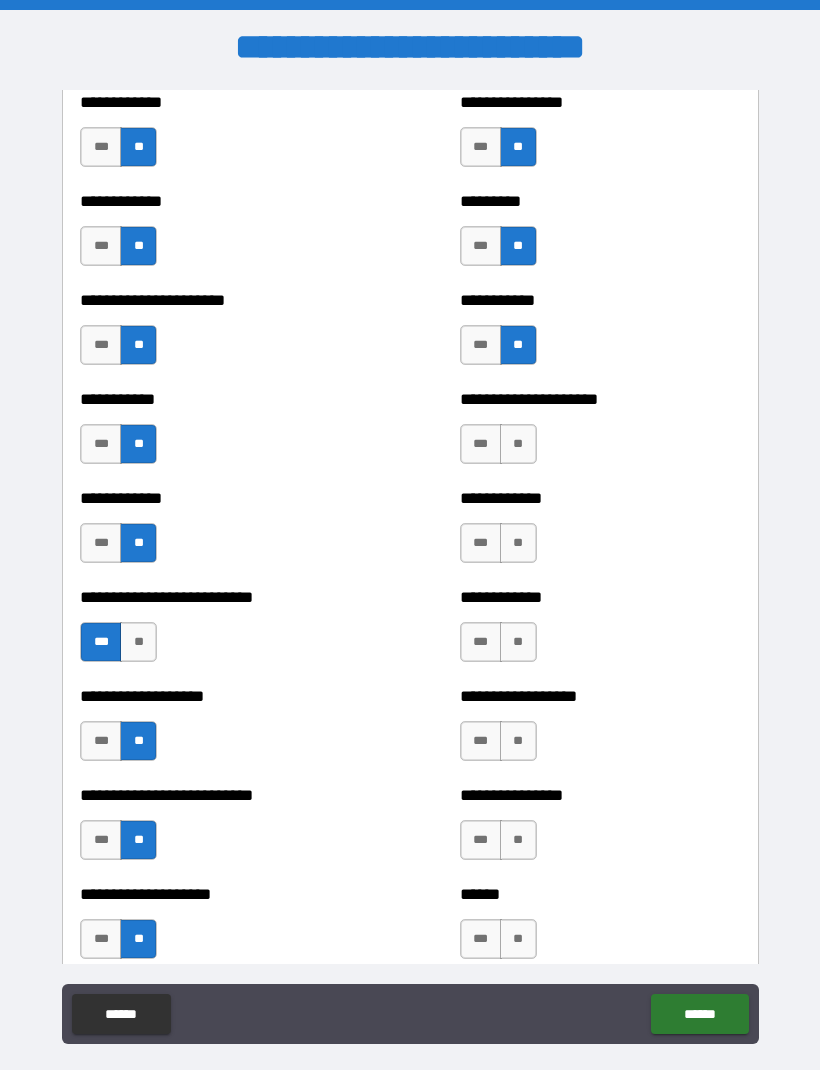 scroll, scrollTop: 5145, scrollLeft: 0, axis: vertical 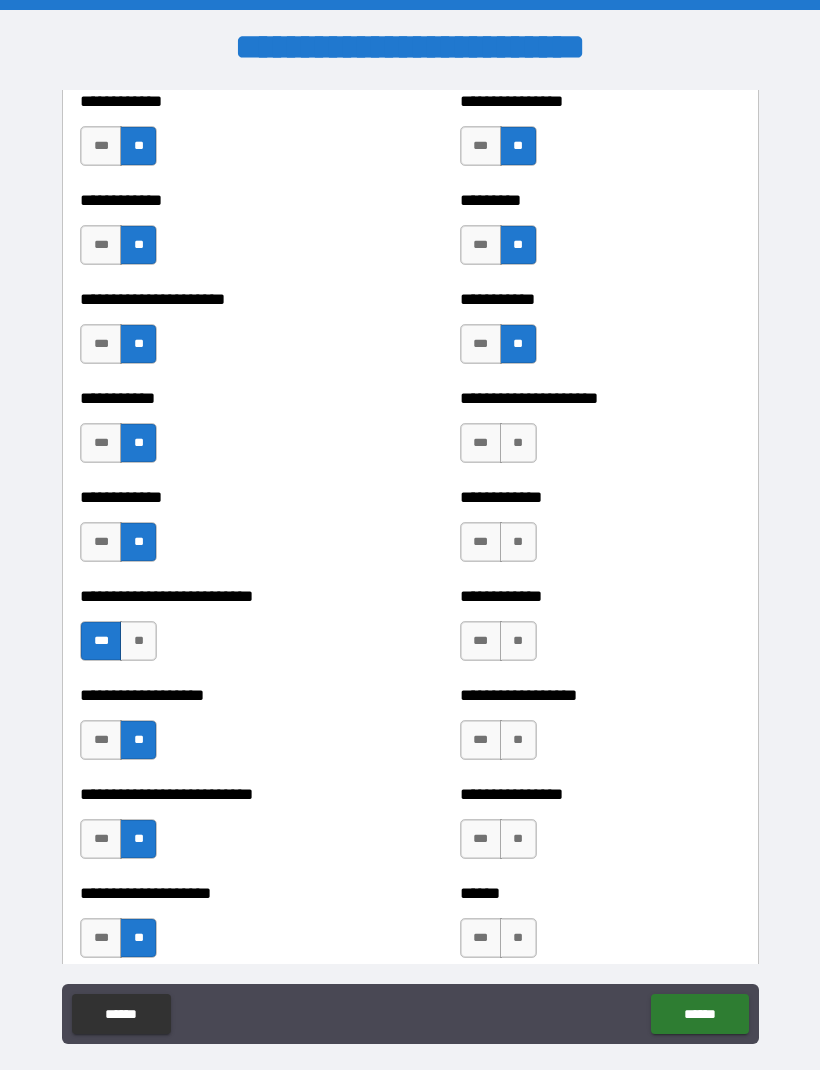 click on "**" at bounding box center (518, 443) 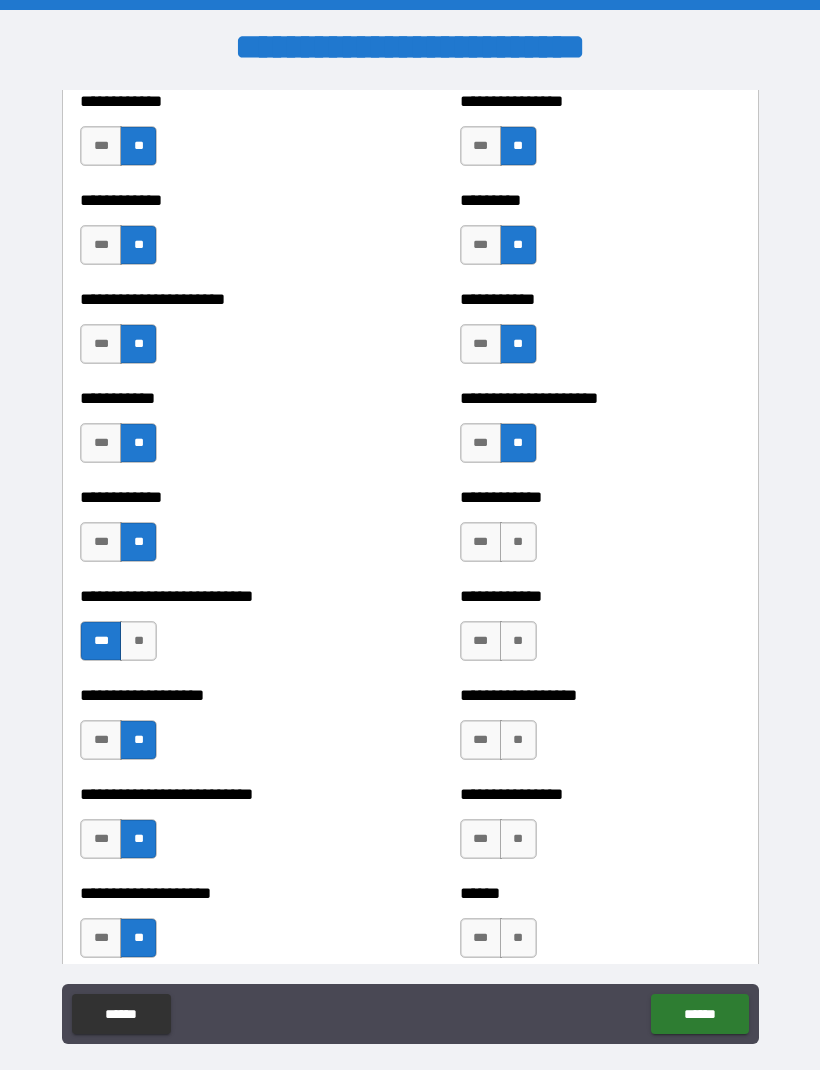 click on "**" at bounding box center [518, 542] 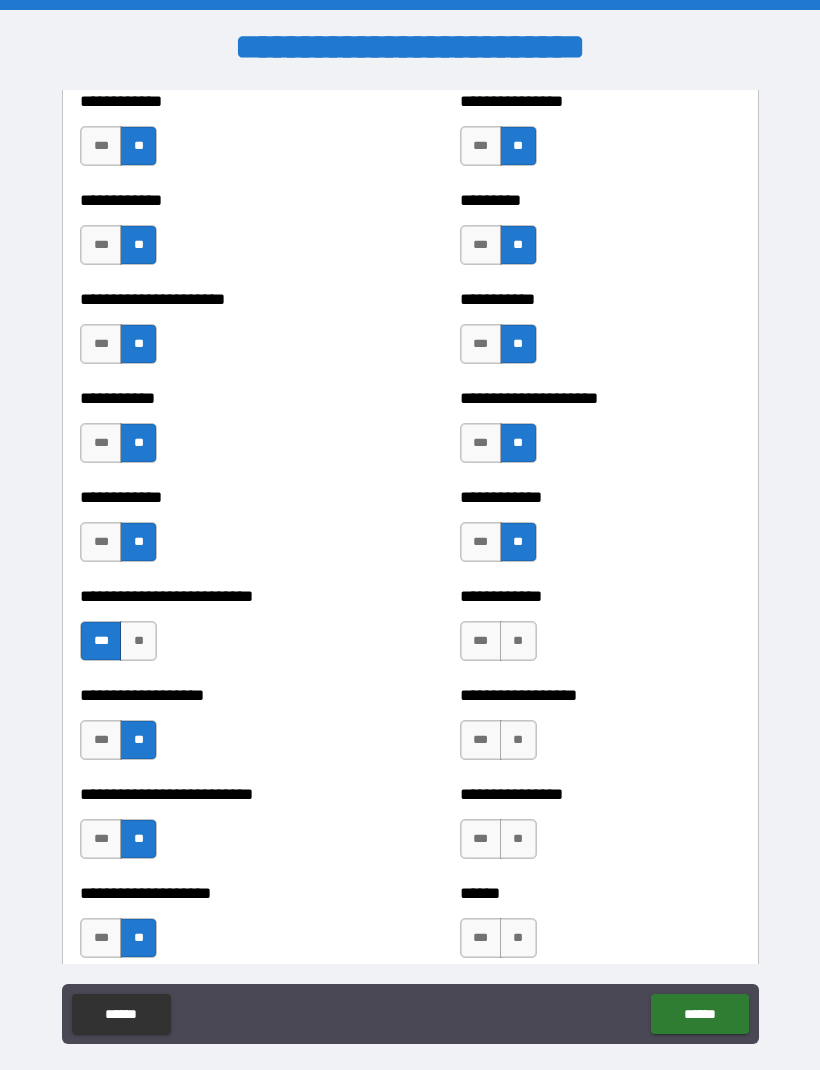 click on "**" at bounding box center [518, 641] 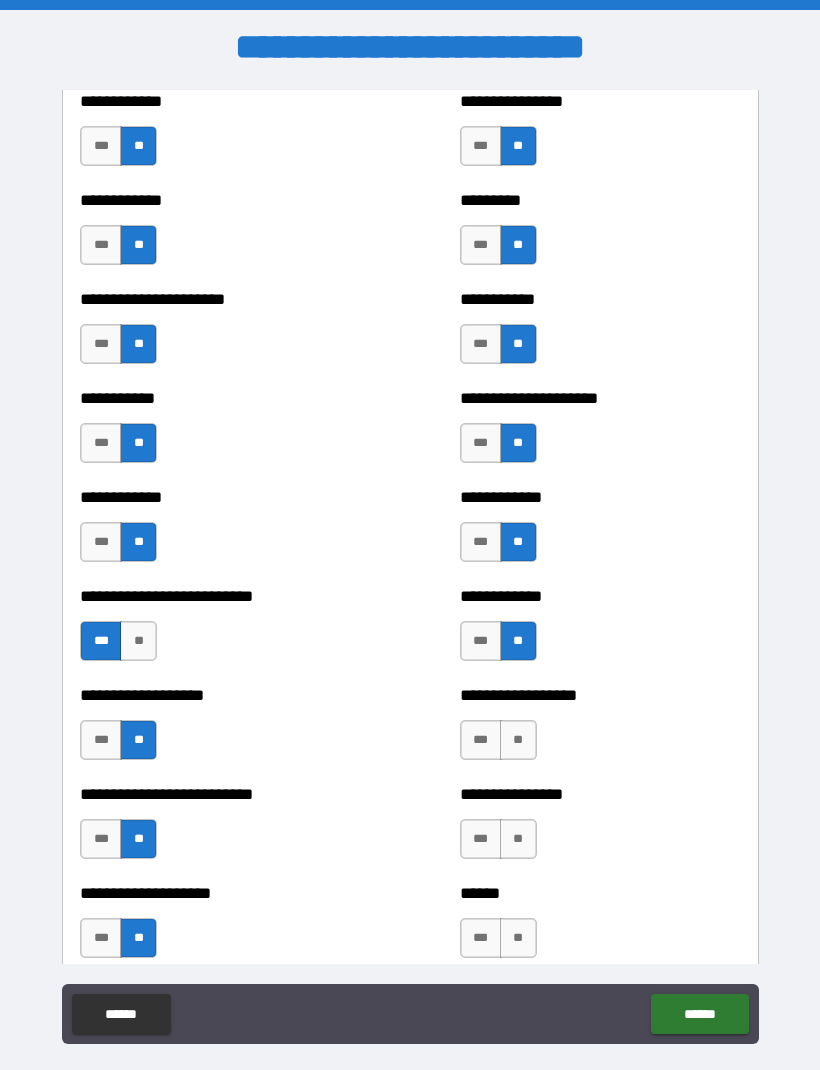 click on "**" at bounding box center (518, 740) 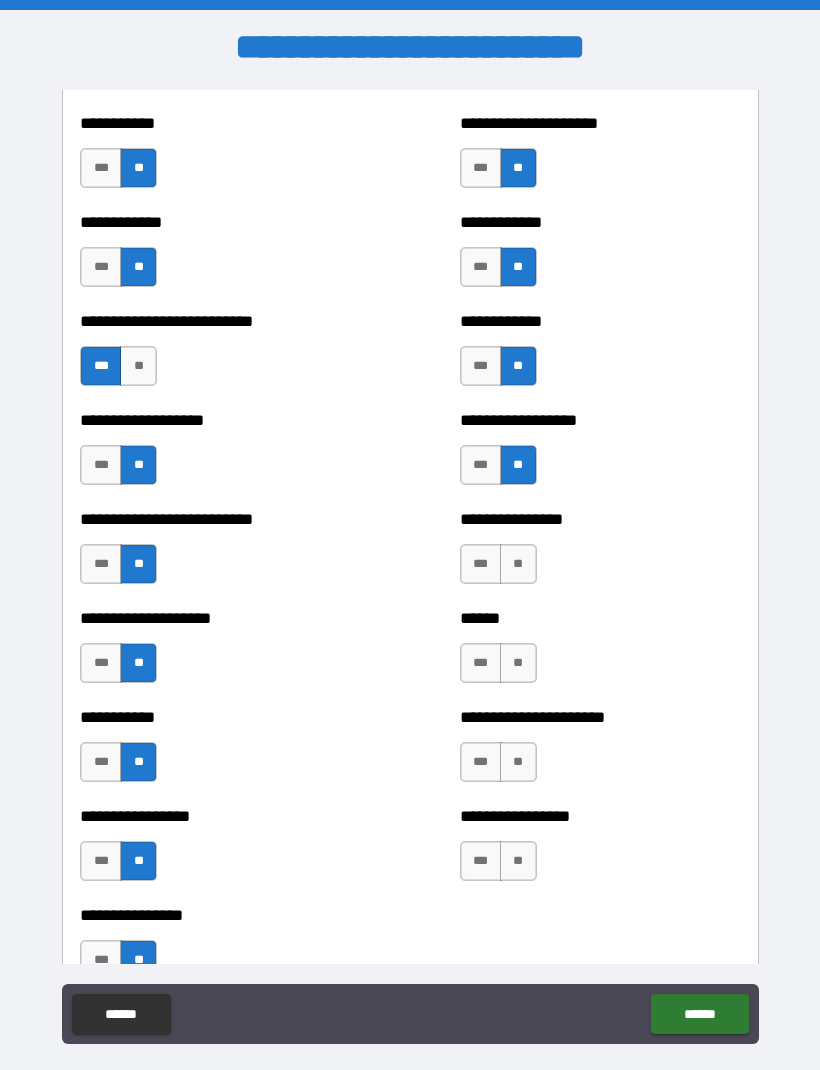scroll, scrollTop: 5421, scrollLeft: 0, axis: vertical 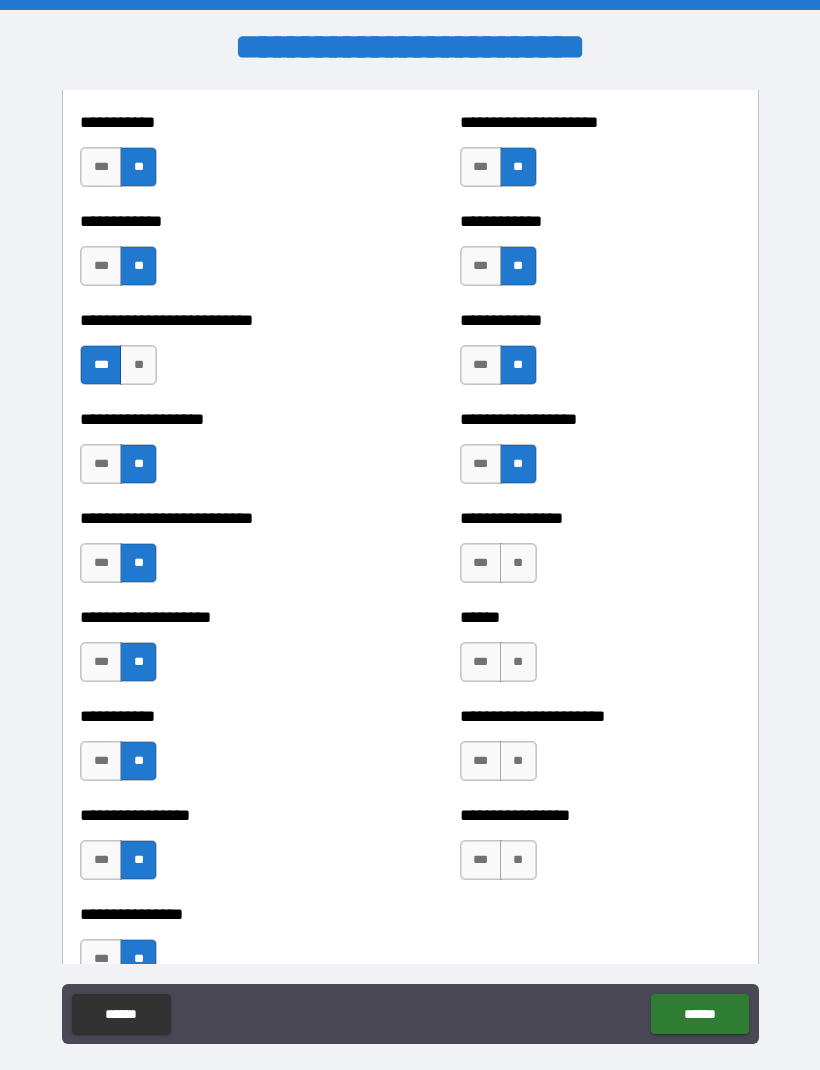 click on "**" at bounding box center [518, 563] 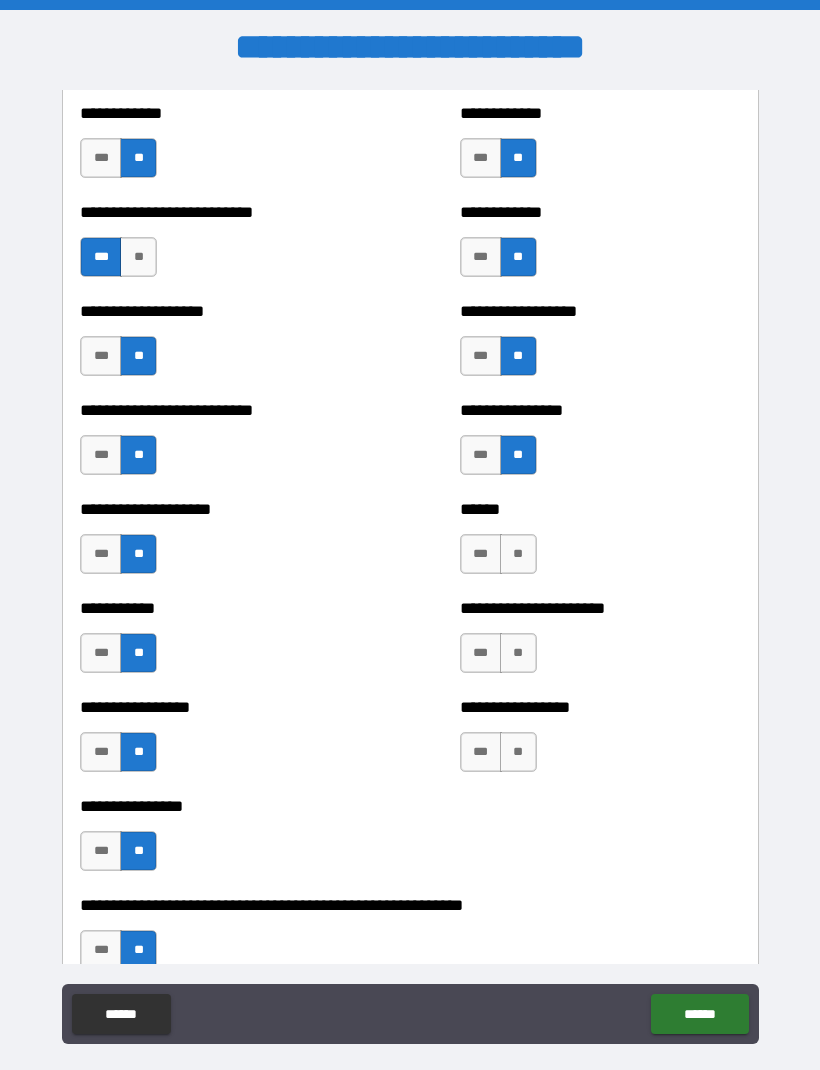 scroll, scrollTop: 5552, scrollLeft: 0, axis: vertical 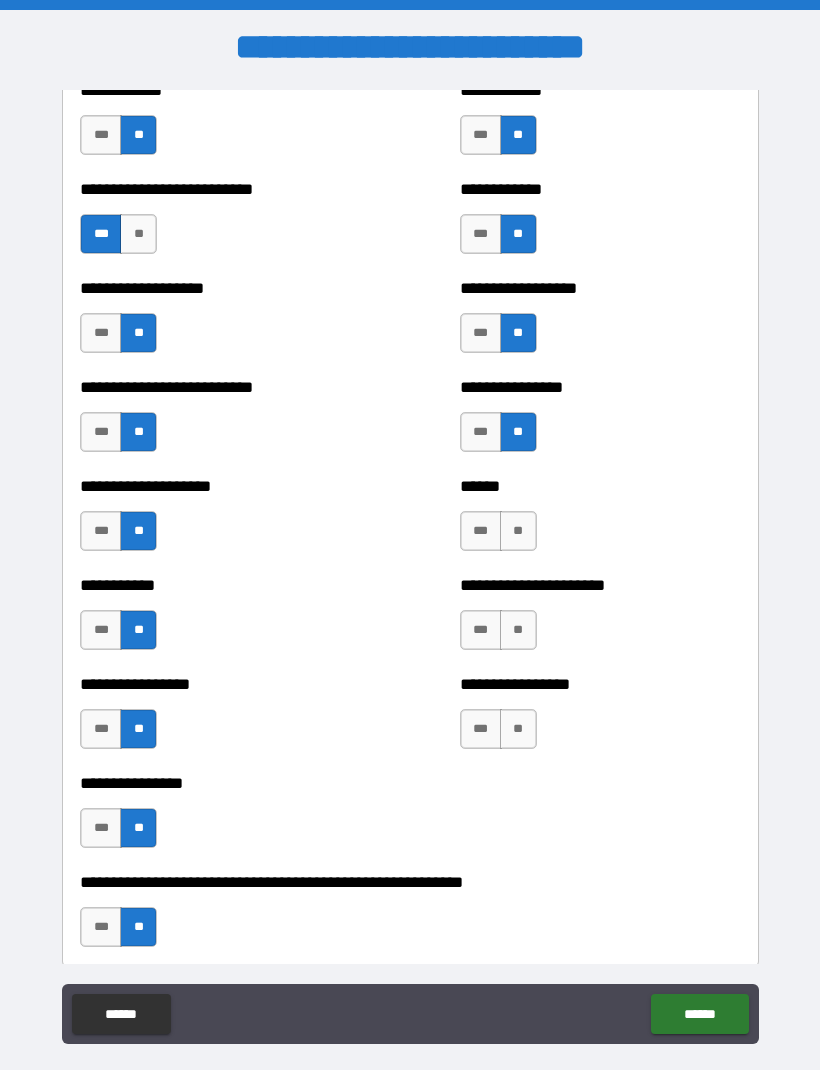 click on "**" at bounding box center [518, 630] 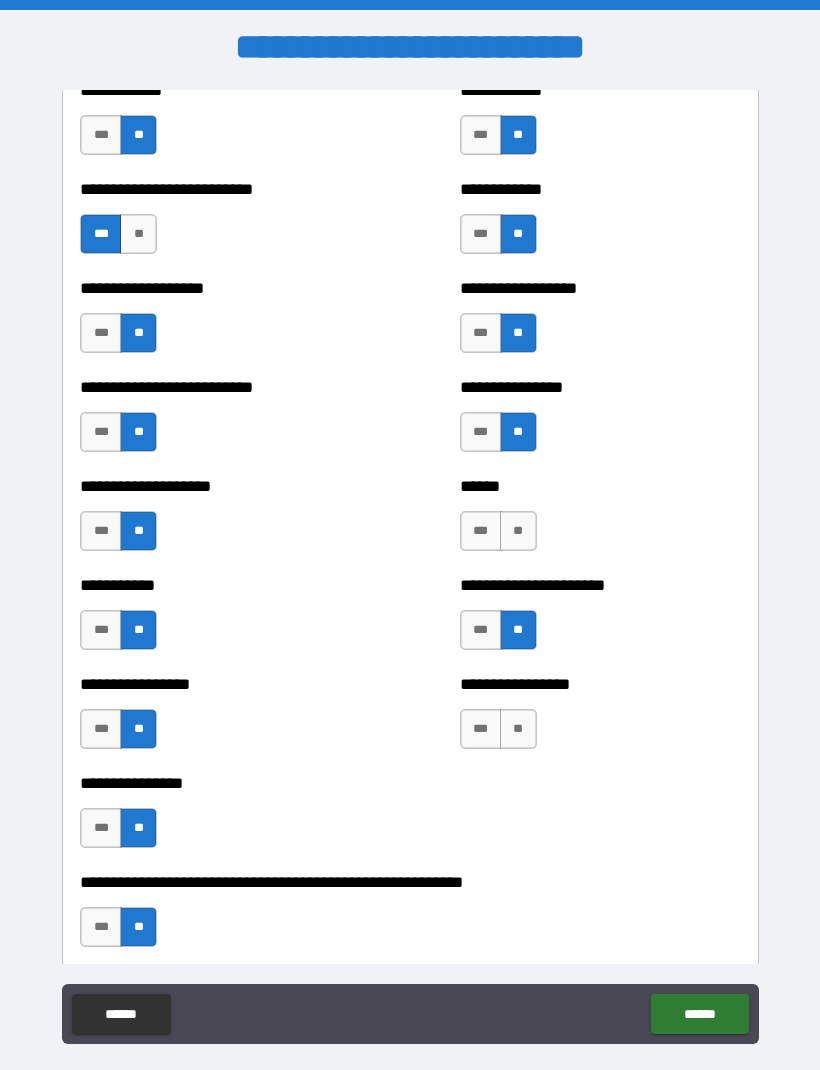 click on "**" at bounding box center (518, 729) 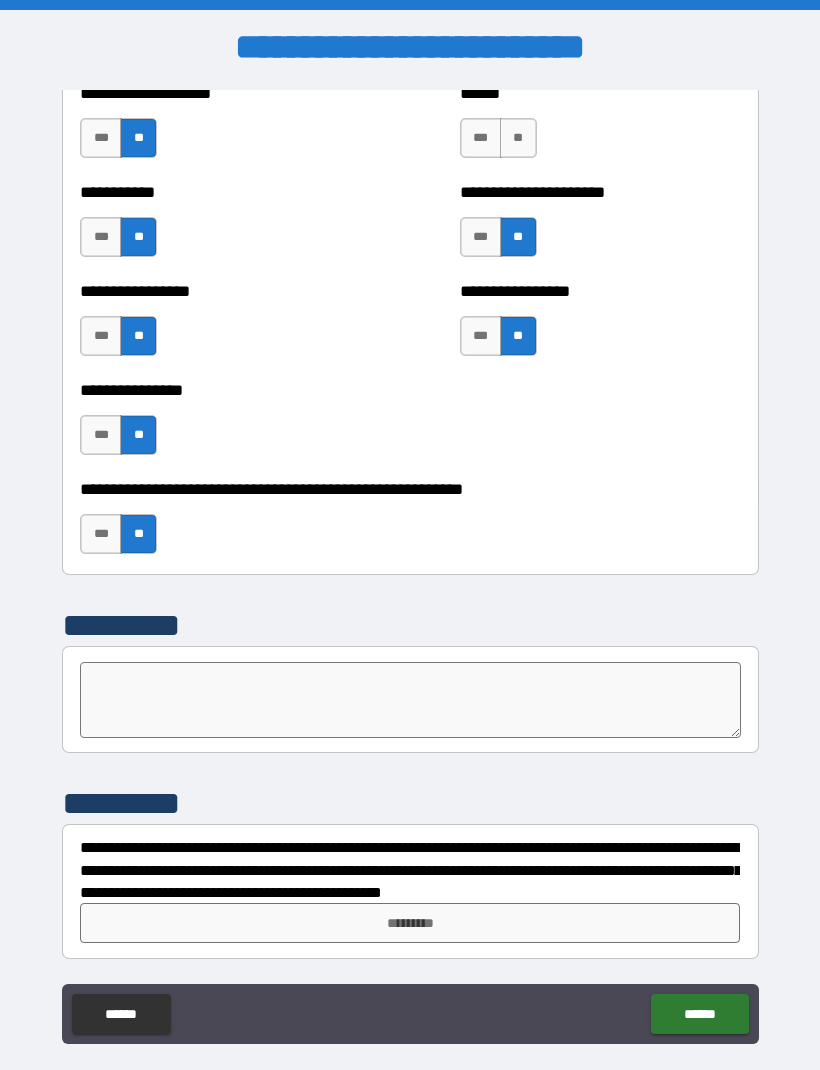 scroll, scrollTop: 5945, scrollLeft: 0, axis: vertical 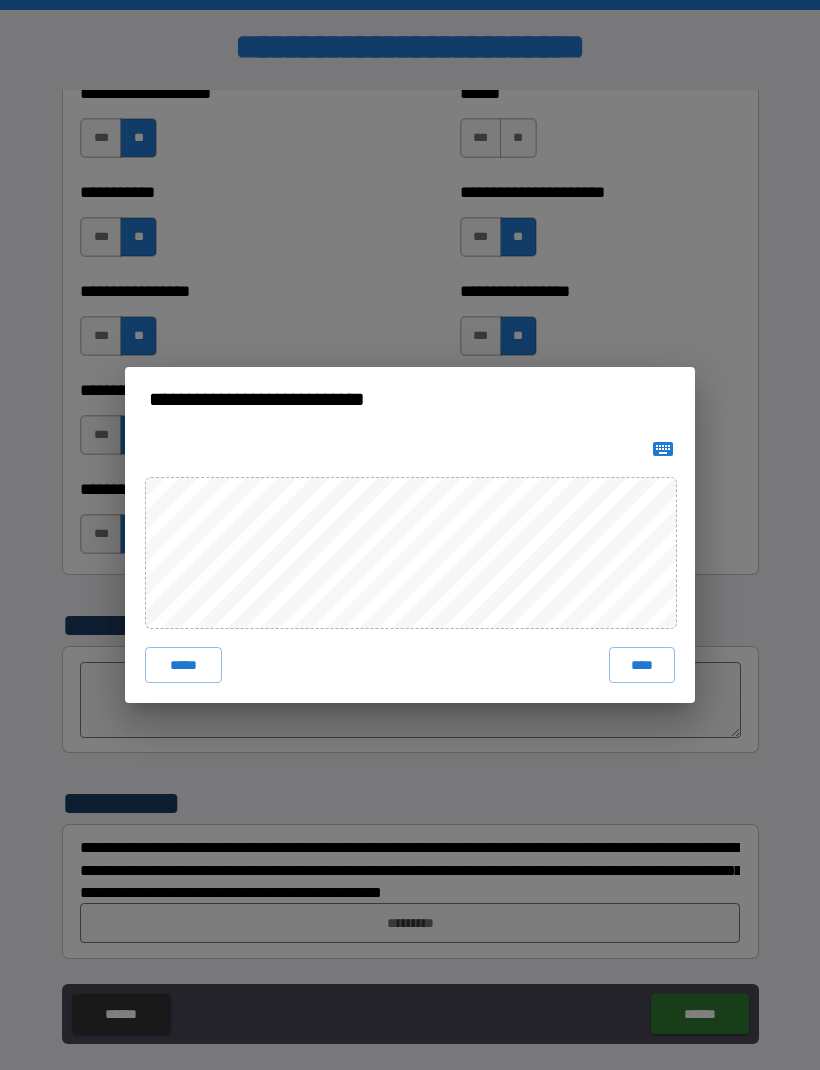 click on "****" at bounding box center (642, 665) 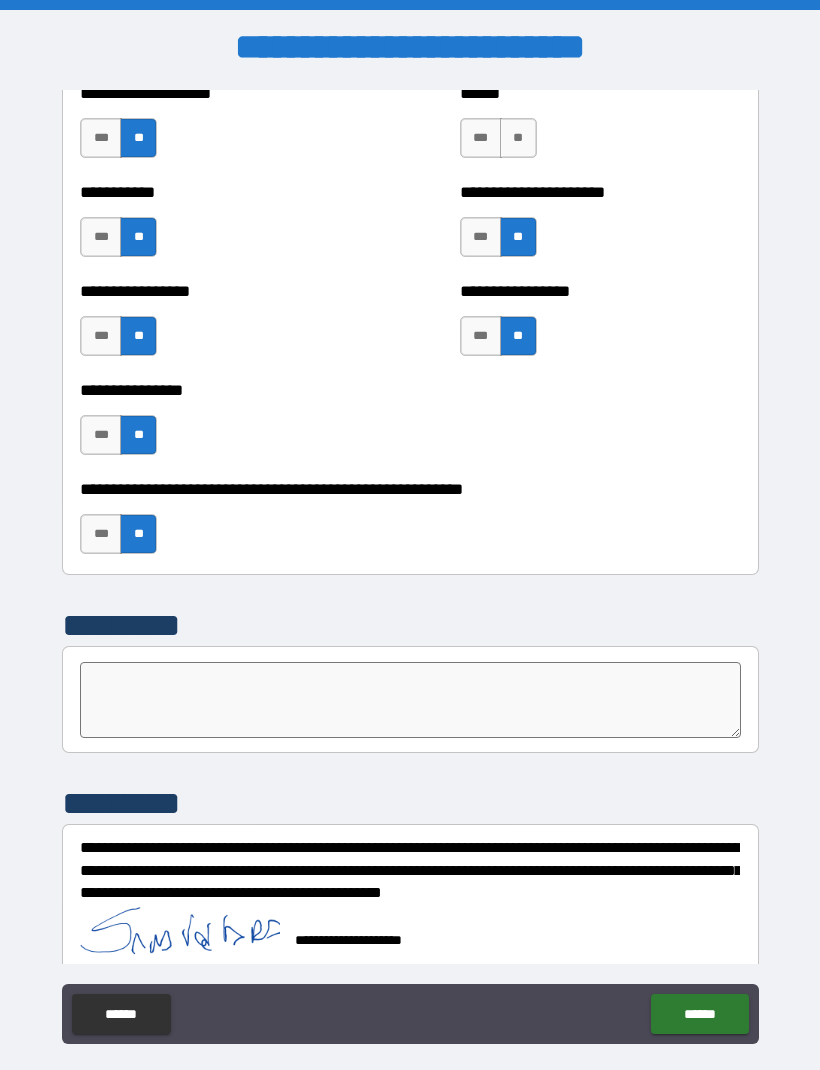 scroll, scrollTop: 5935, scrollLeft: 0, axis: vertical 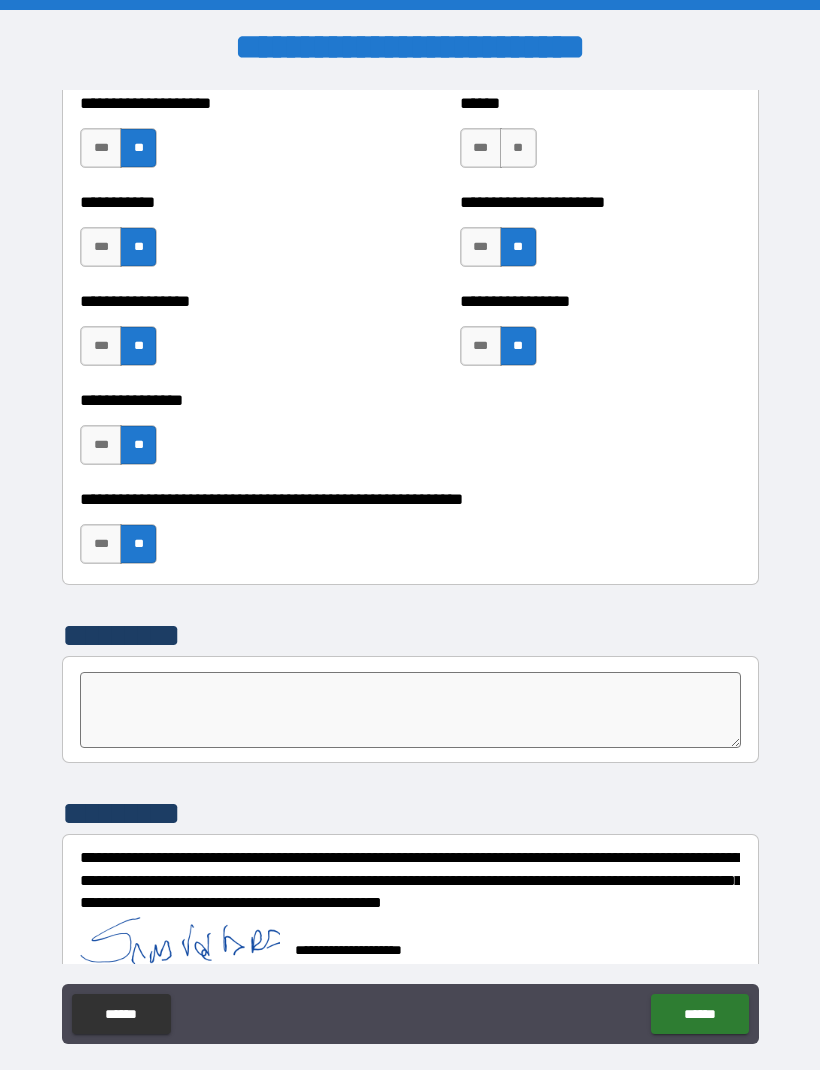 click on "******" at bounding box center (699, 1014) 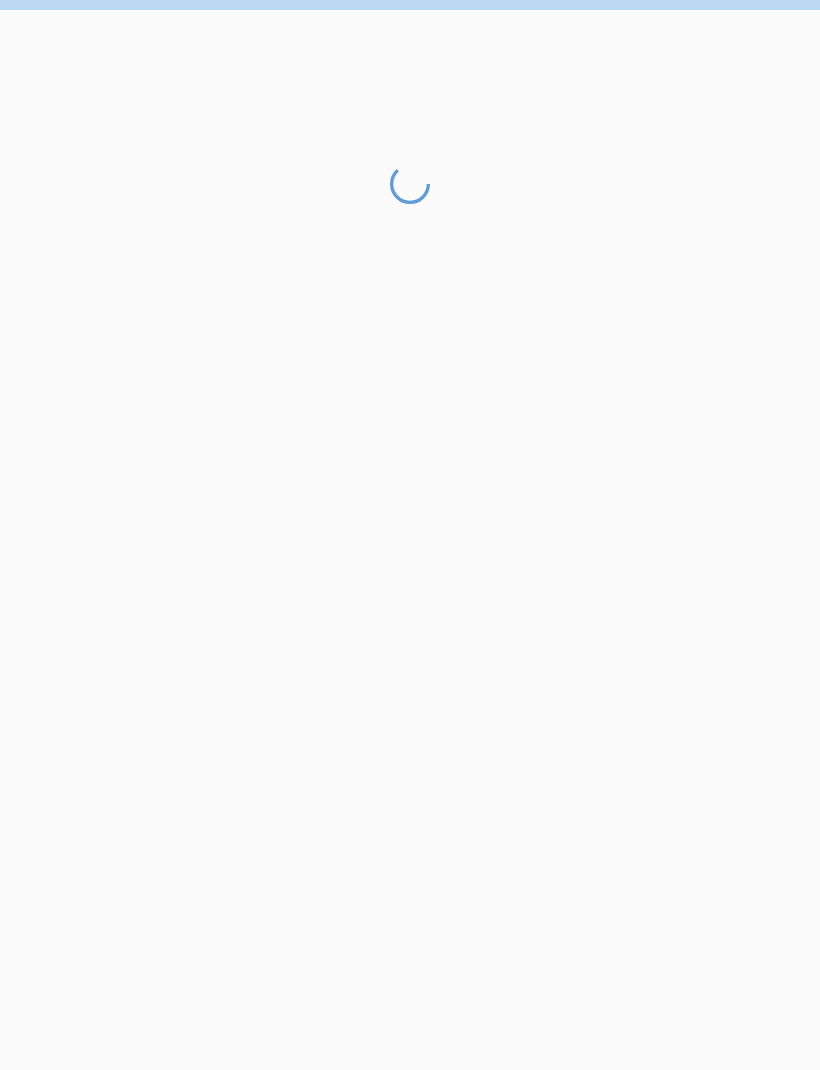 click at bounding box center [410, 617] 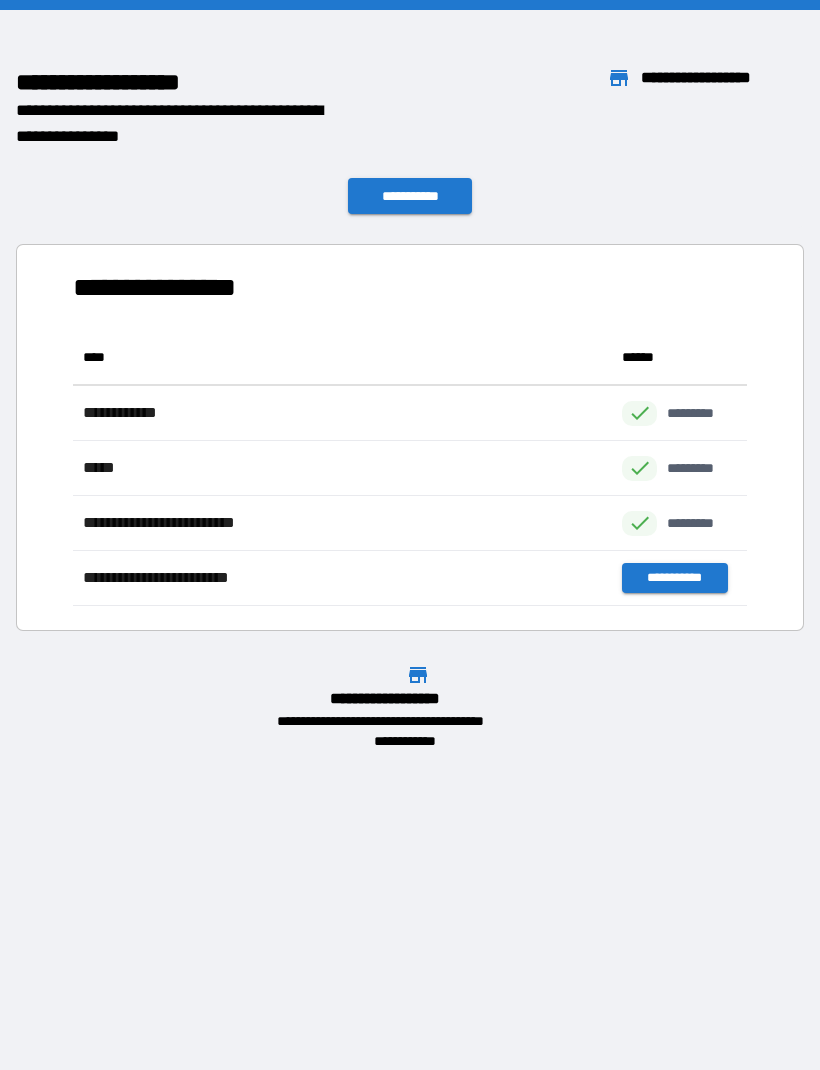 scroll, scrollTop: 1, scrollLeft: 1, axis: both 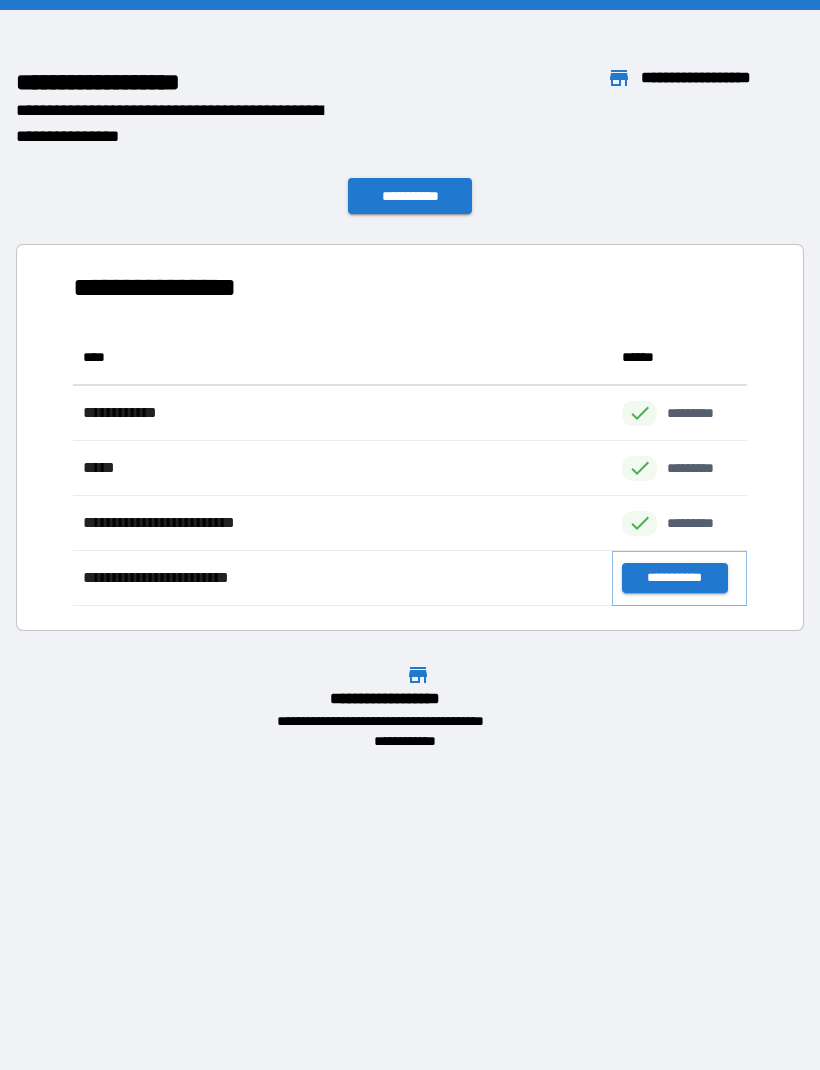 click on "**********" at bounding box center (674, 578) 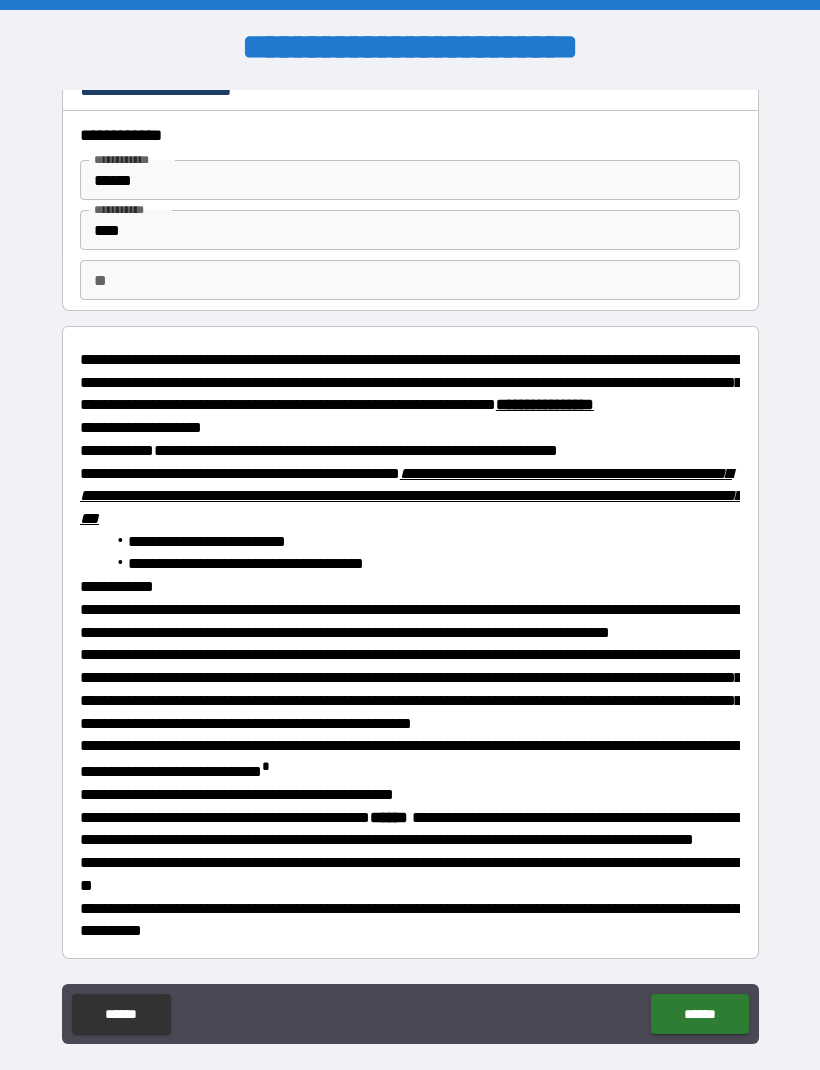 scroll, scrollTop: 92, scrollLeft: 0, axis: vertical 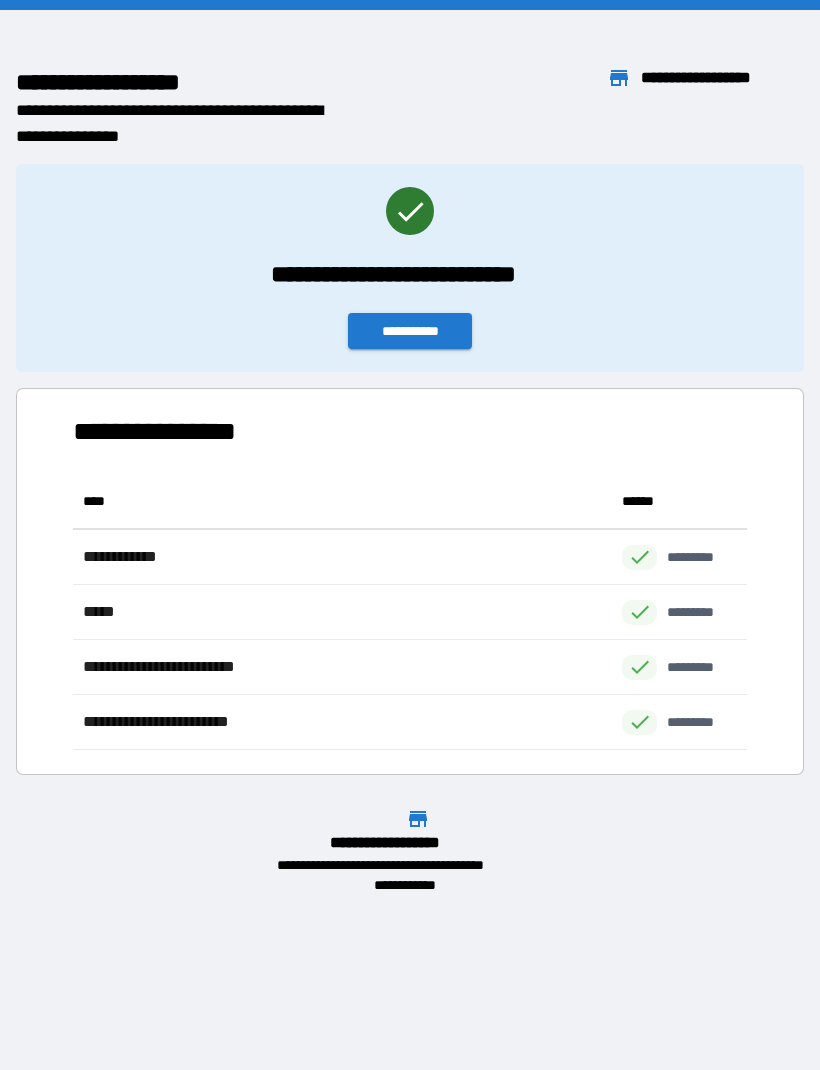 click on "**********" at bounding box center [410, 331] 